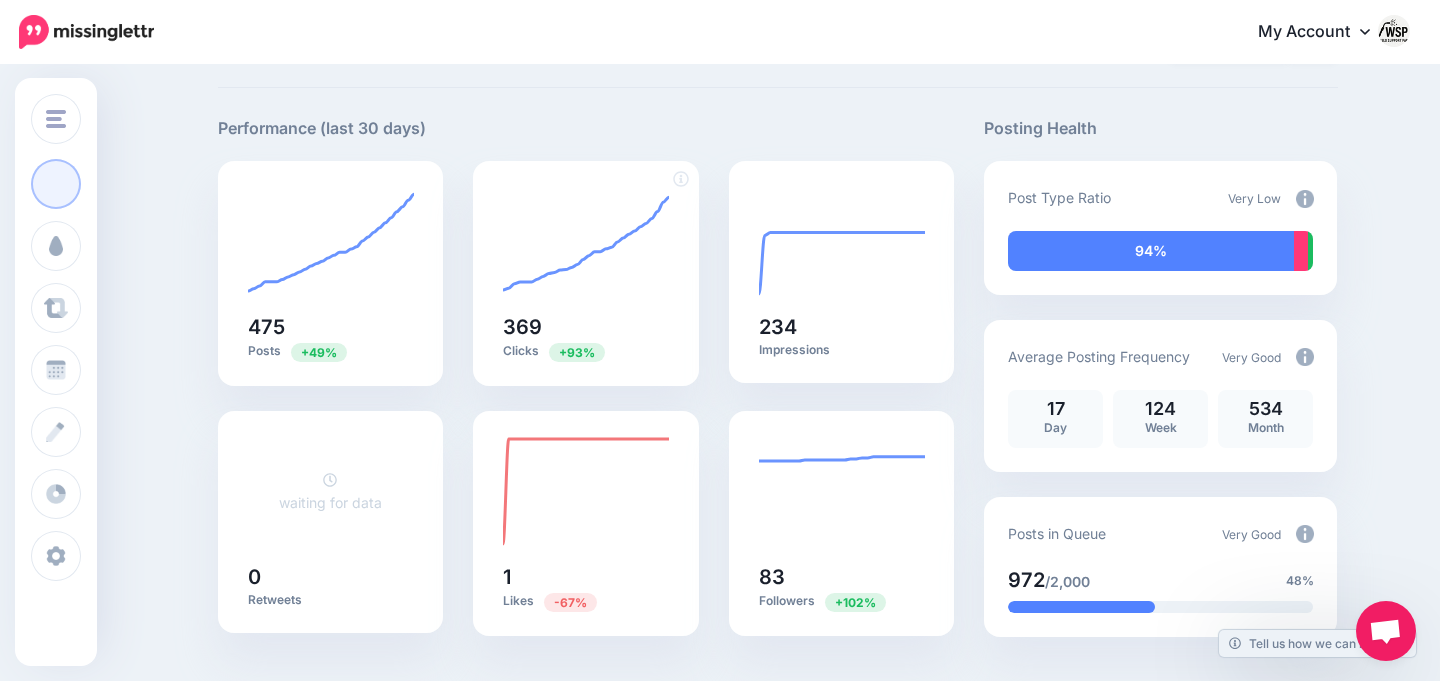 scroll, scrollTop: 0, scrollLeft: 0, axis: both 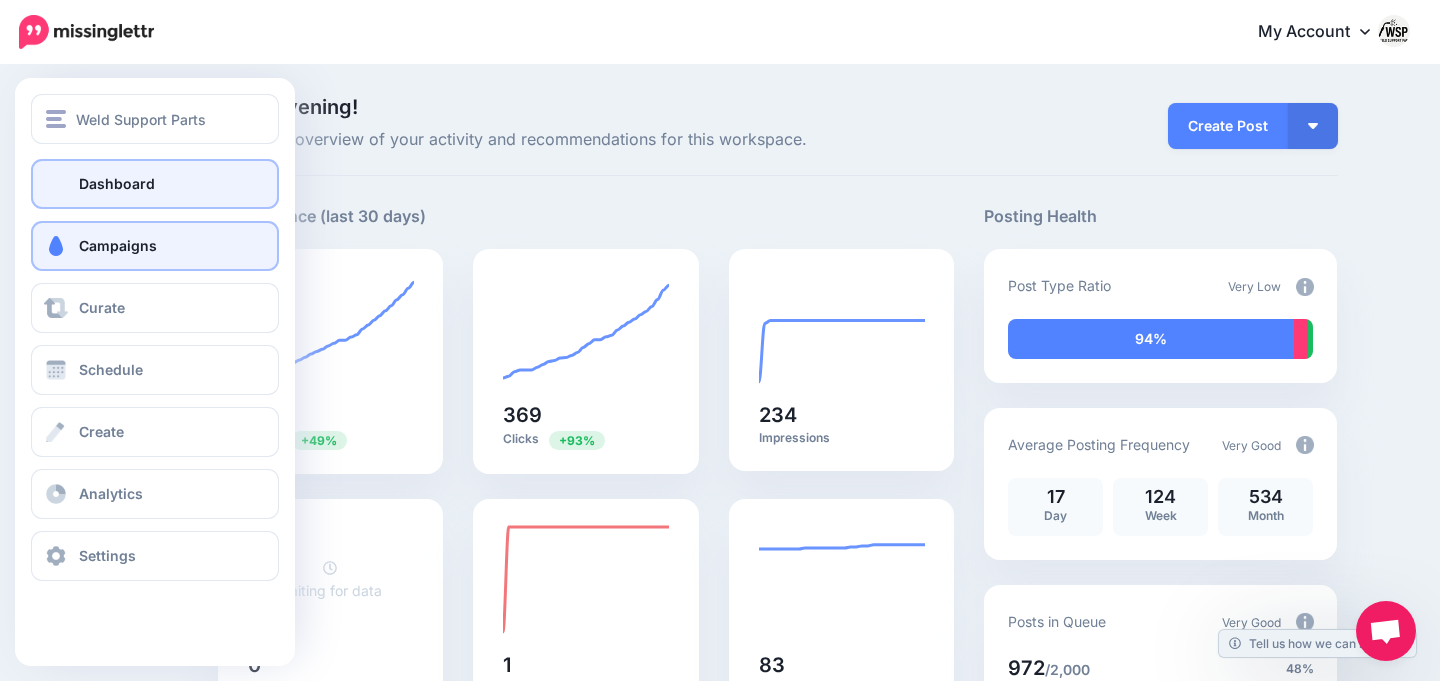 click on "Campaigns" at bounding box center [155, 246] 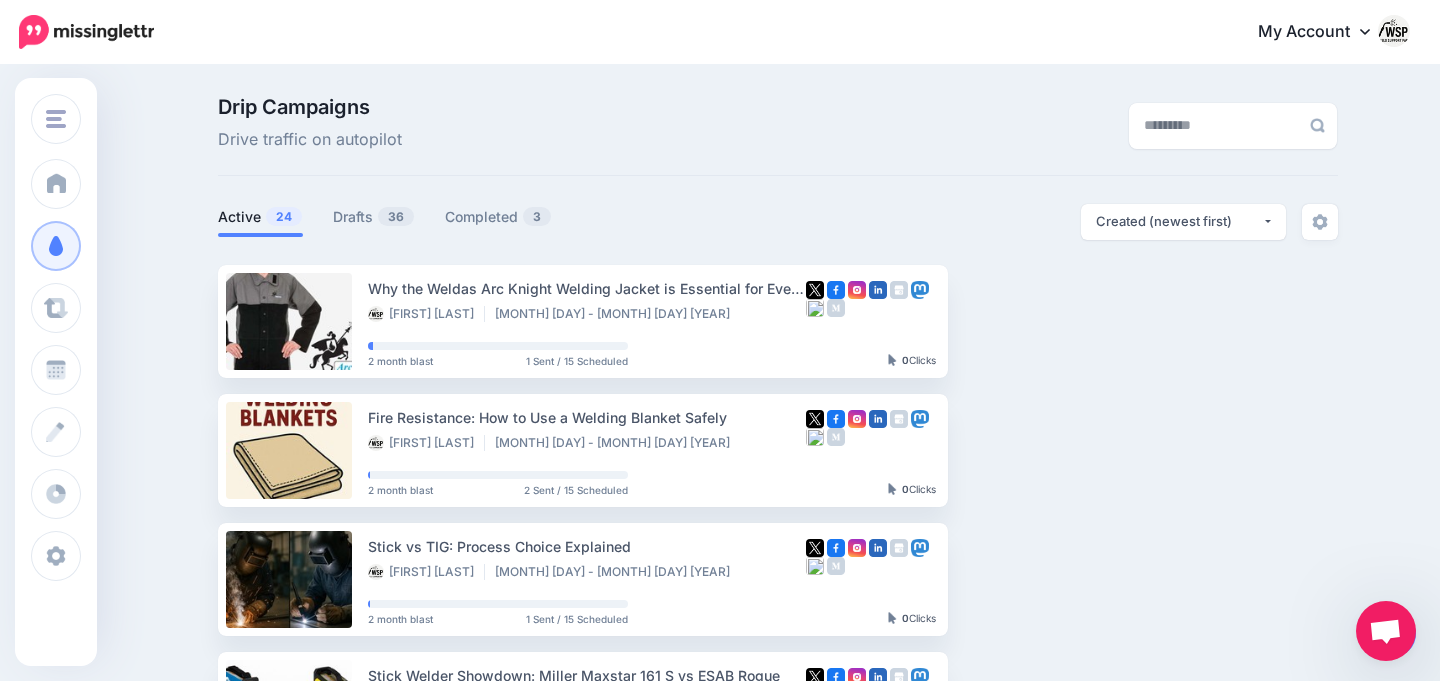 scroll, scrollTop: 0, scrollLeft: 0, axis: both 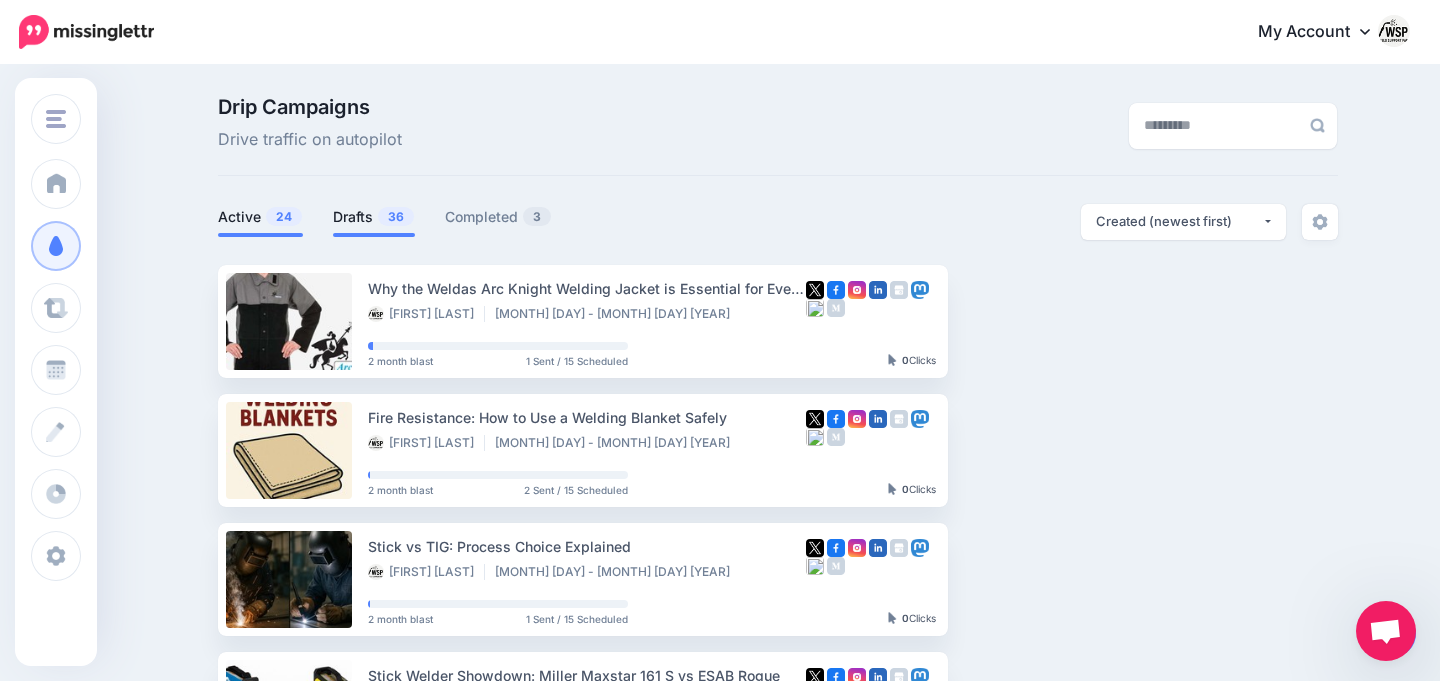 click on "Drafts  36" at bounding box center (374, 217) 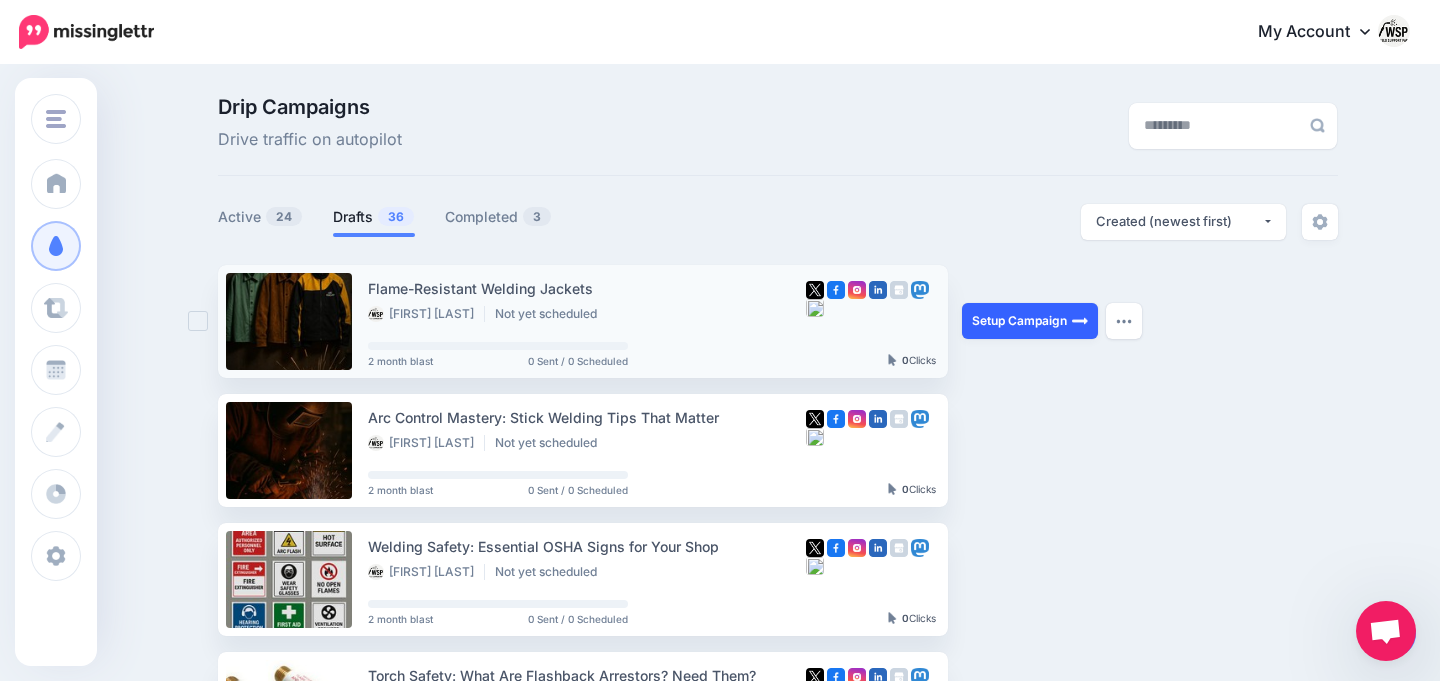 click on "Setup Campaign" at bounding box center [1030, 321] 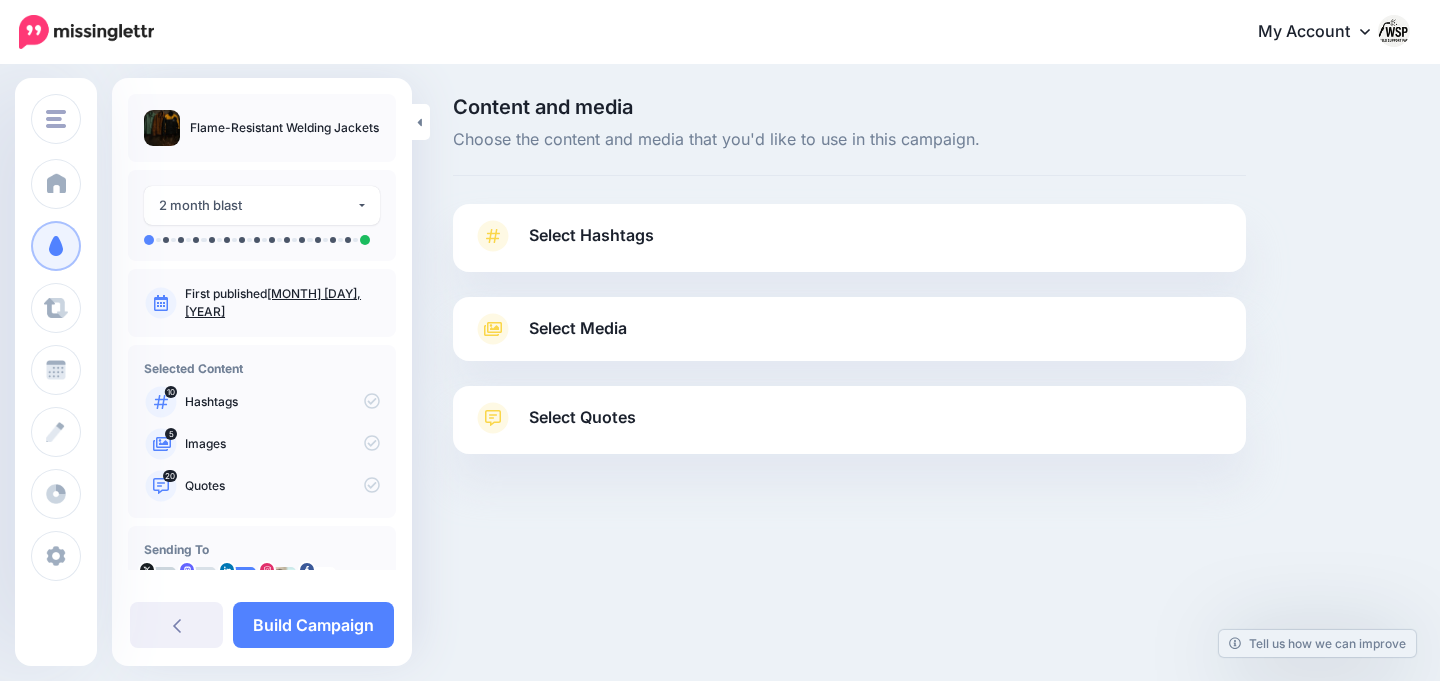 scroll, scrollTop: 0, scrollLeft: 0, axis: both 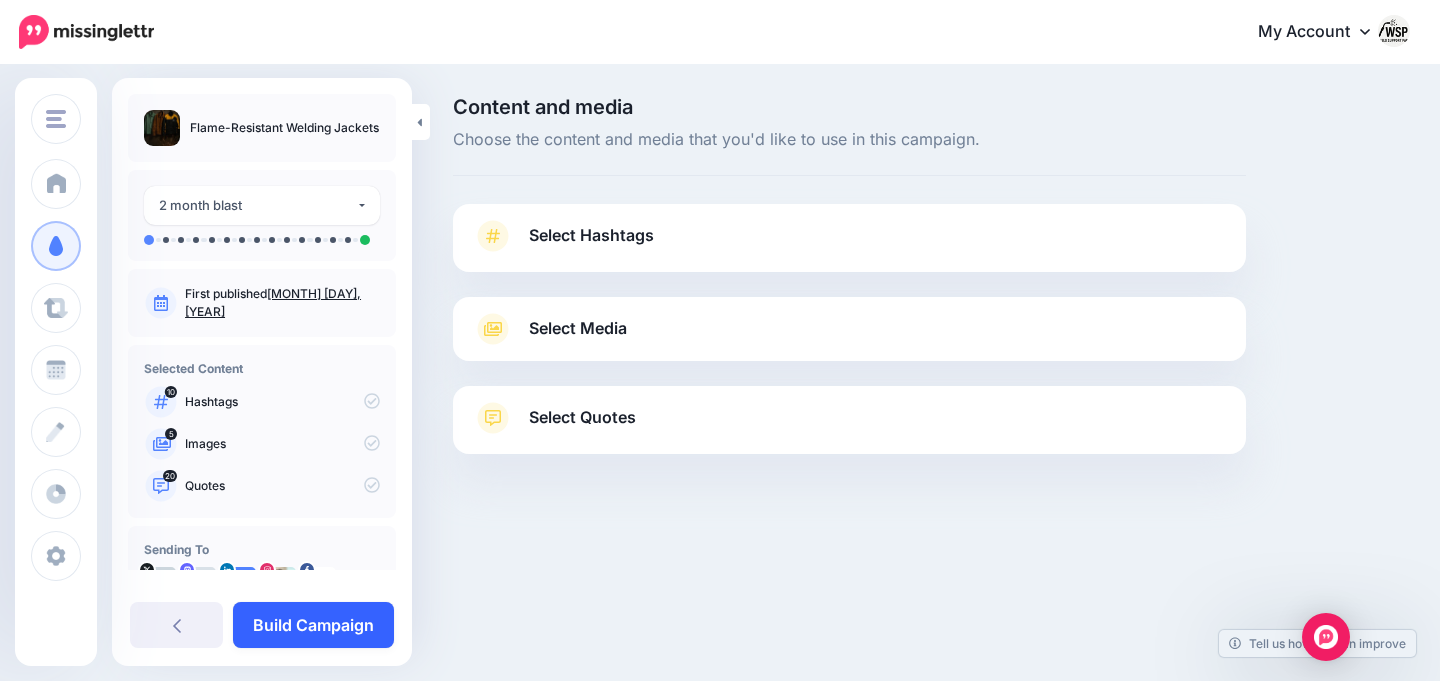 click on "Build Campaign" at bounding box center (313, 625) 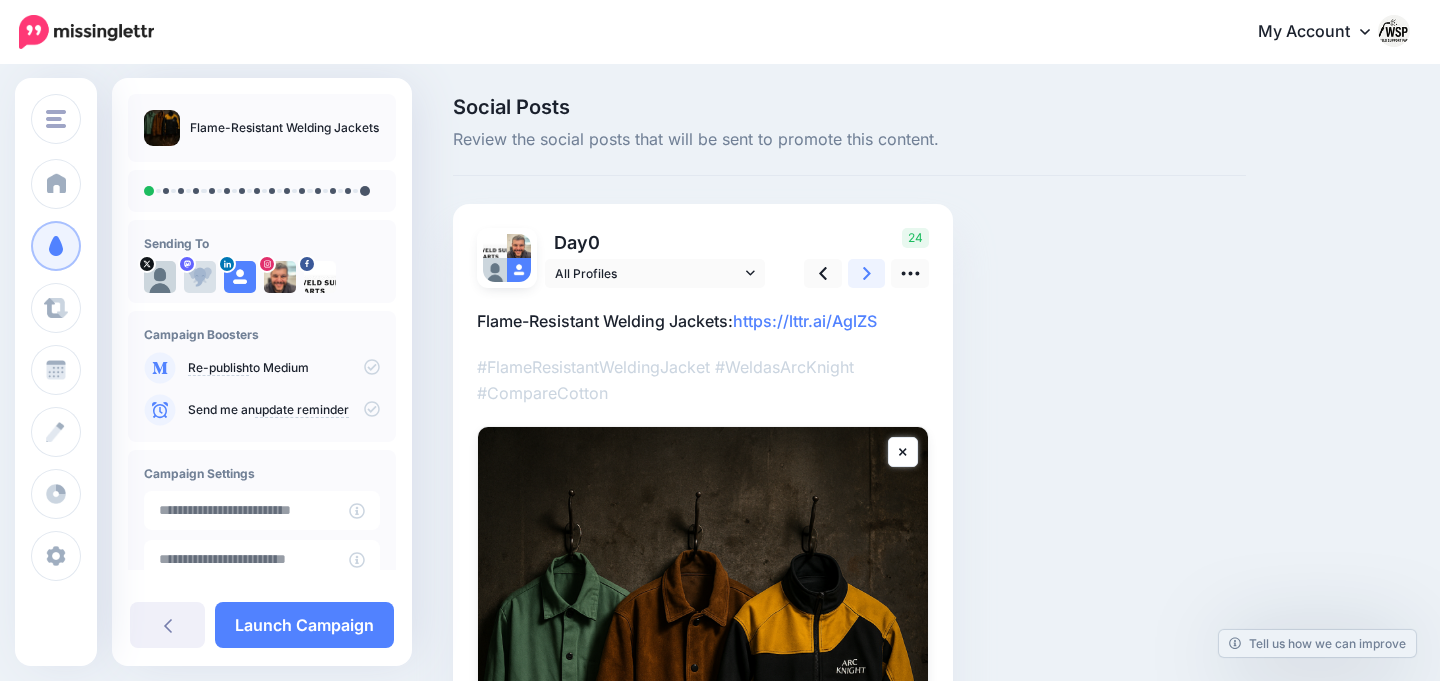 scroll, scrollTop: 0, scrollLeft: 0, axis: both 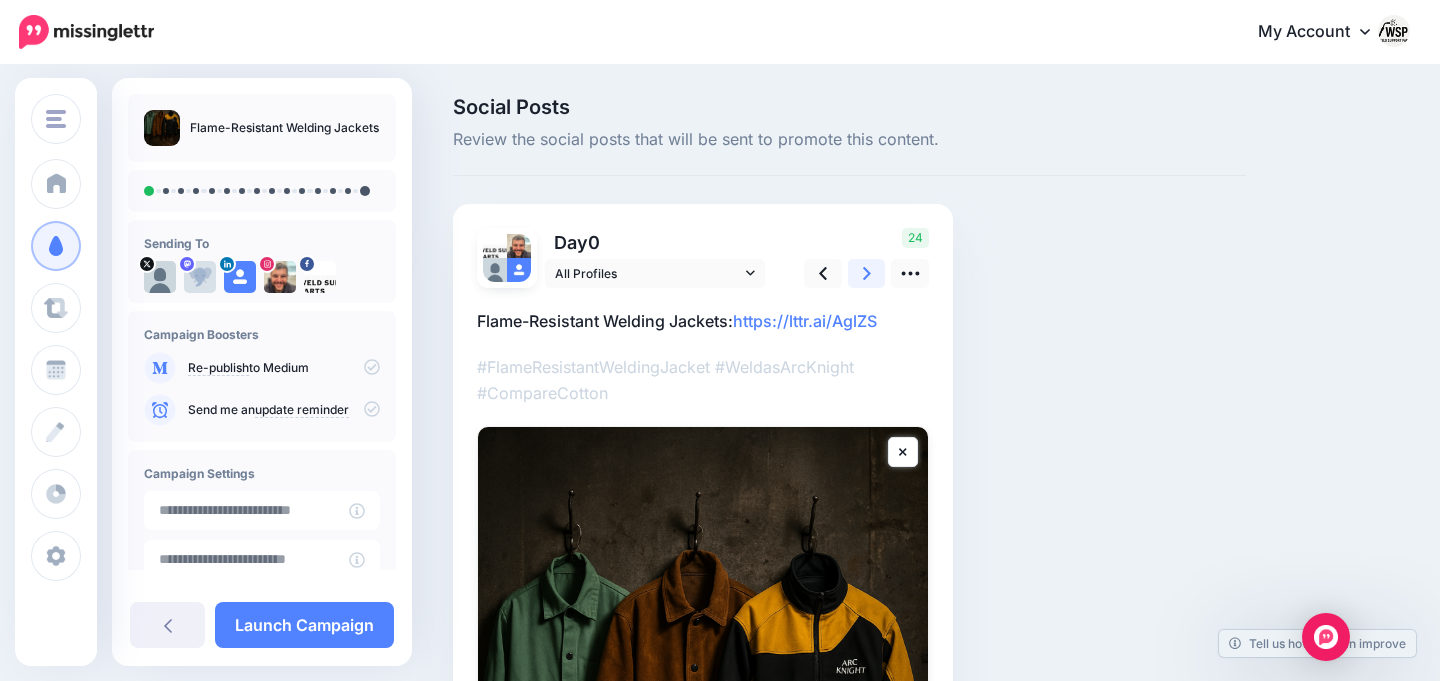 click at bounding box center (867, 273) 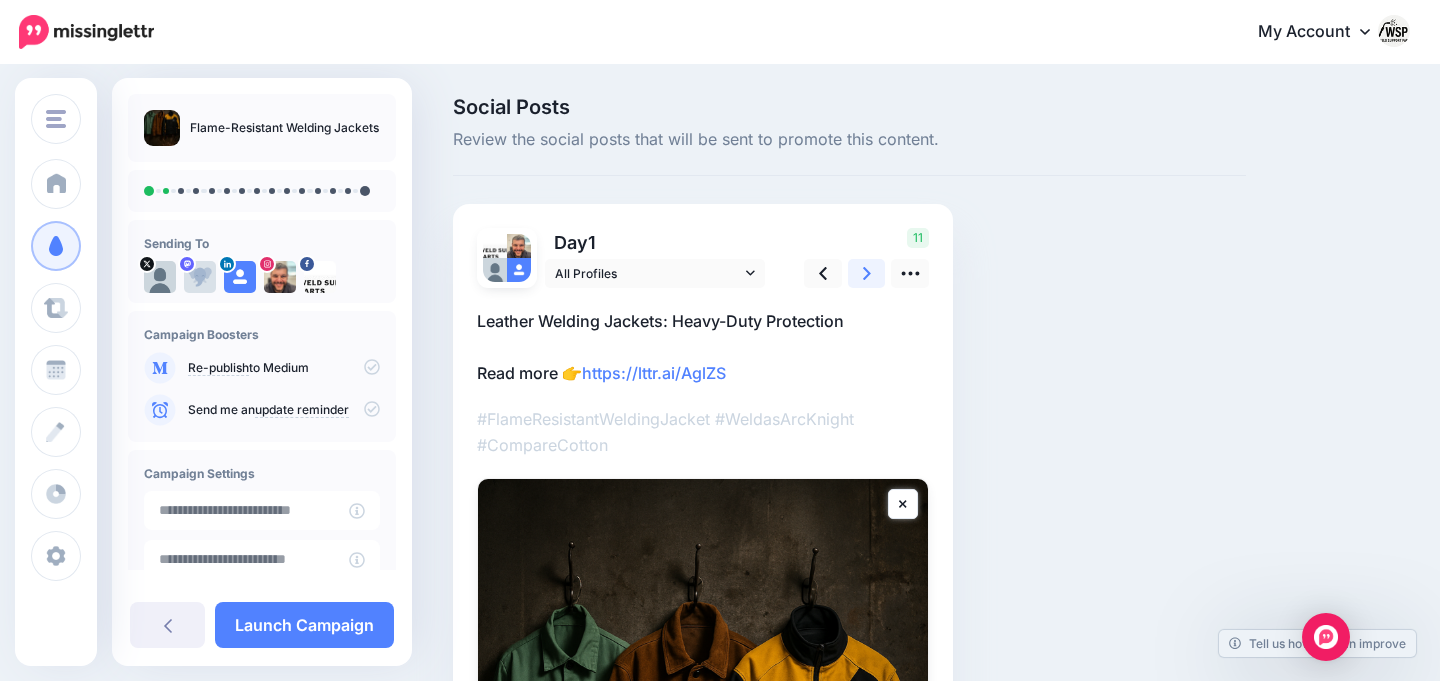 click at bounding box center [867, 273] 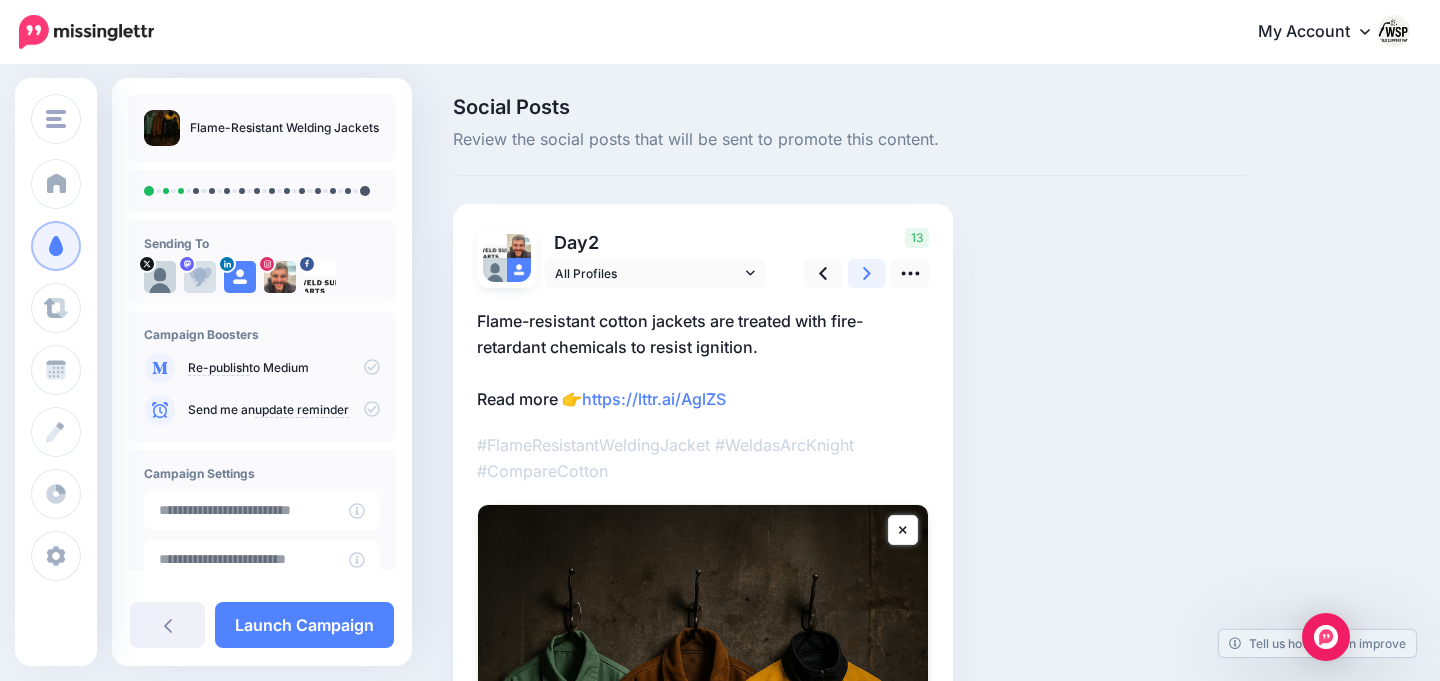 click at bounding box center [867, 273] 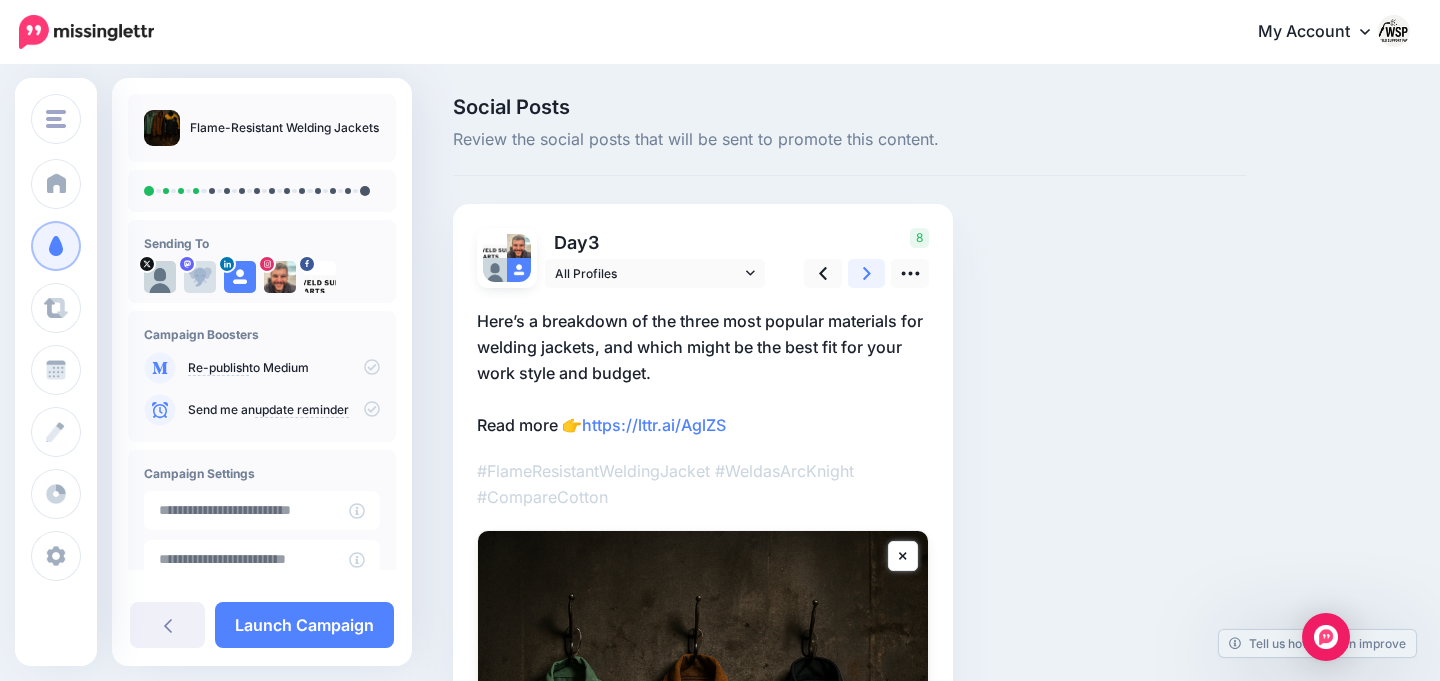 click at bounding box center [867, 273] 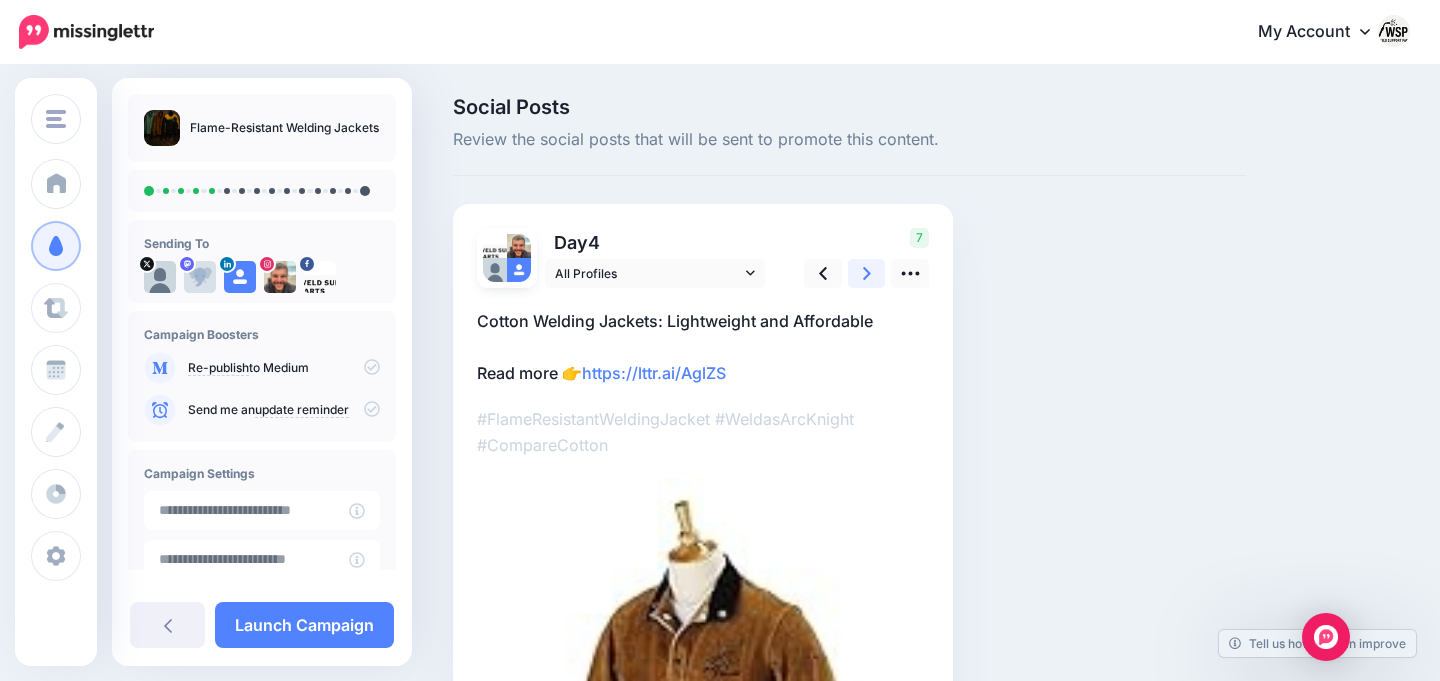 click at bounding box center (867, 273) 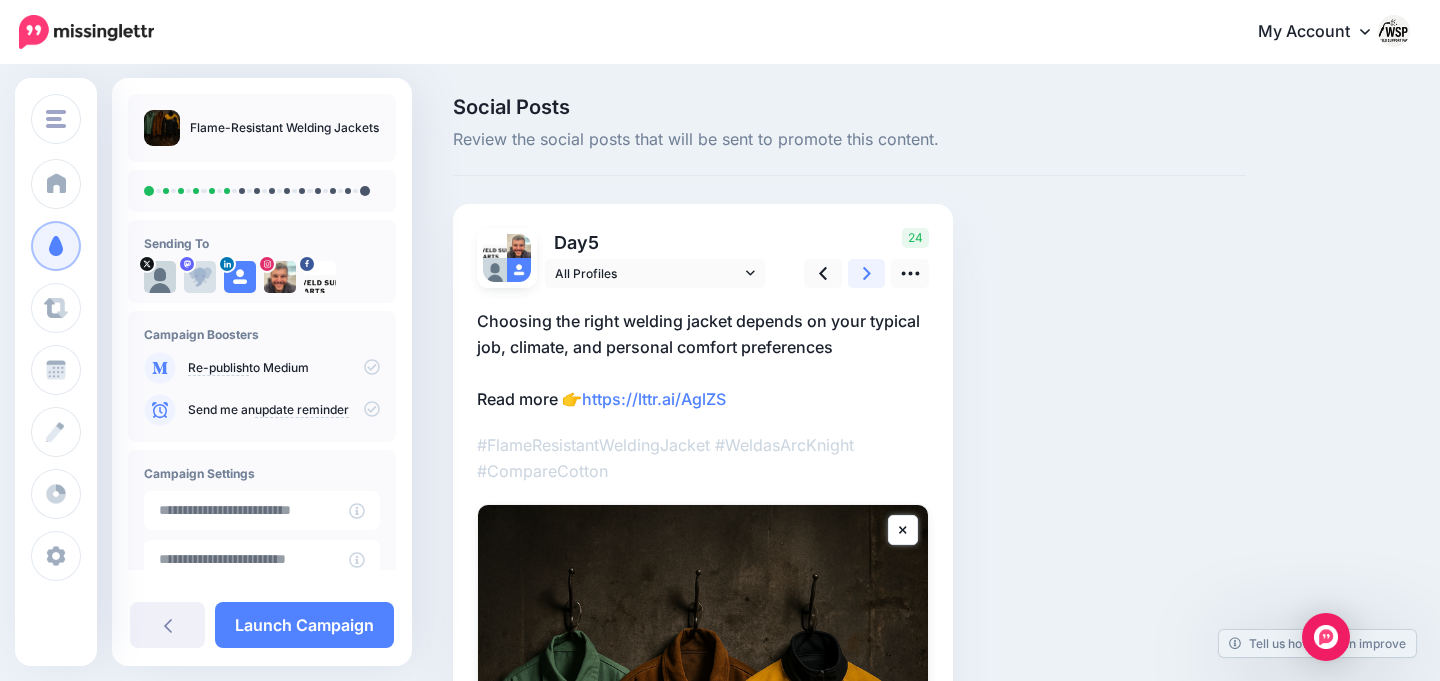 click at bounding box center [867, 273] 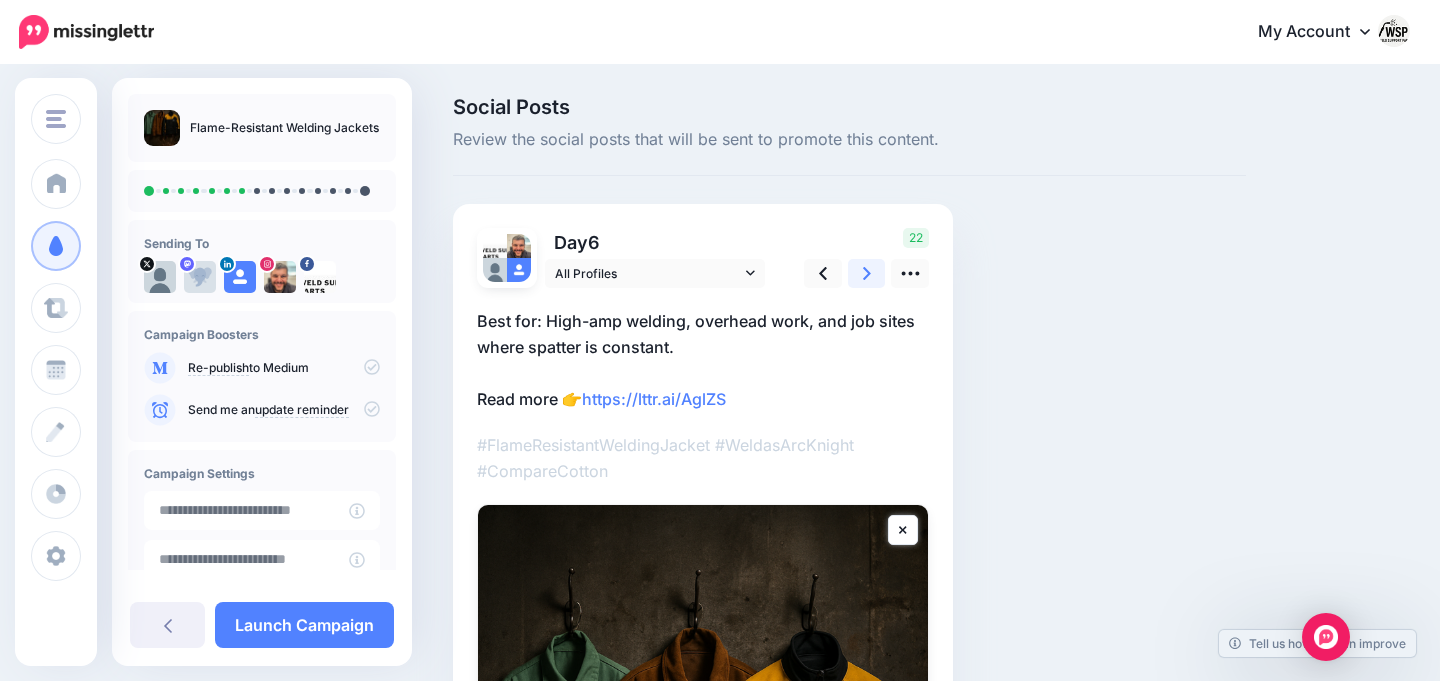 click at bounding box center (867, 273) 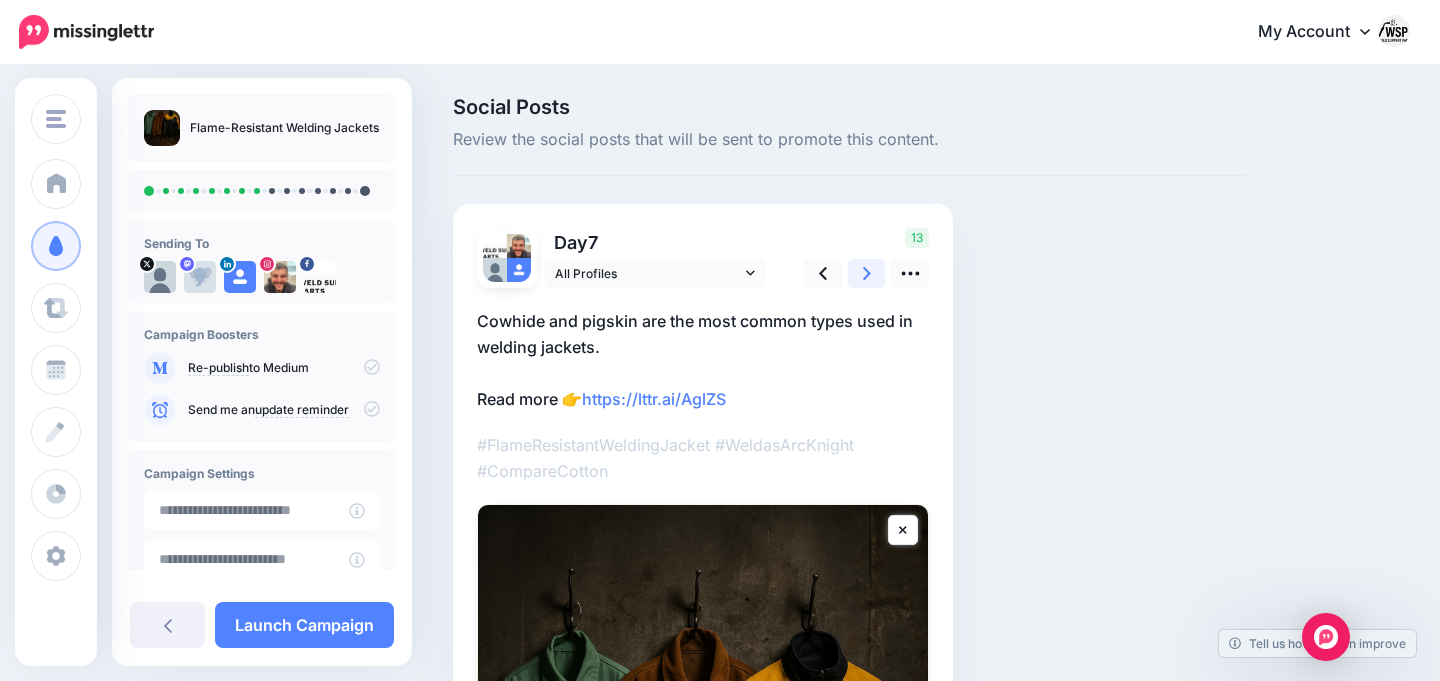 click at bounding box center (867, 273) 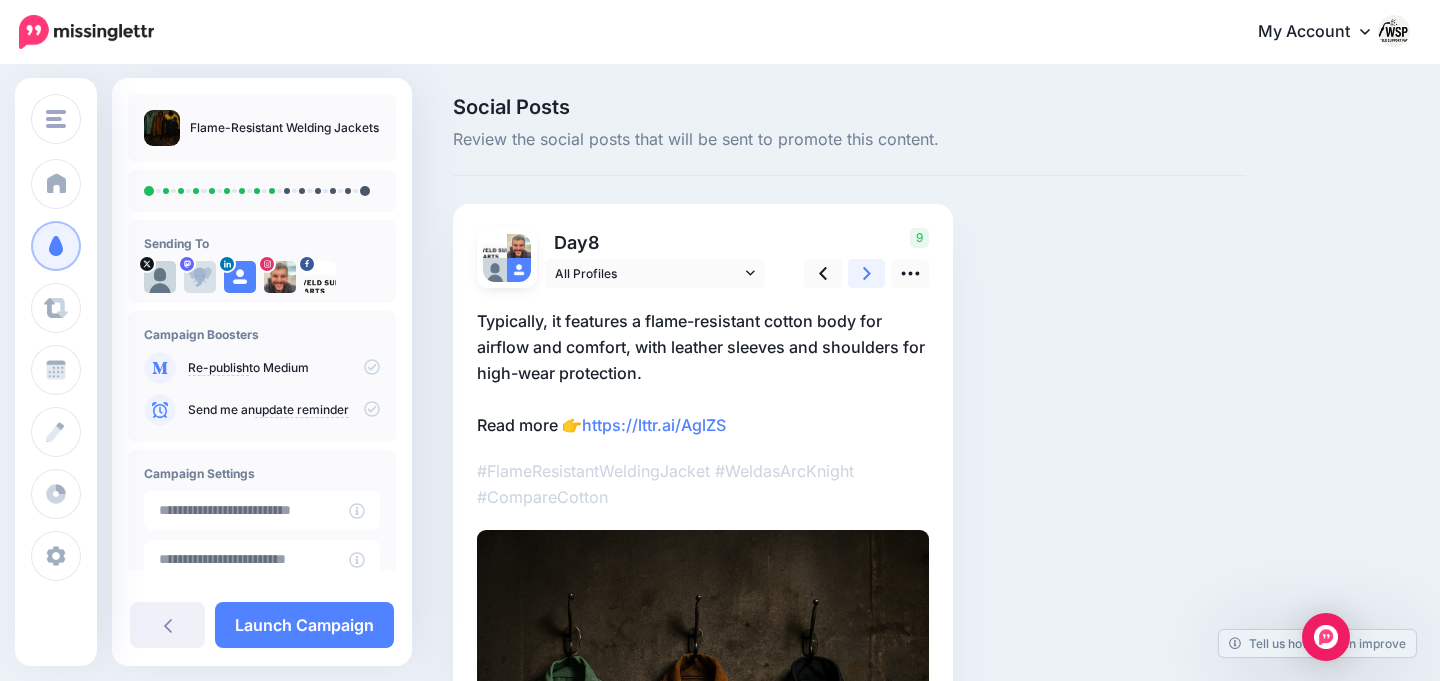 click at bounding box center (867, 273) 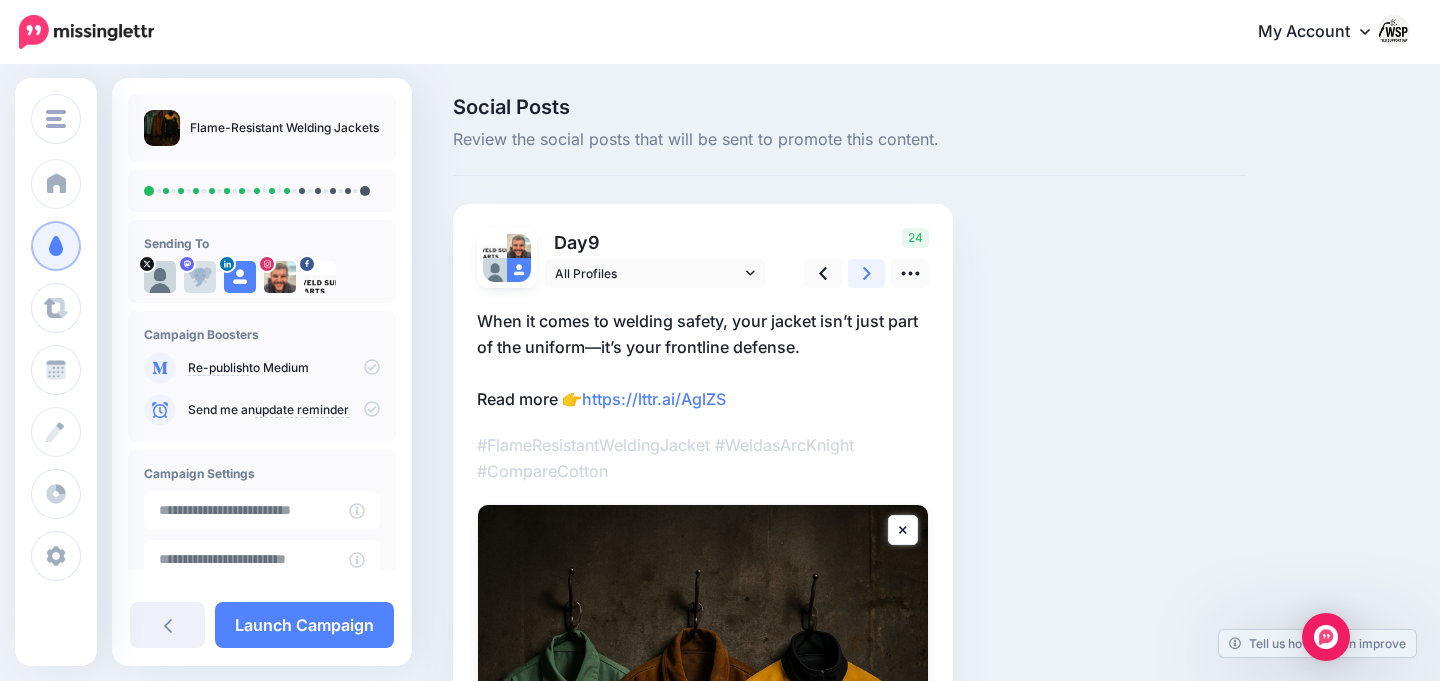 click at bounding box center (867, 273) 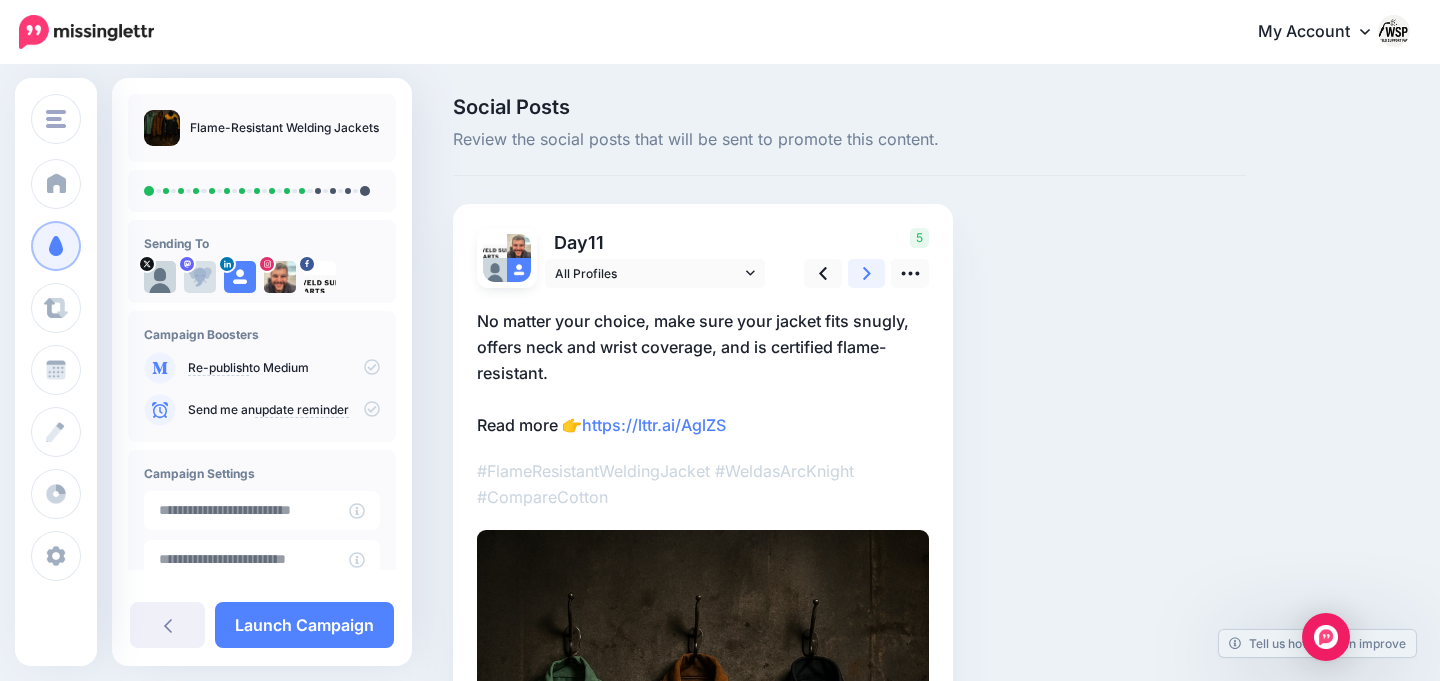 click at bounding box center (867, 273) 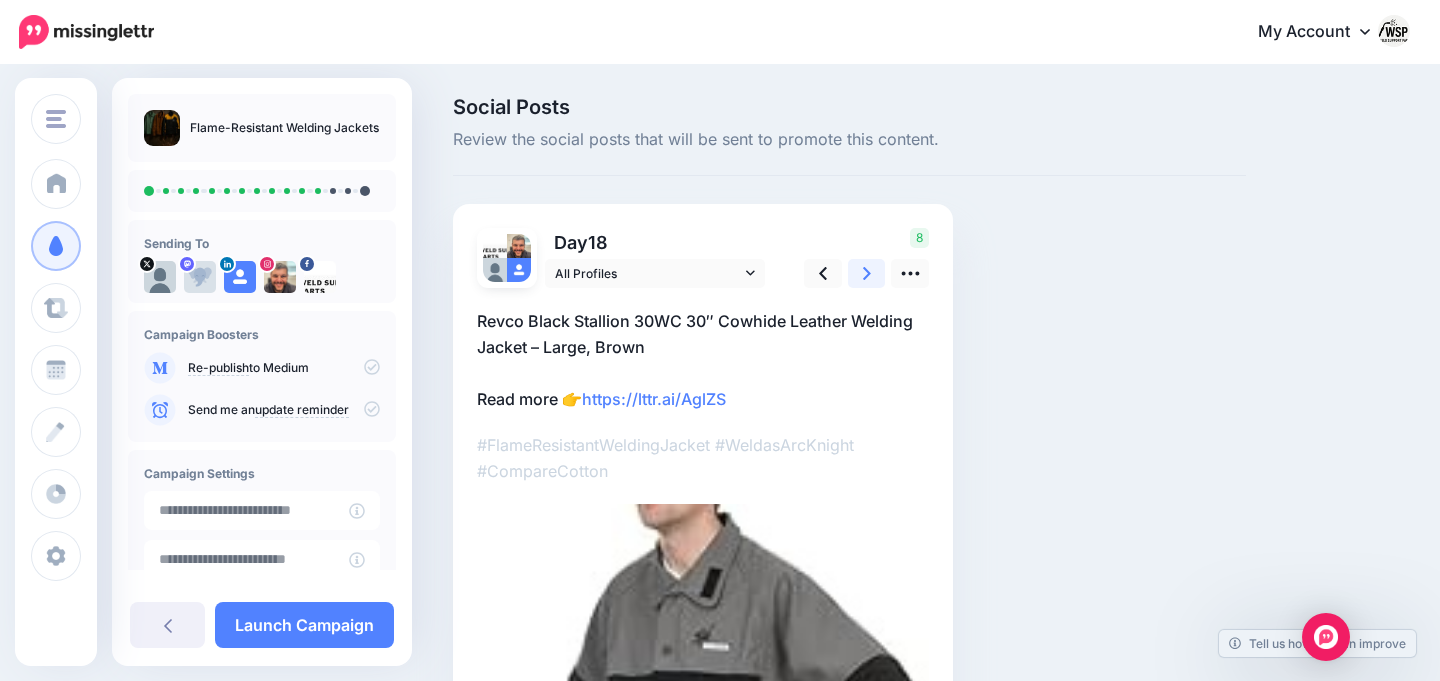 click at bounding box center [867, 273] 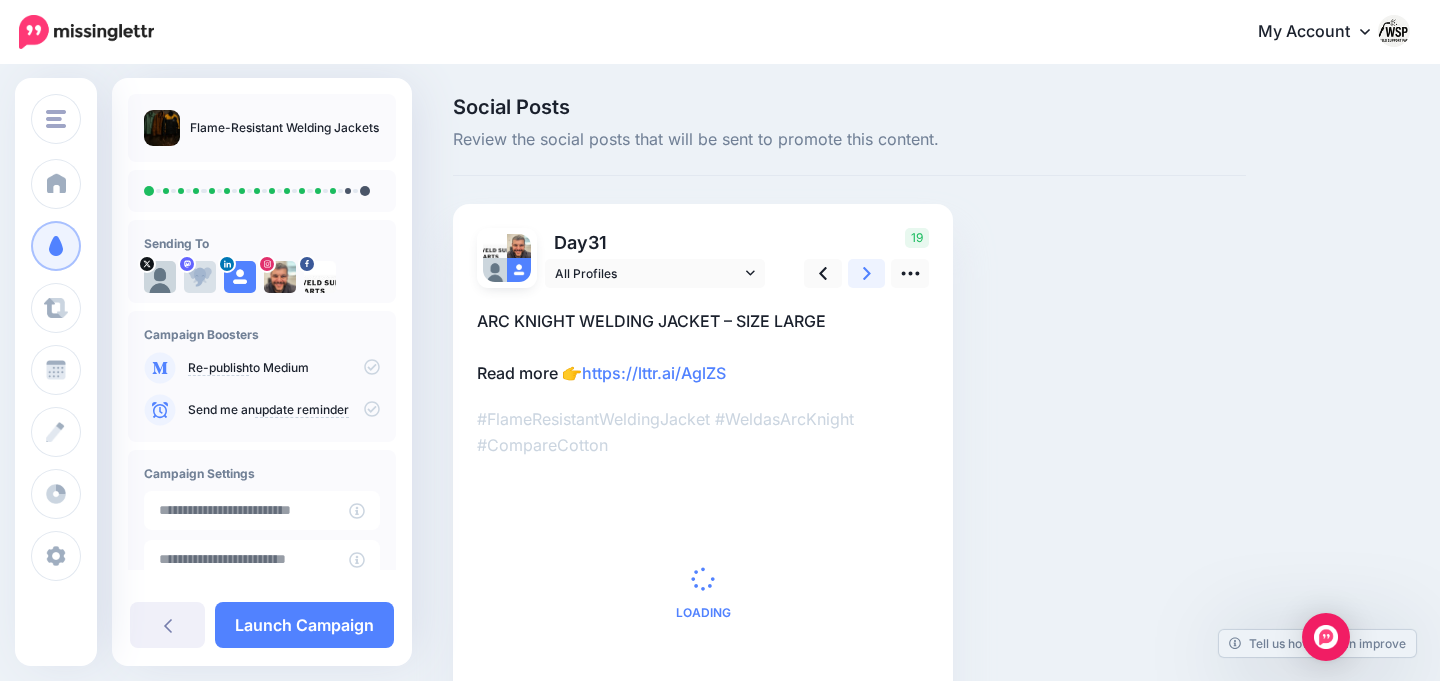 click at bounding box center (867, 273) 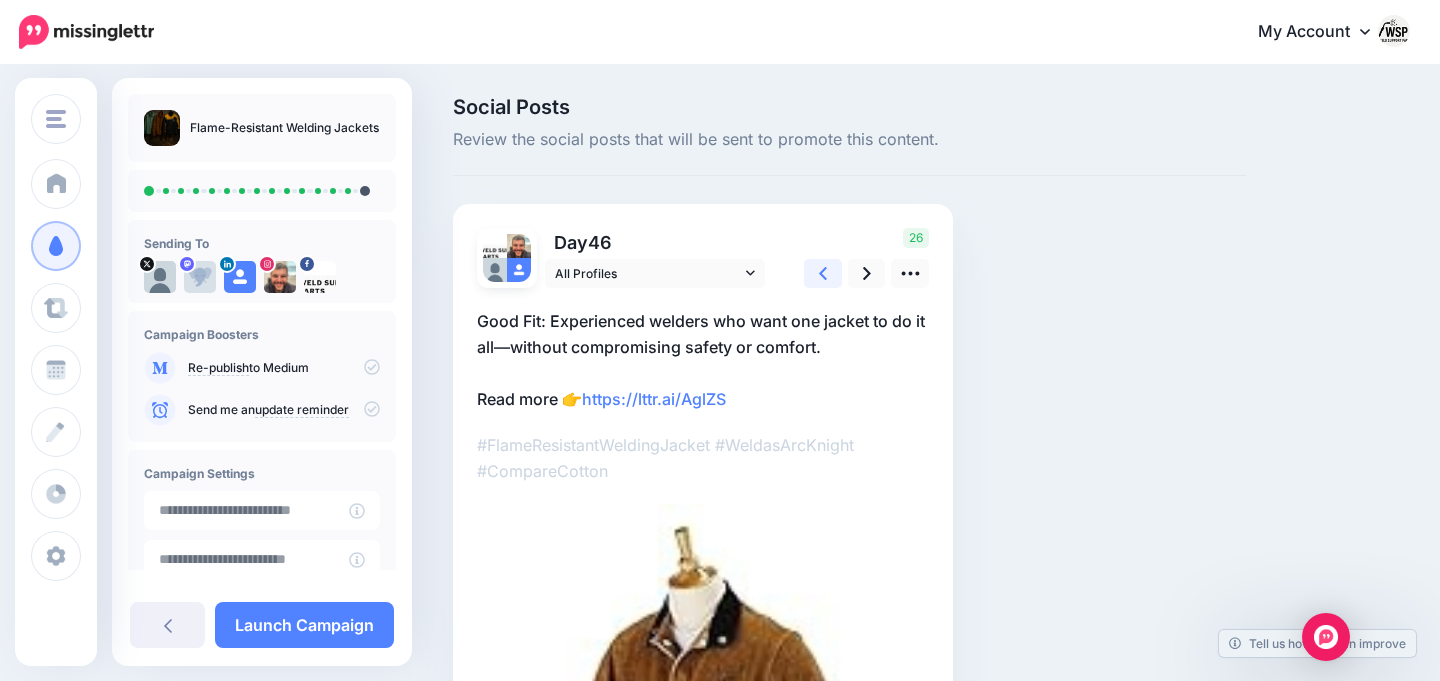 click at bounding box center [823, 273] 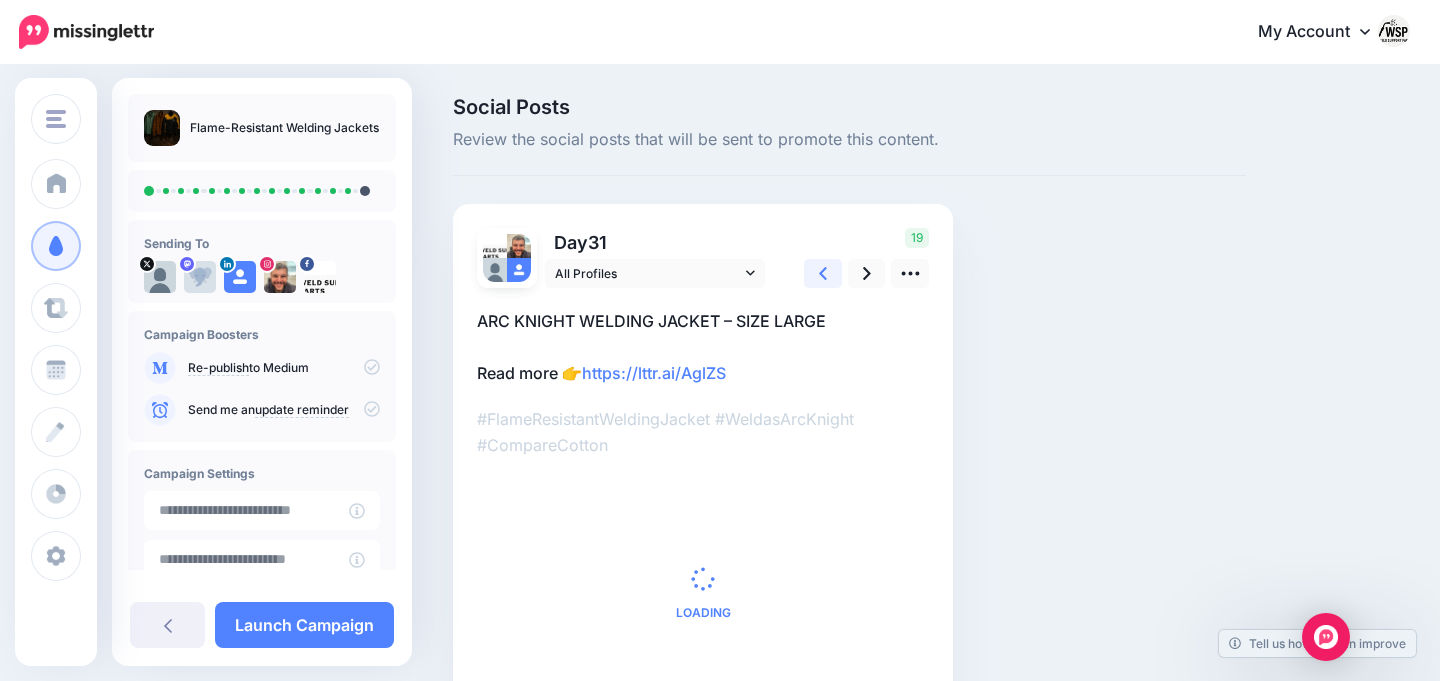 click at bounding box center (823, 273) 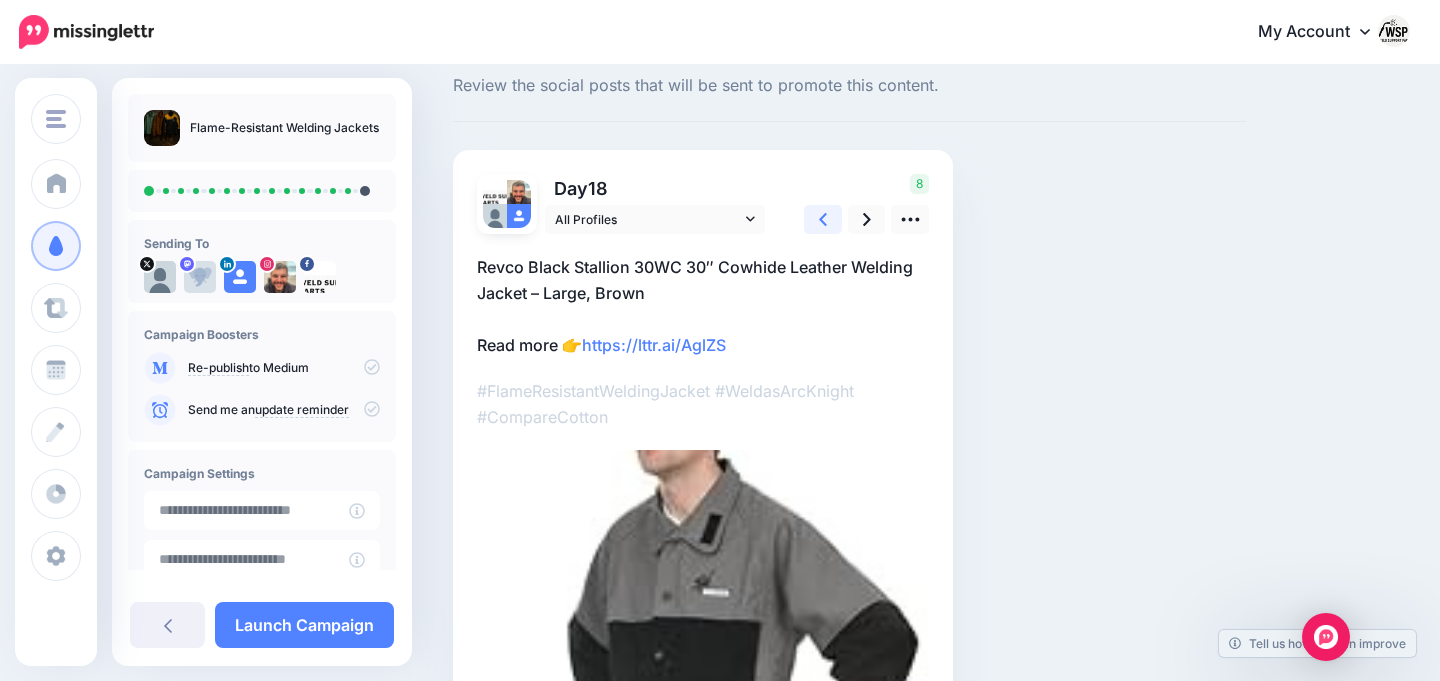 scroll, scrollTop: 52, scrollLeft: 0, axis: vertical 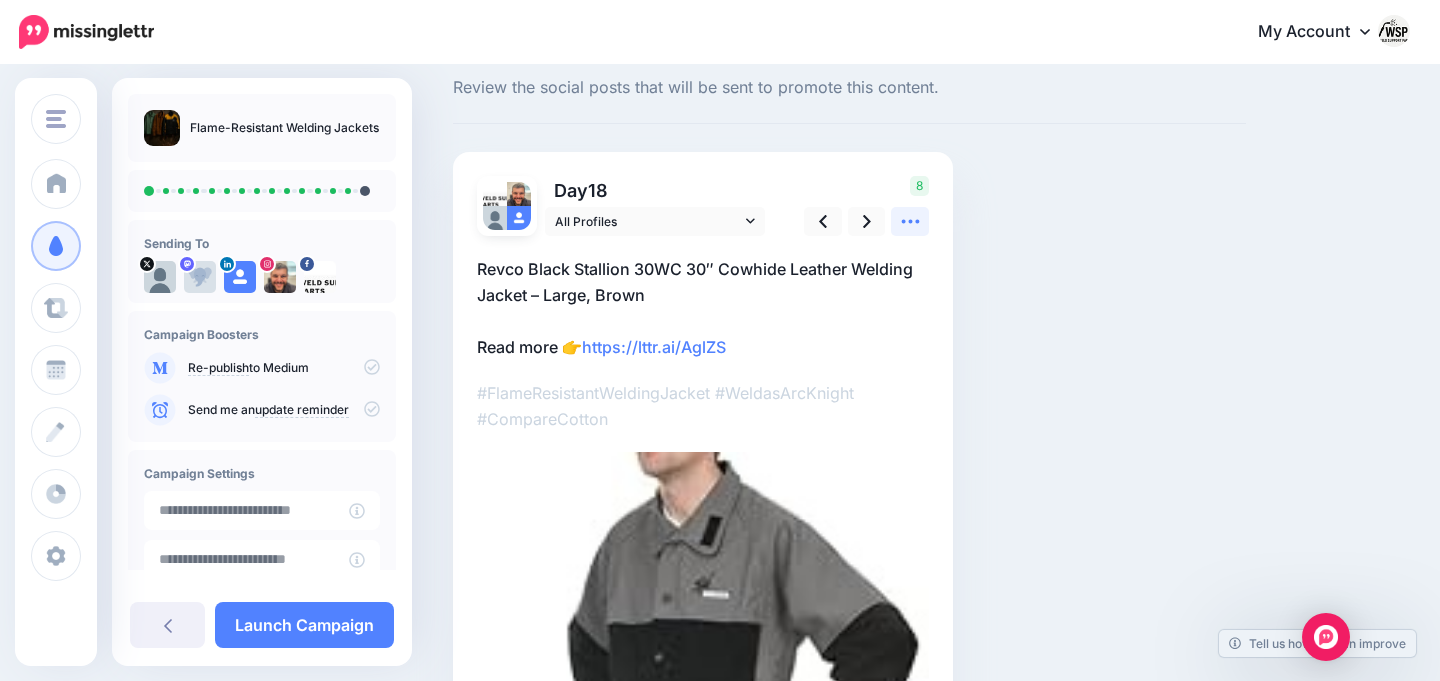 click 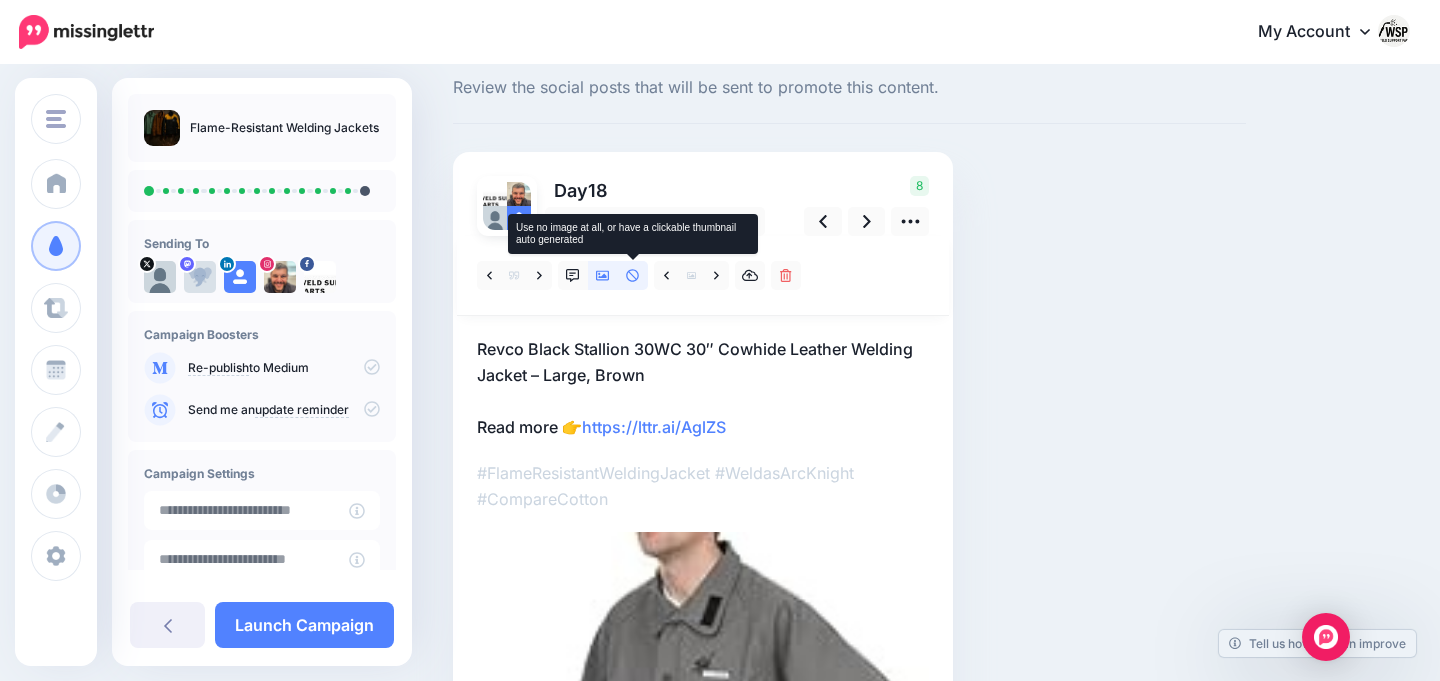 click 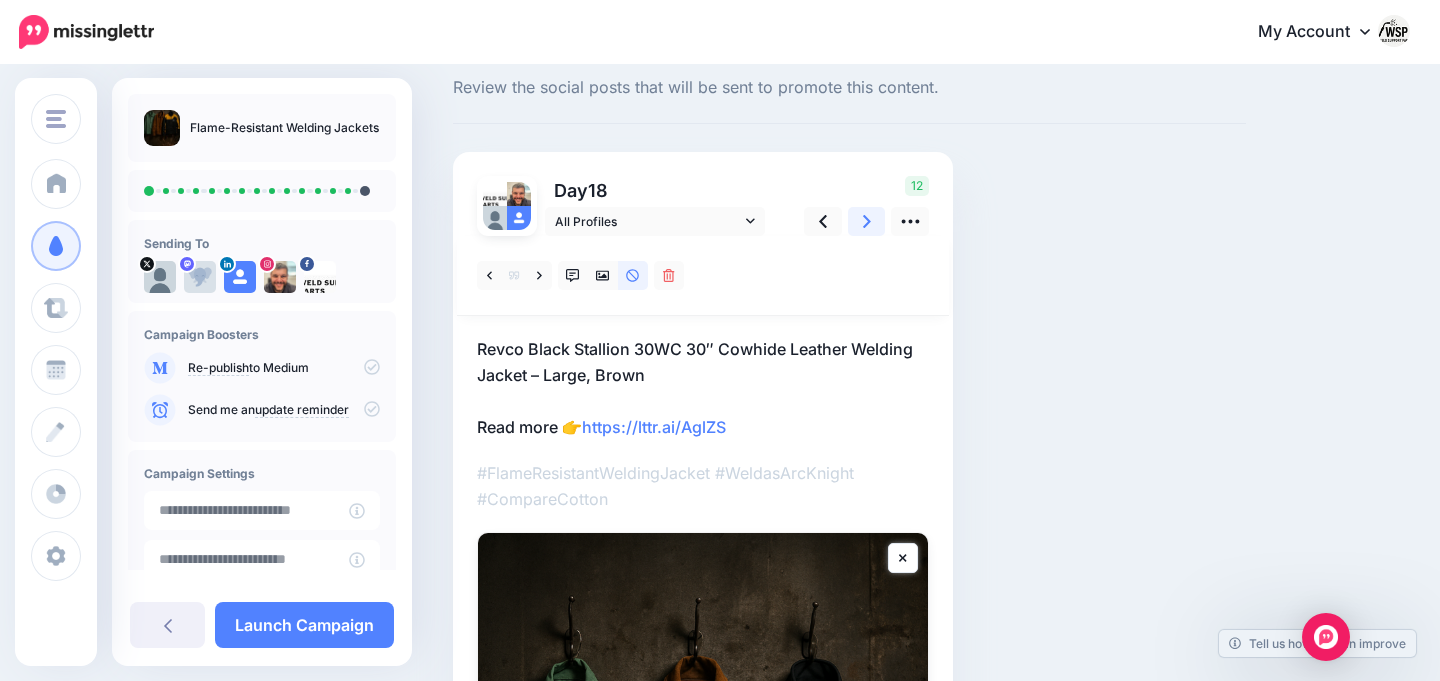 click 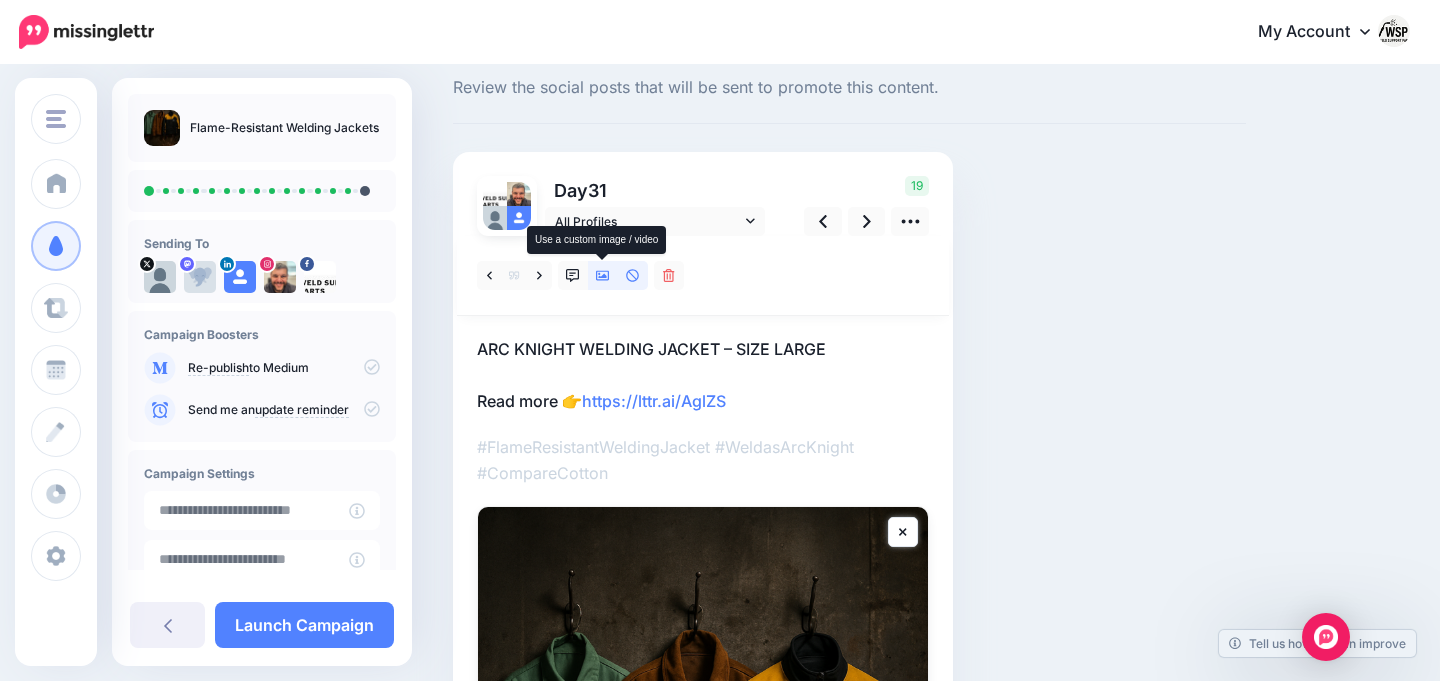 click 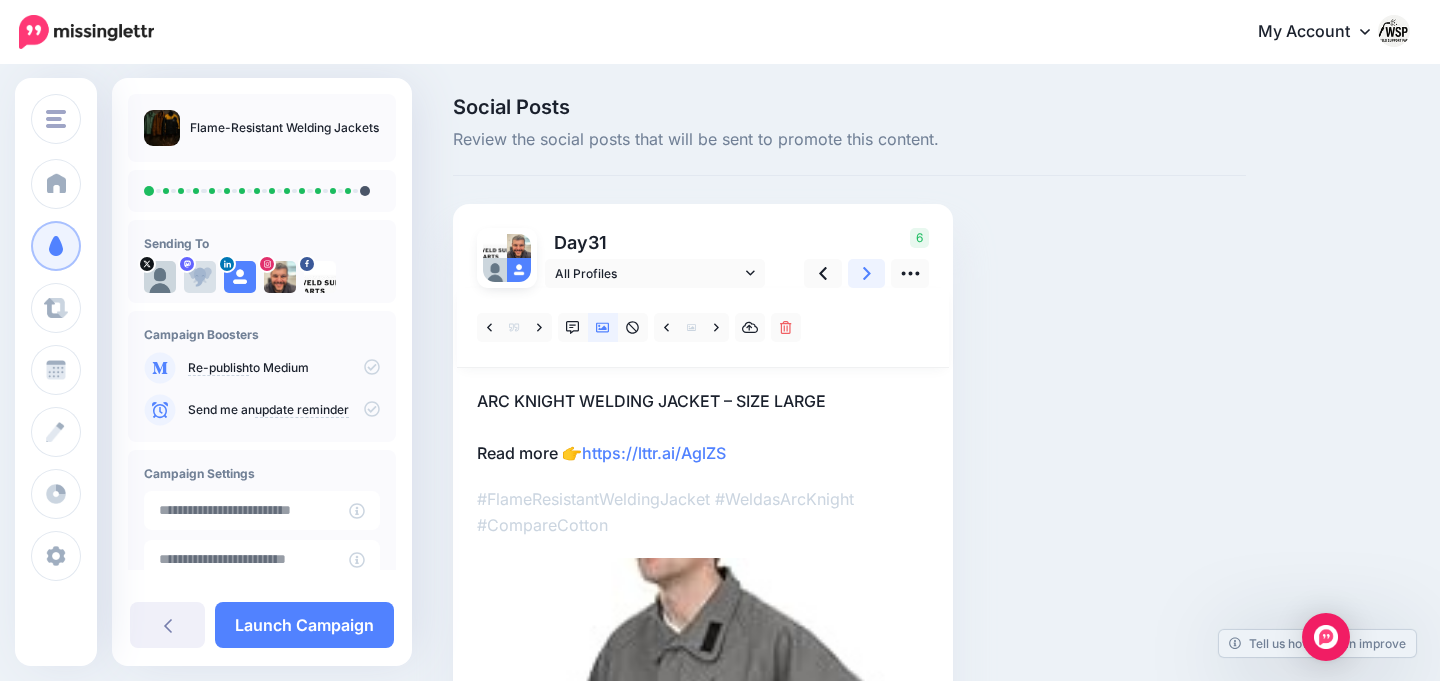 click 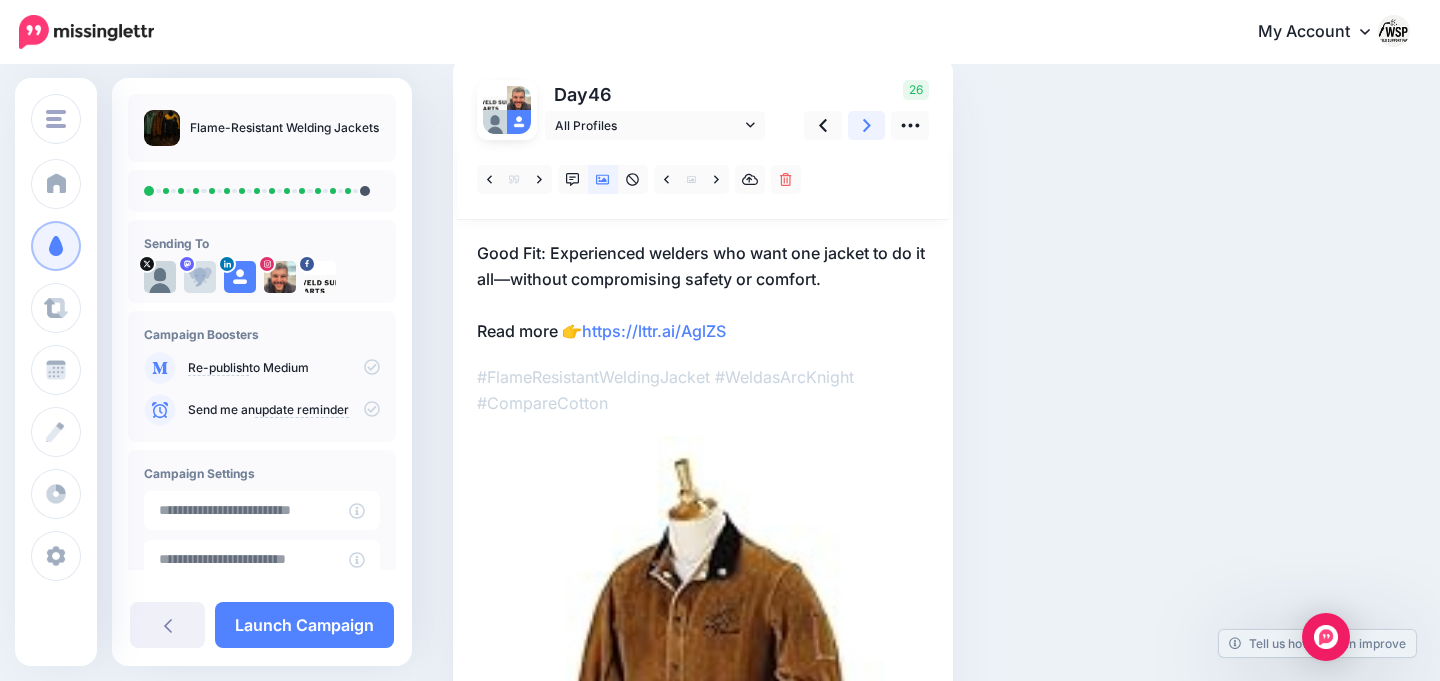 scroll, scrollTop: 138, scrollLeft: 0, axis: vertical 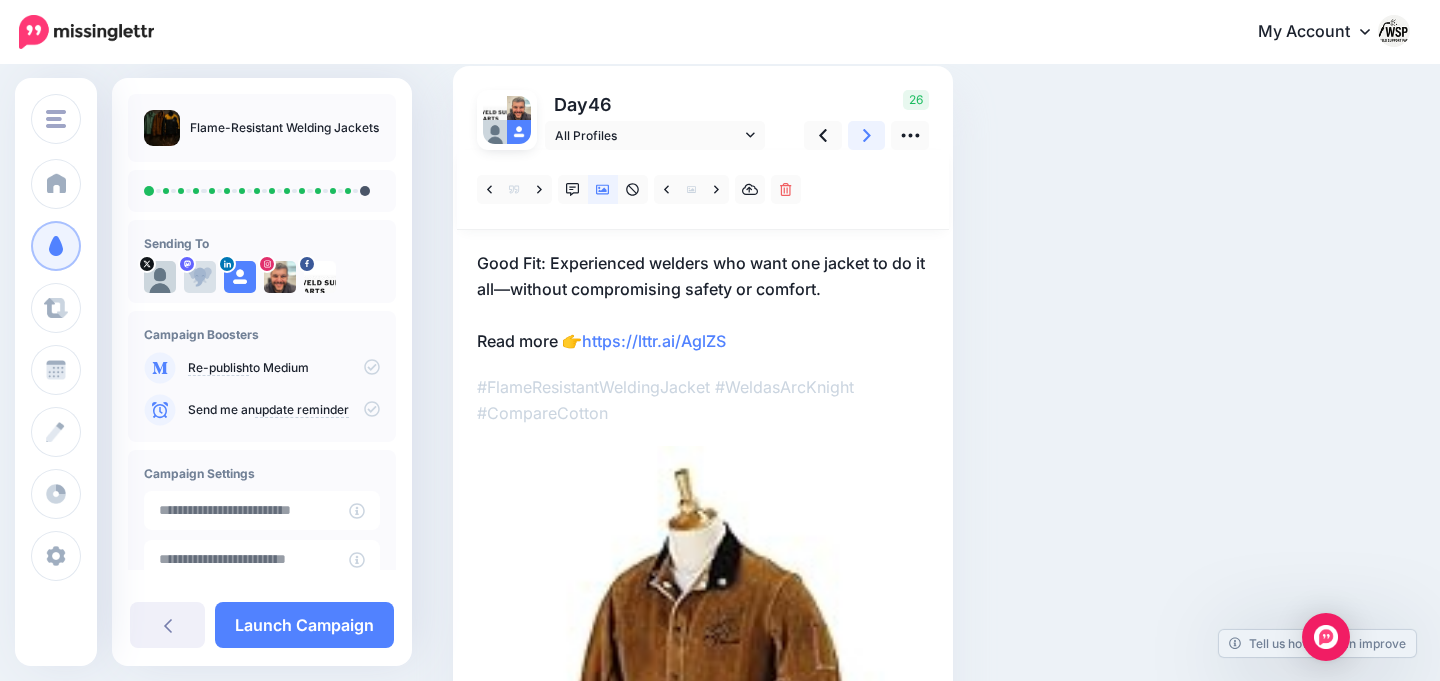 click 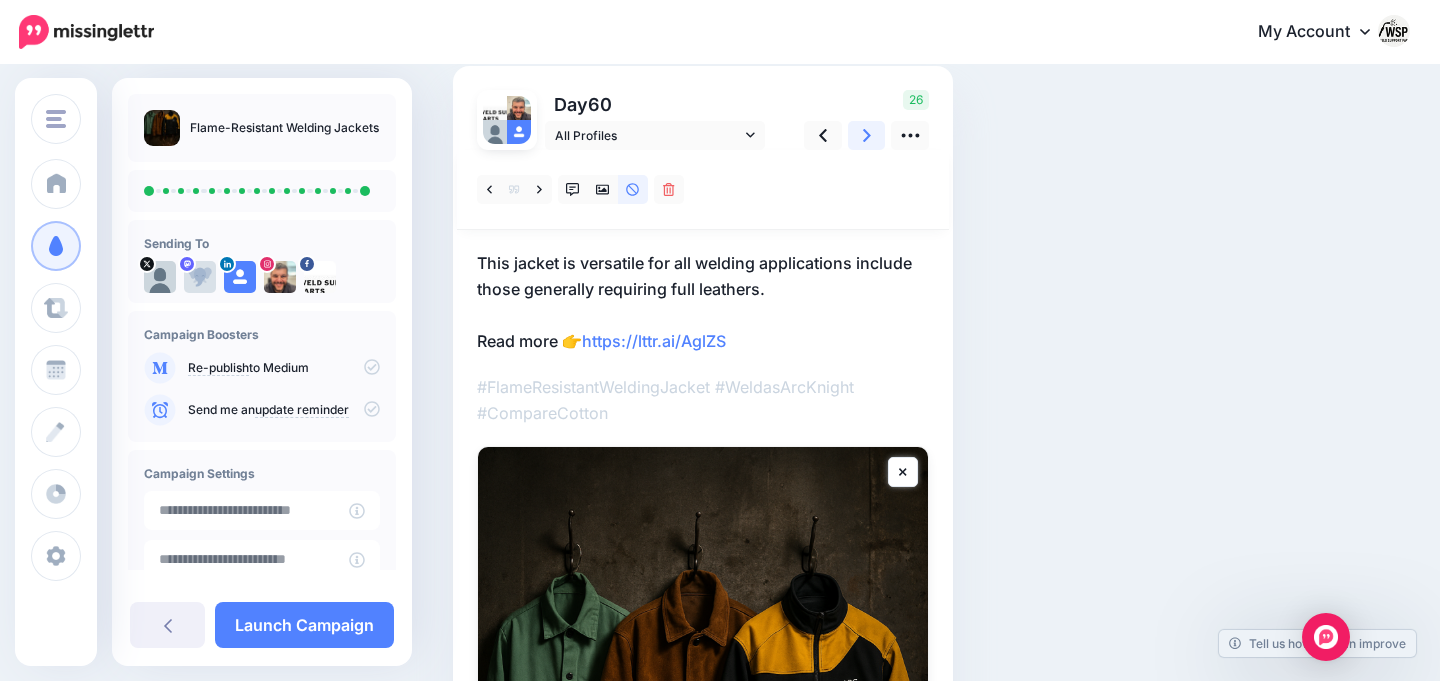 click 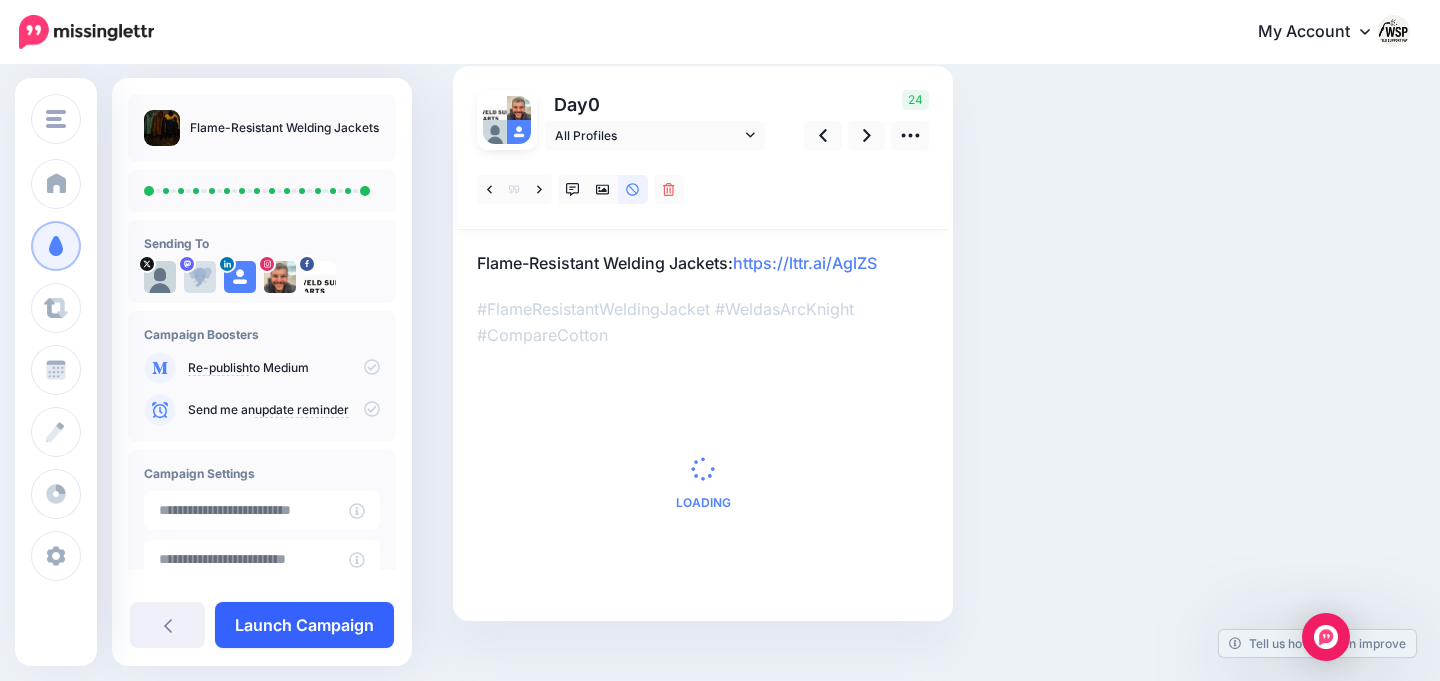 click on "Launch Campaign" at bounding box center [304, 625] 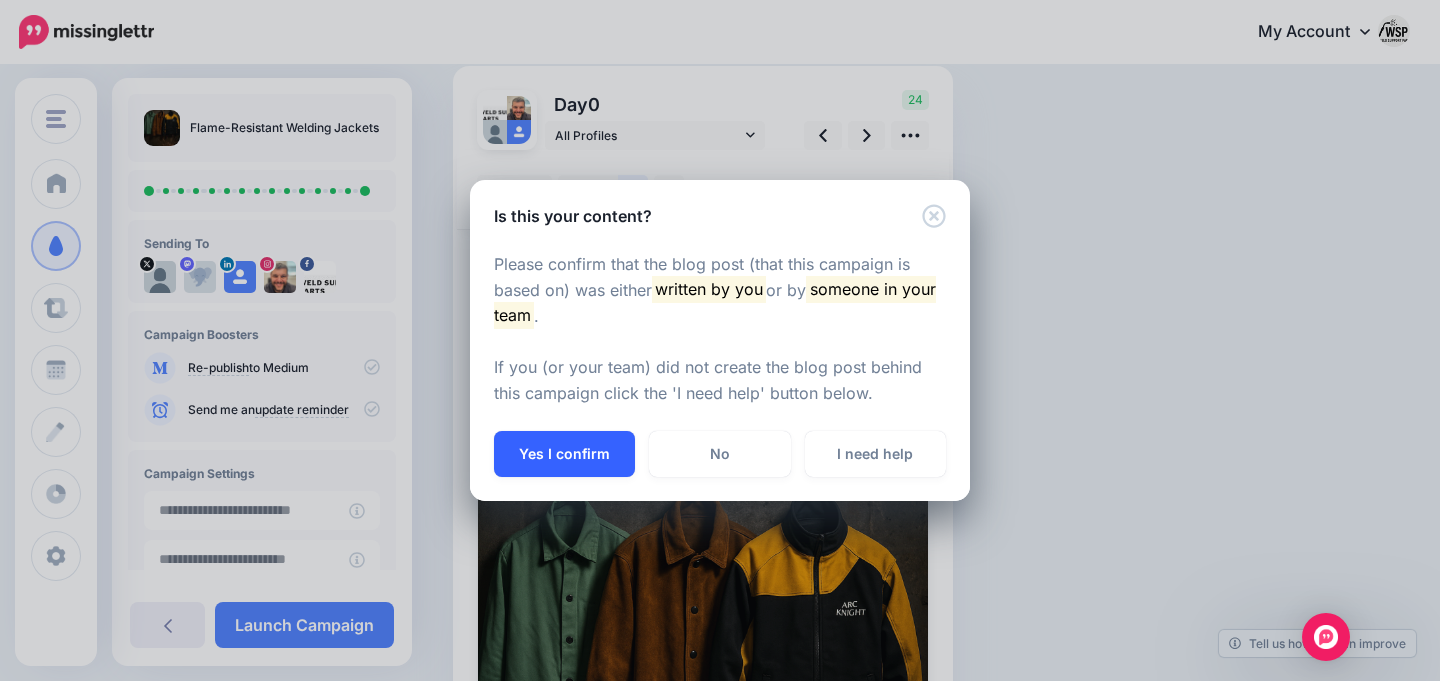 click on "Yes I confirm" at bounding box center [564, 454] 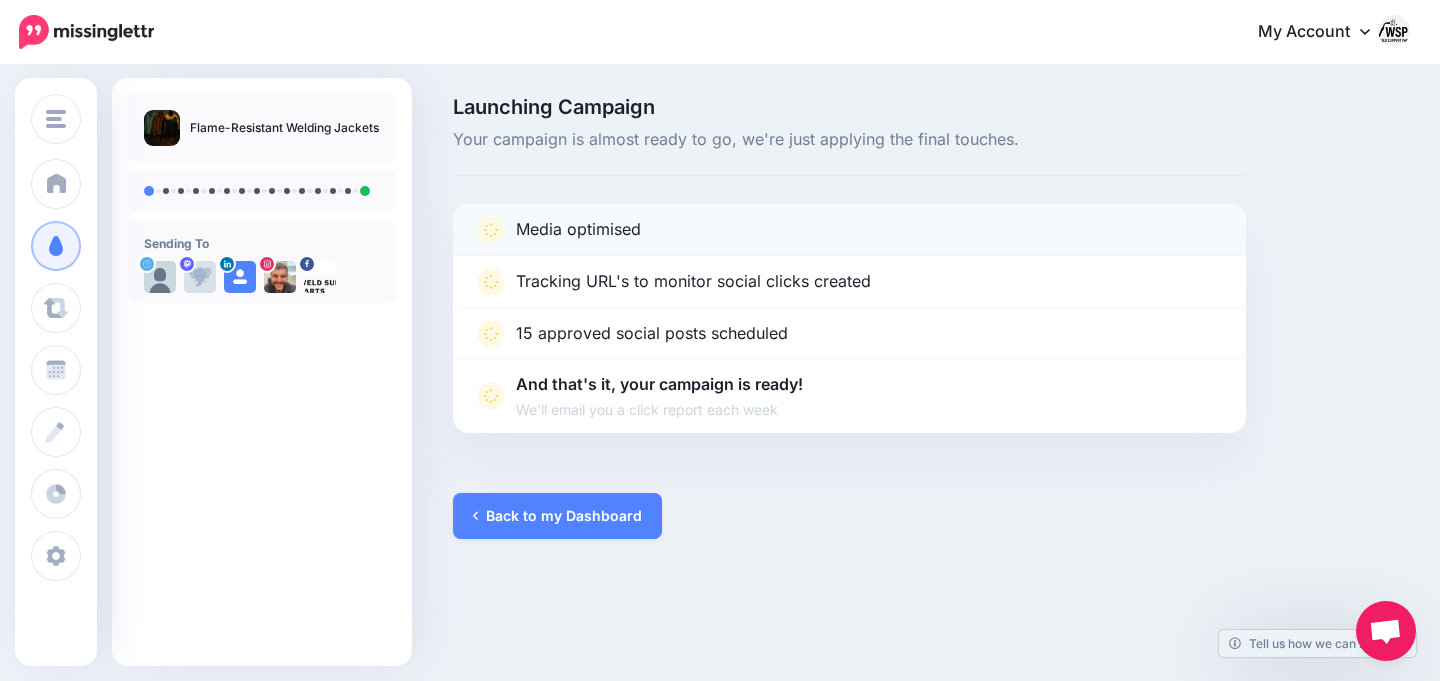scroll, scrollTop: 0, scrollLeft: 0, axis: both 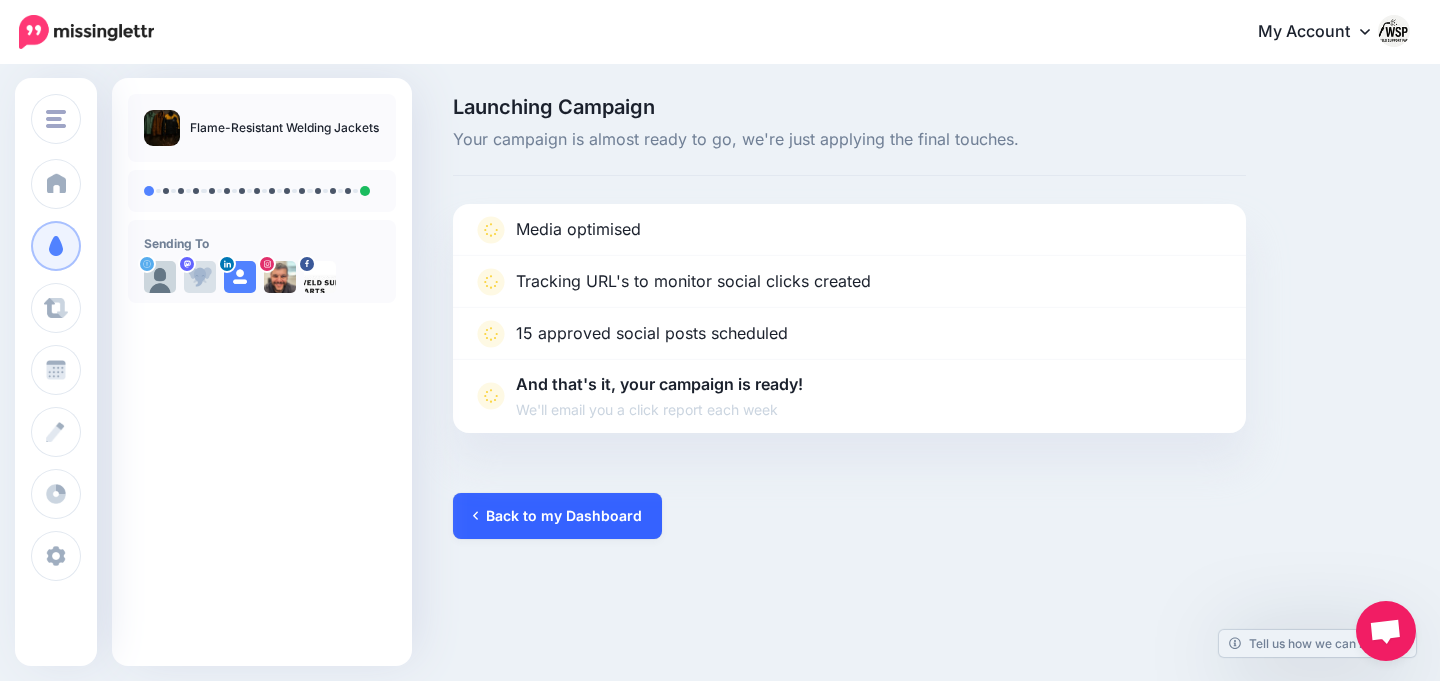 click on "Back to my Dashboard" at bounding box center (557, 516) 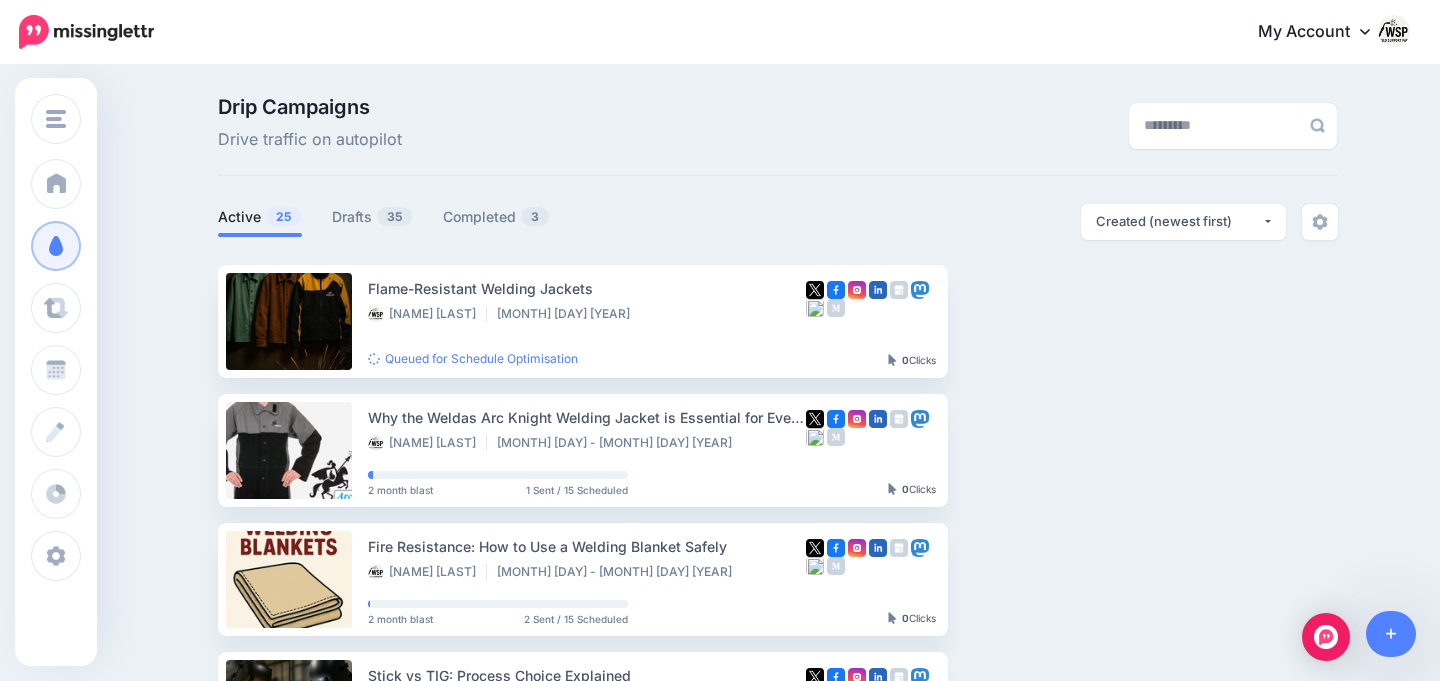 scroll, scrollTop: 0, scrollLeft: 0, axis: both 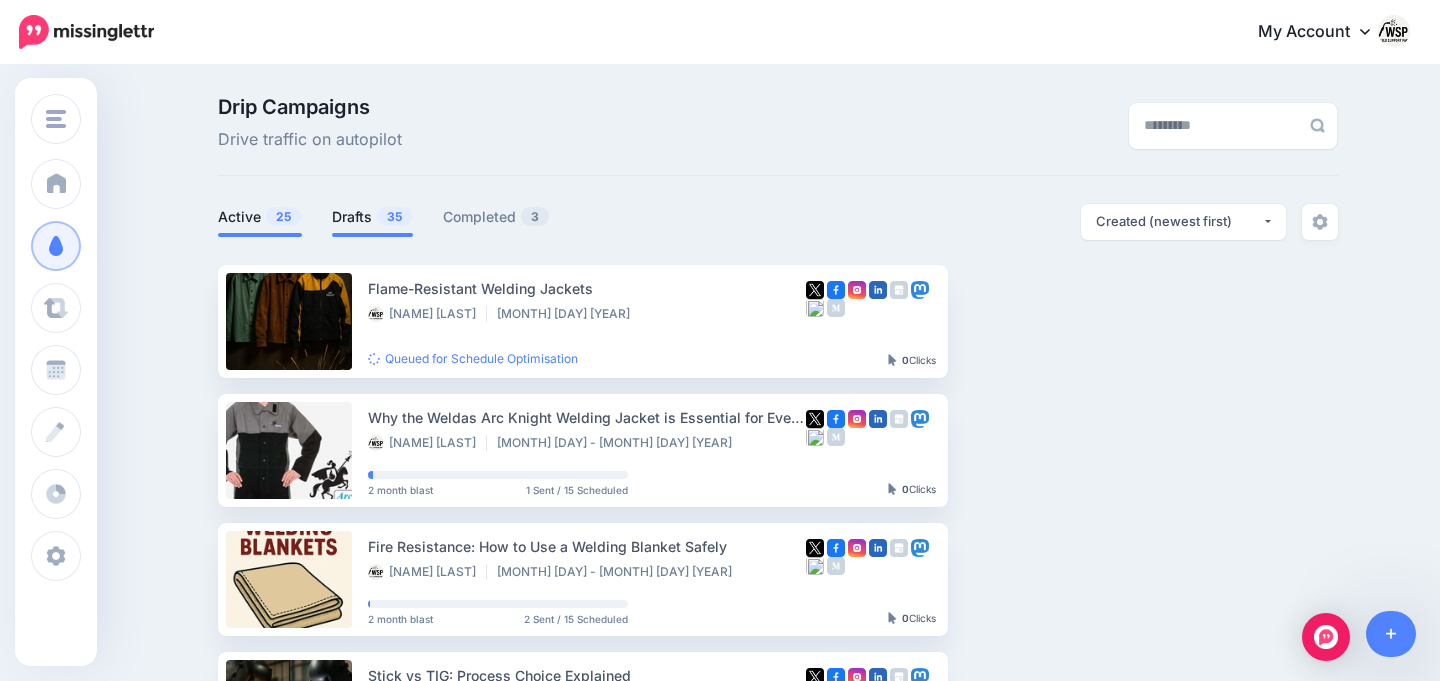click on "Drafts  35" at bounding box center (372, 217) 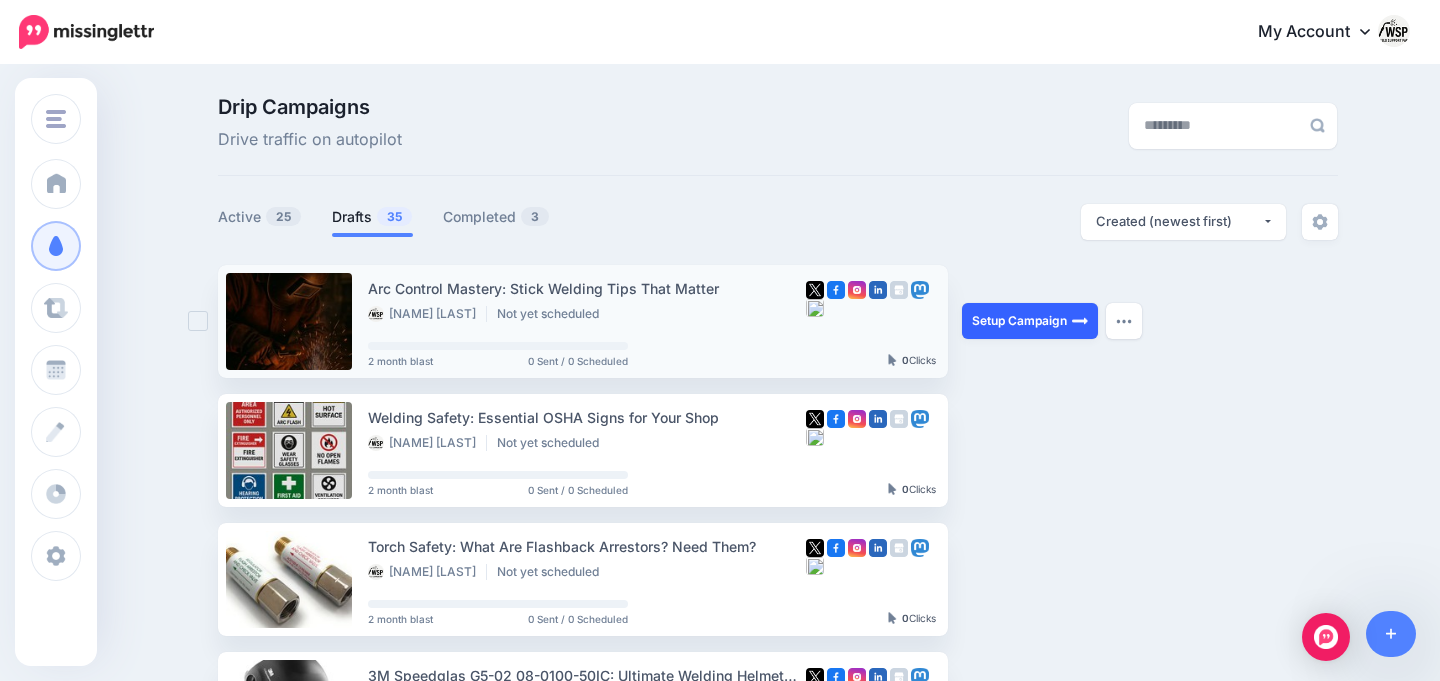 click on "Setup Campaign" at bounding box center (1030, 321) 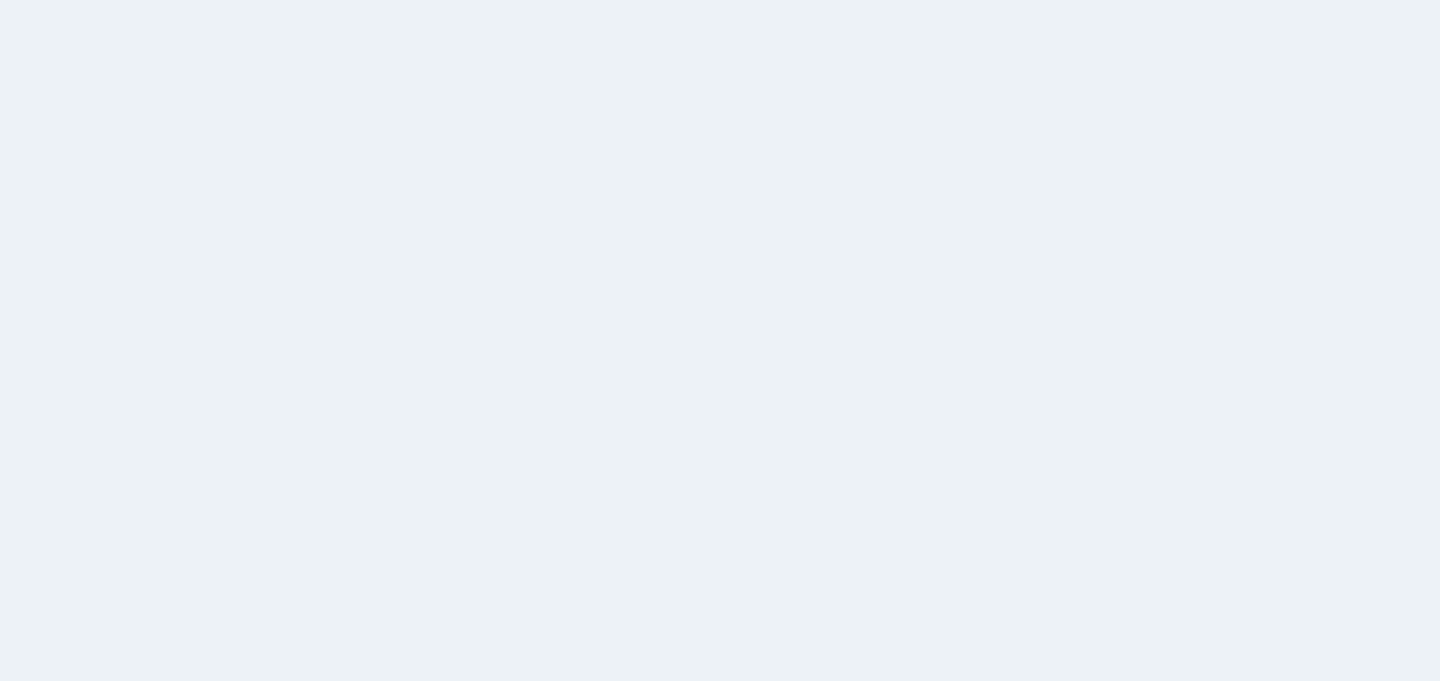 scroll, scrollTop: 0, scrollLeft: 0, axis: both 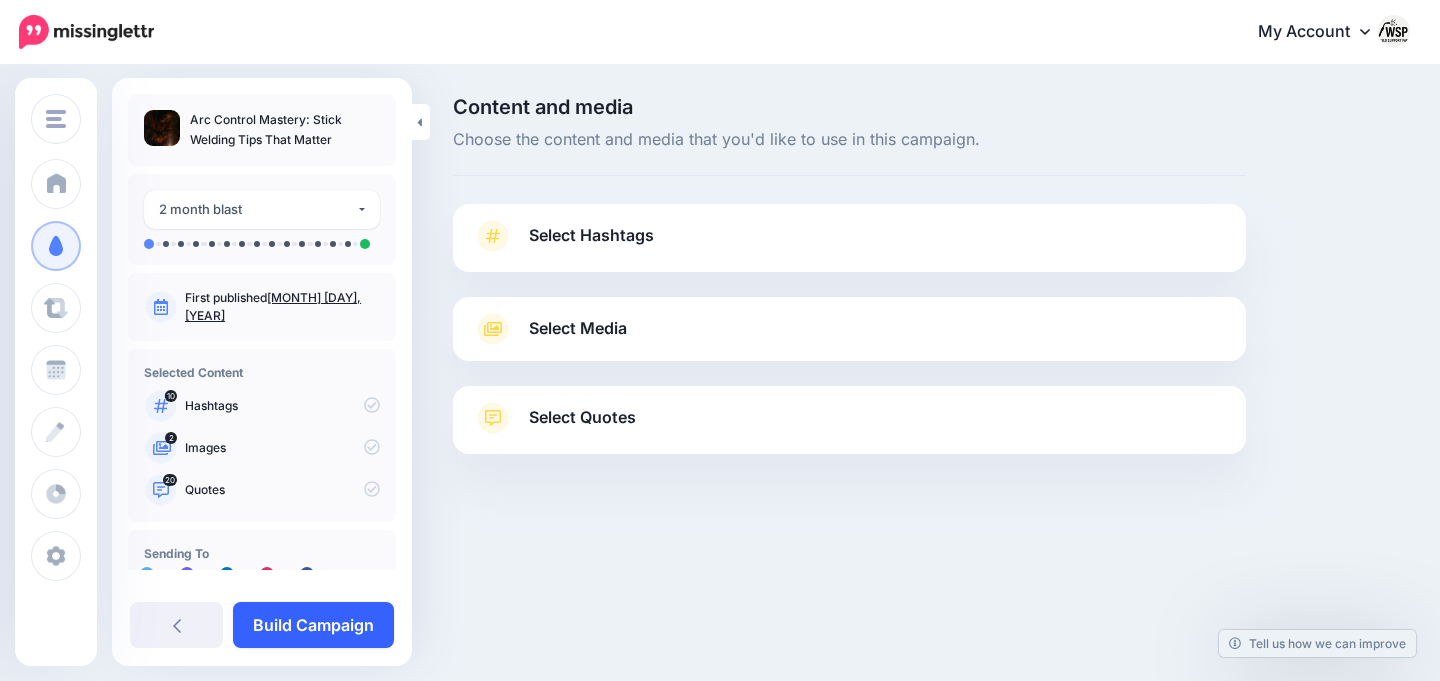 click on "Build Campaign" at bounding box center (313, 625) 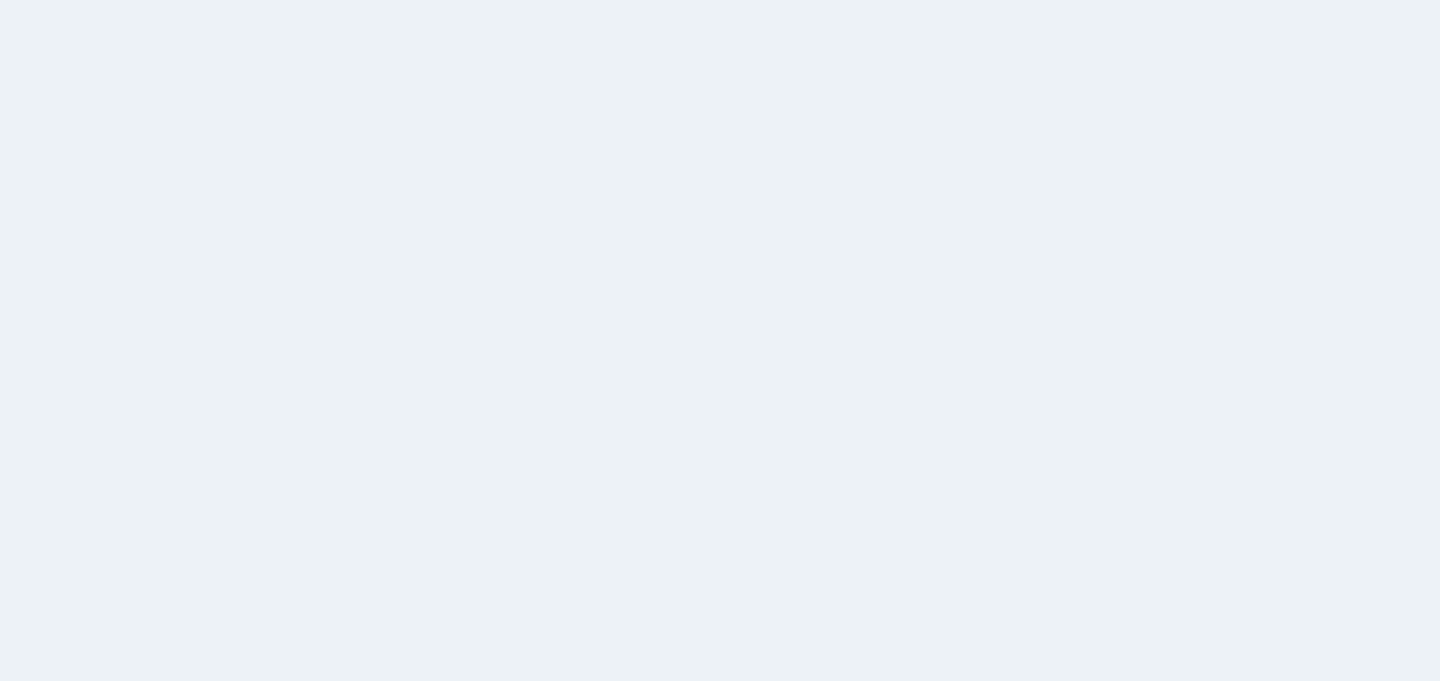 scroll, scrollTop: 0, scrollLeft: 0, axis: both 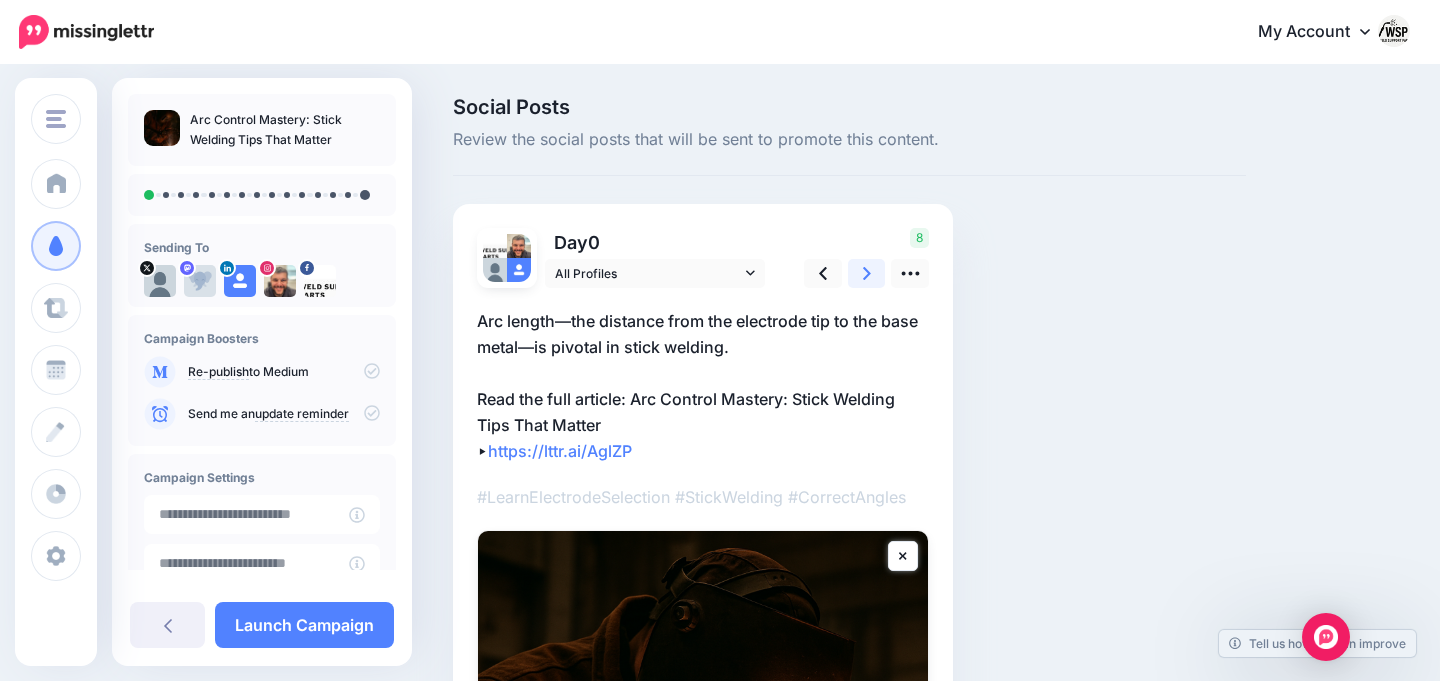 click 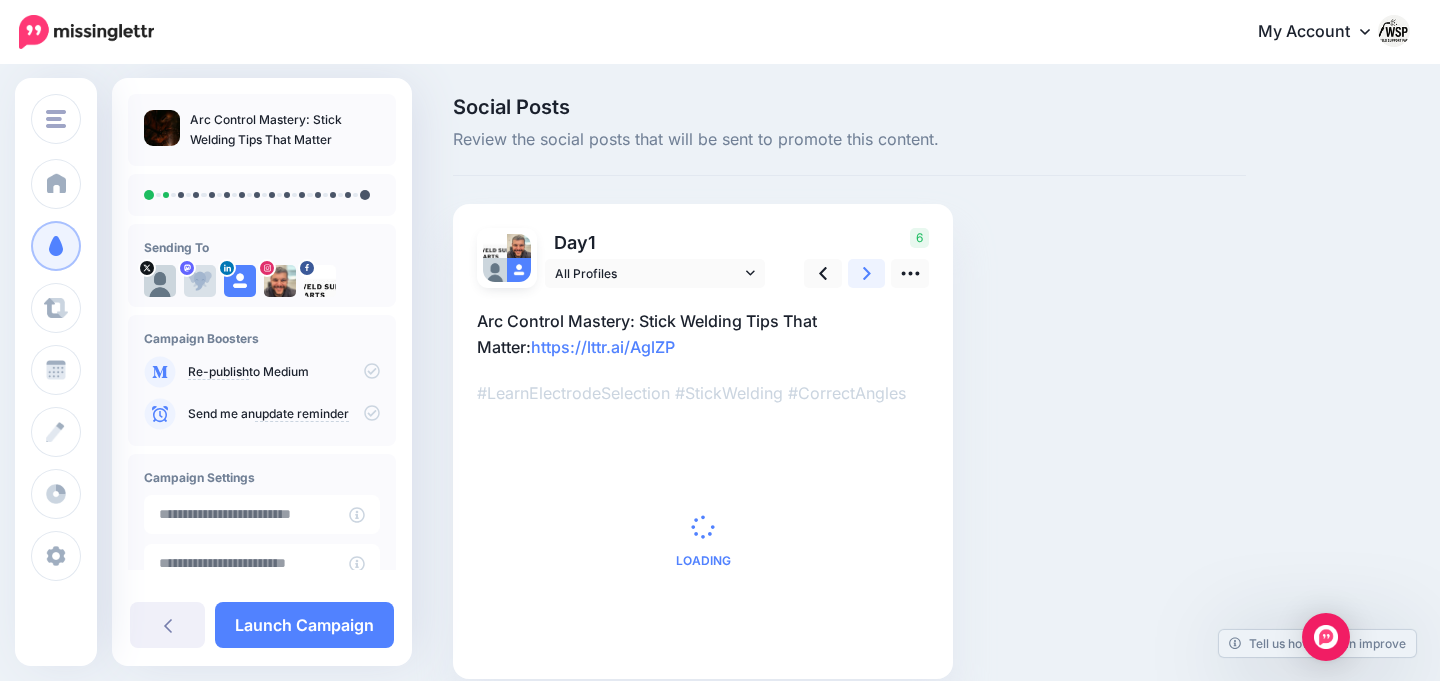 click 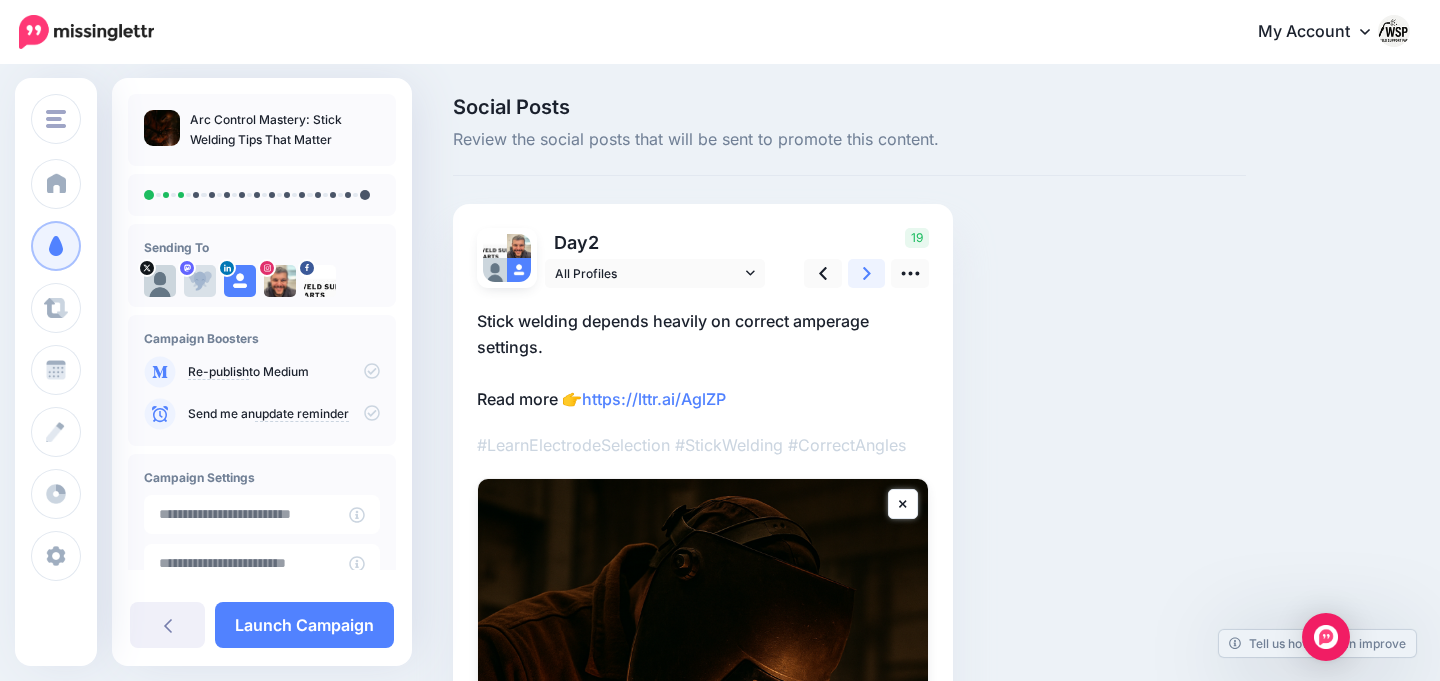 click 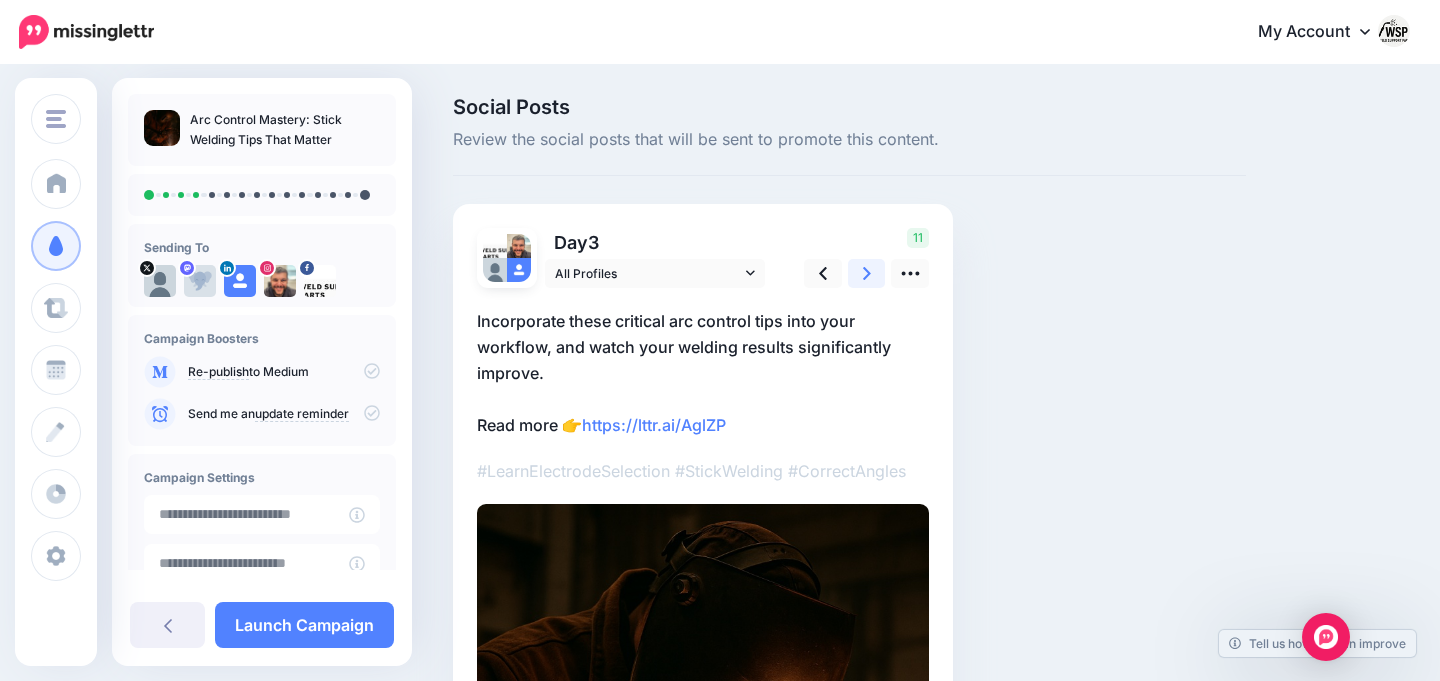 click 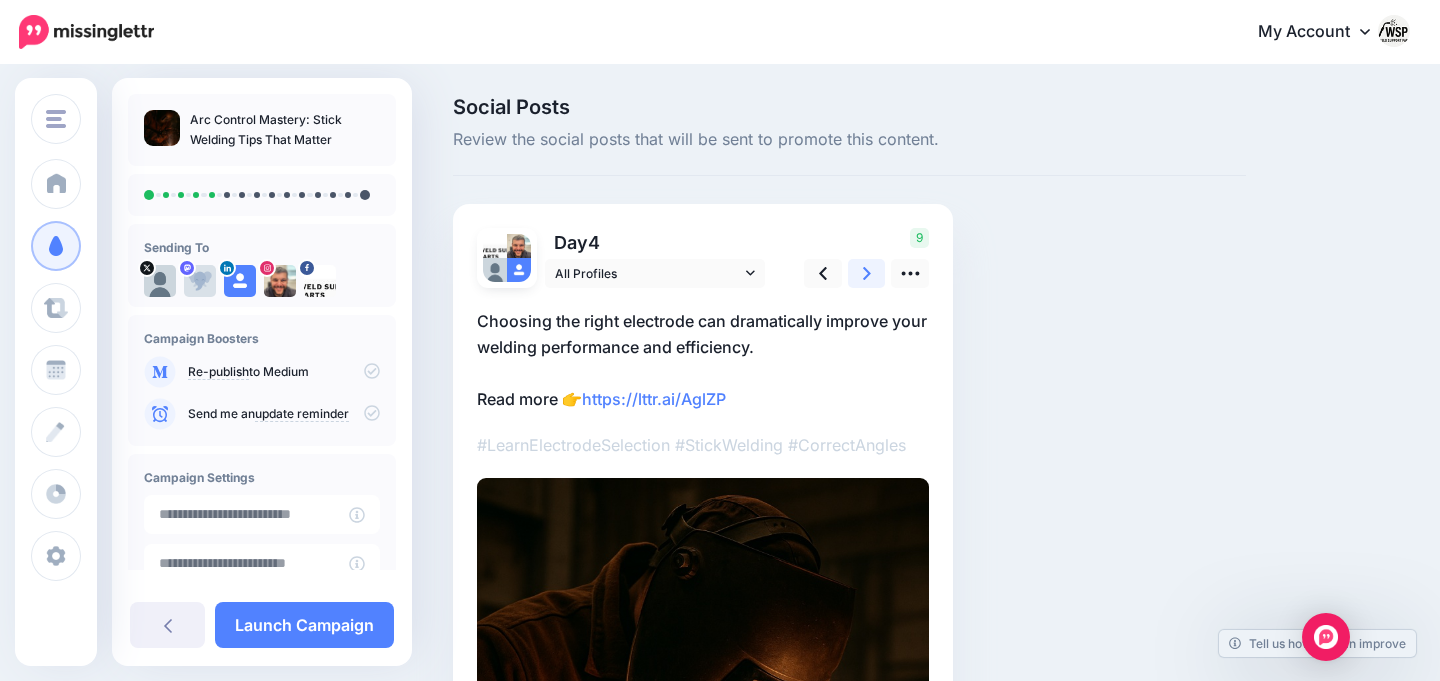 click 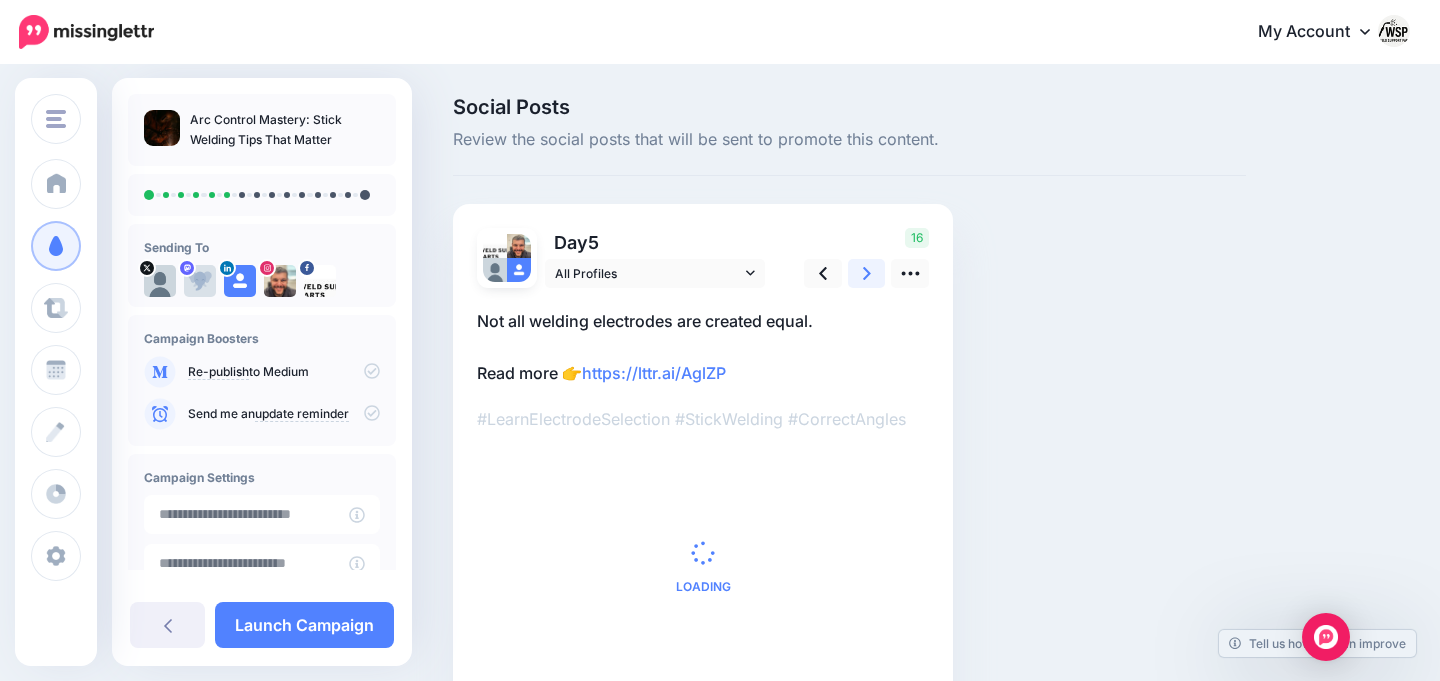 click 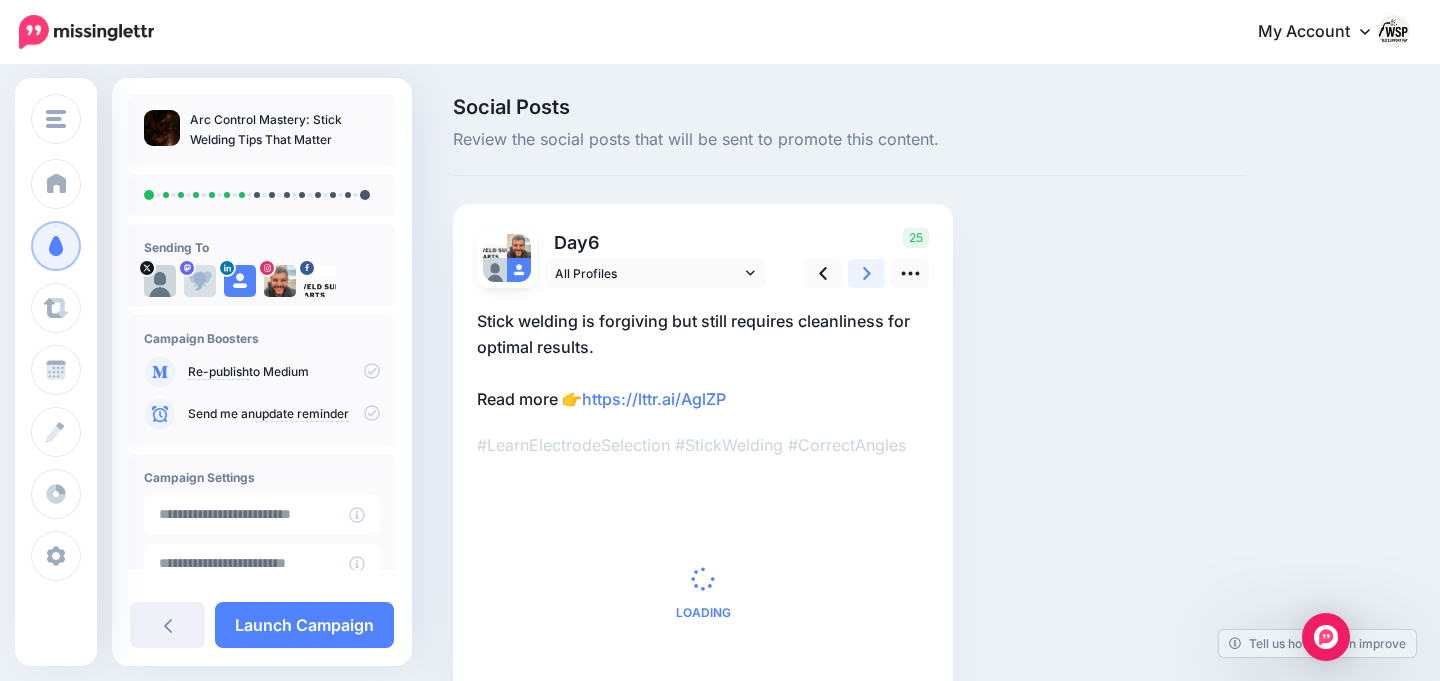 click 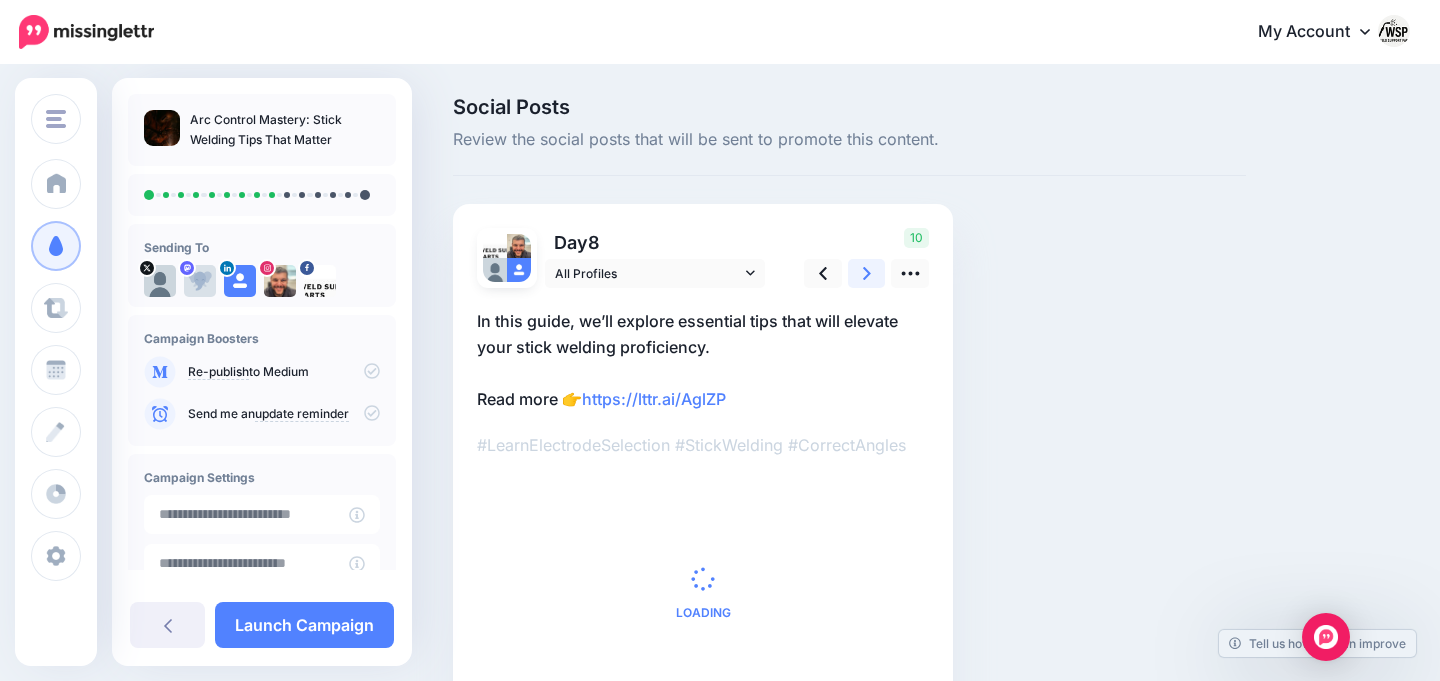click 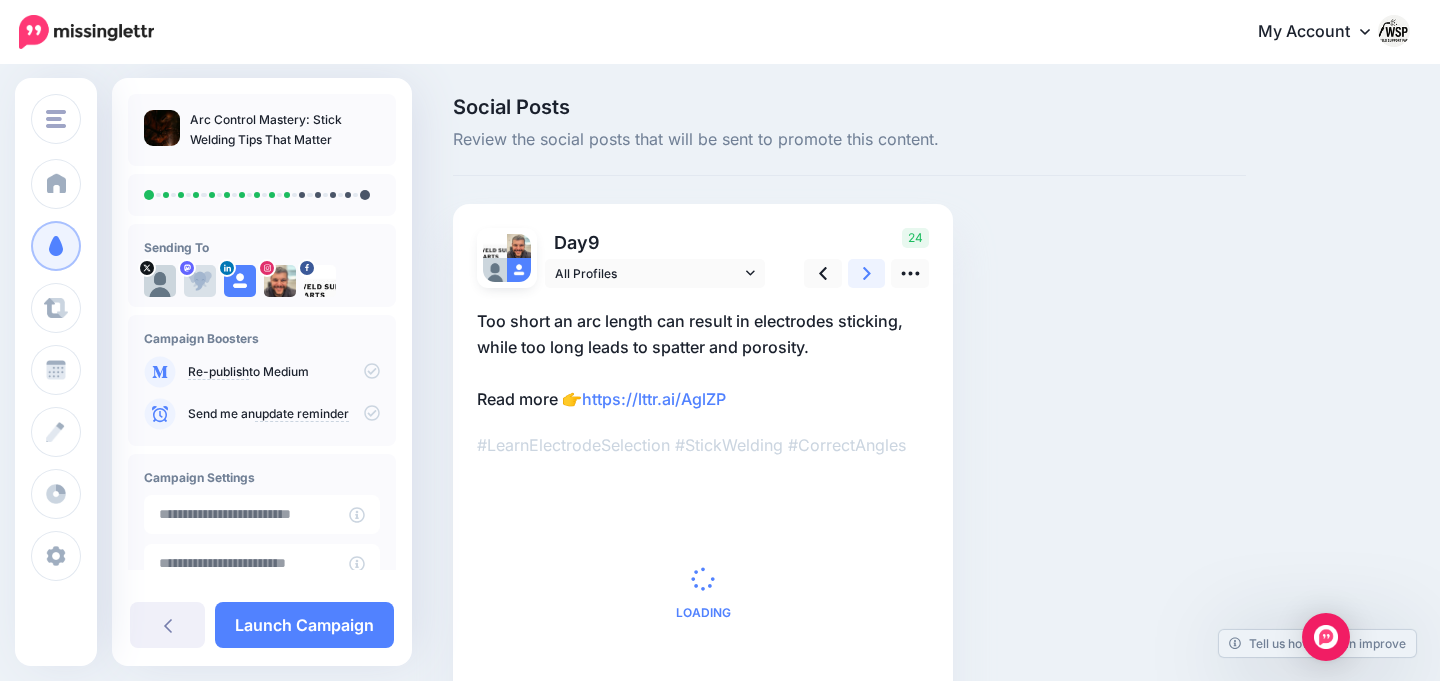 click 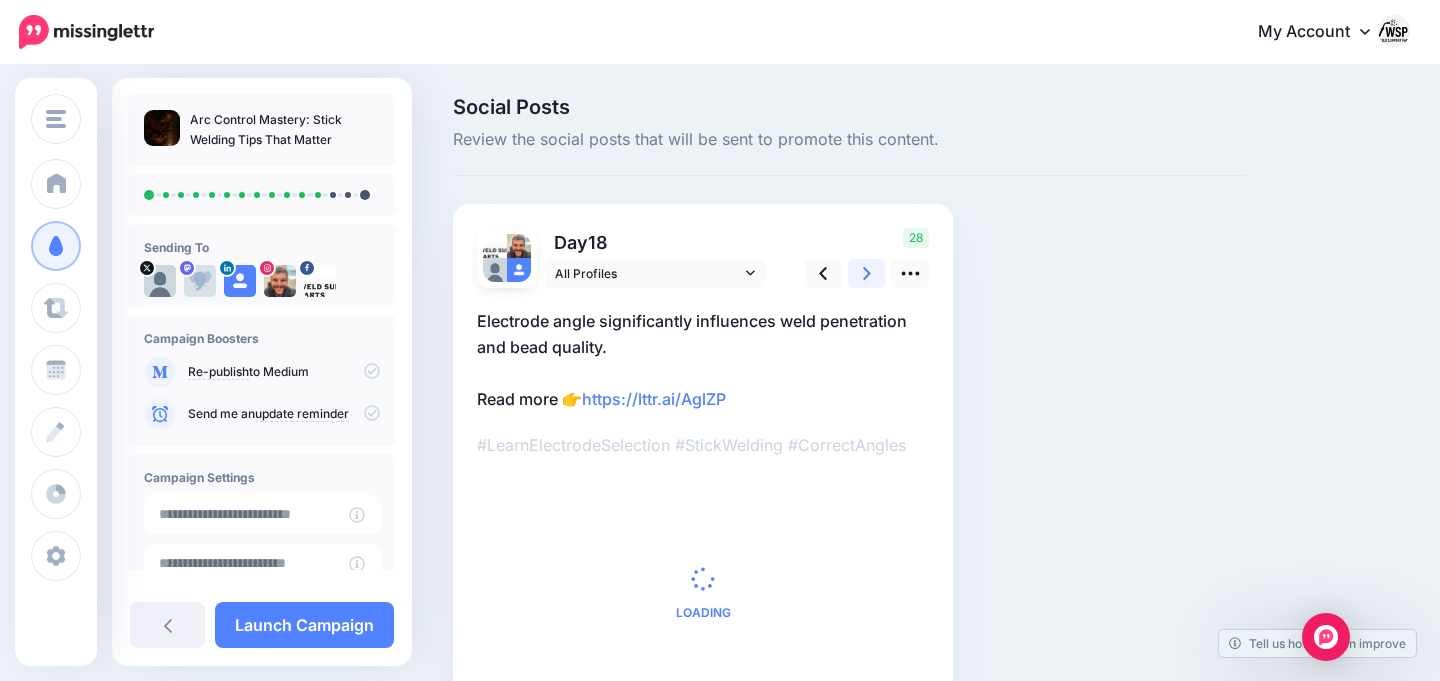 click 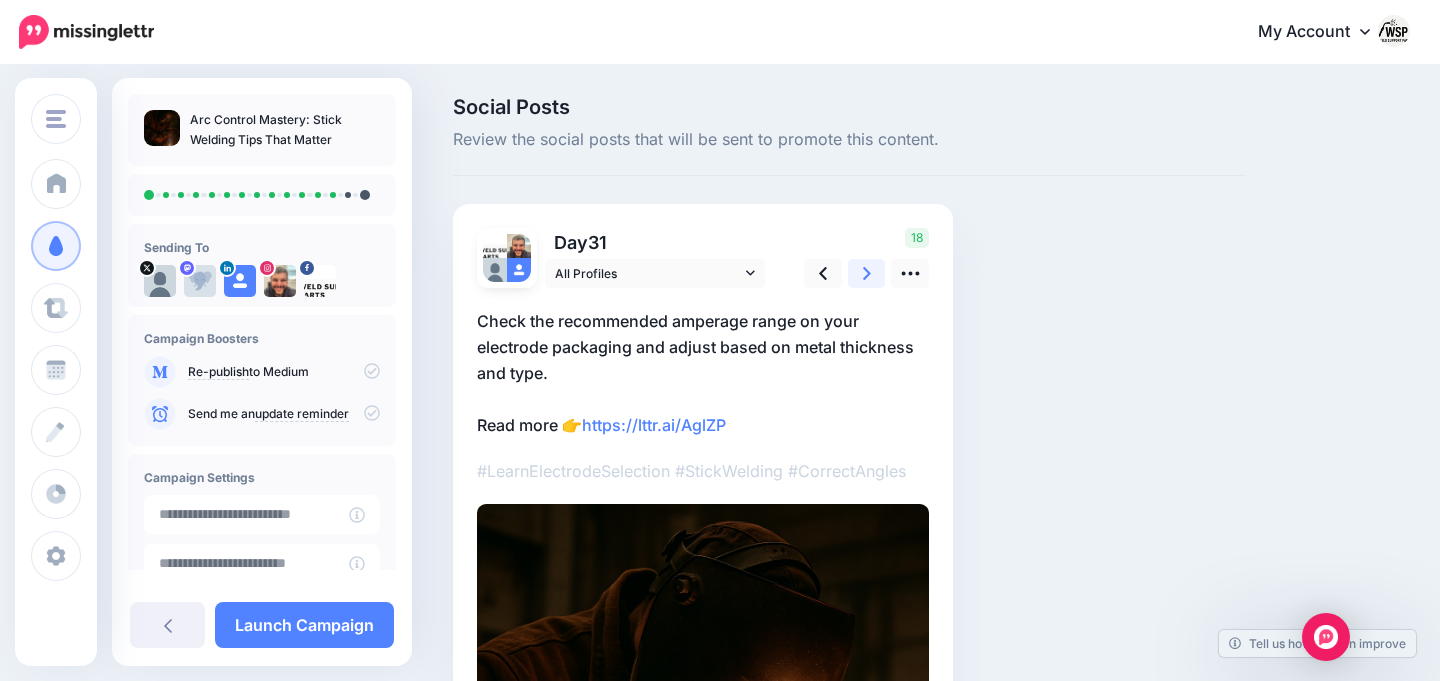 click 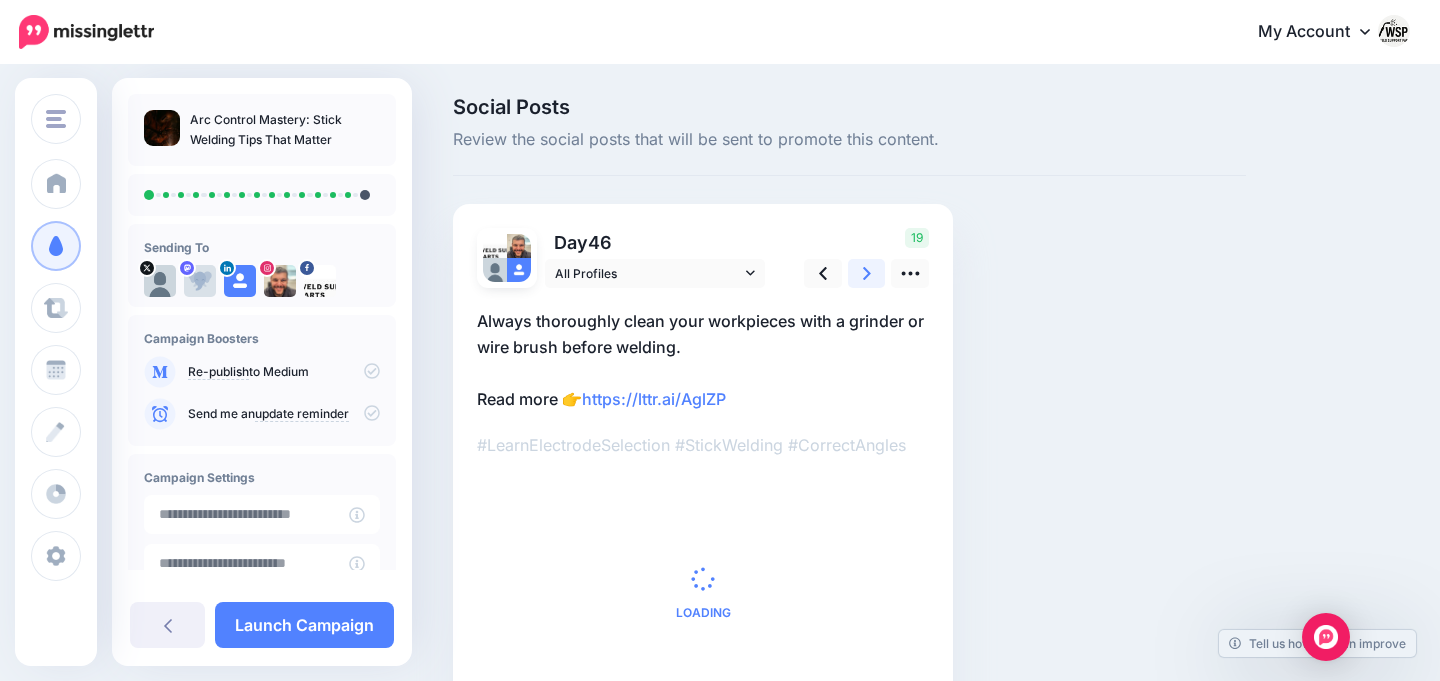 click 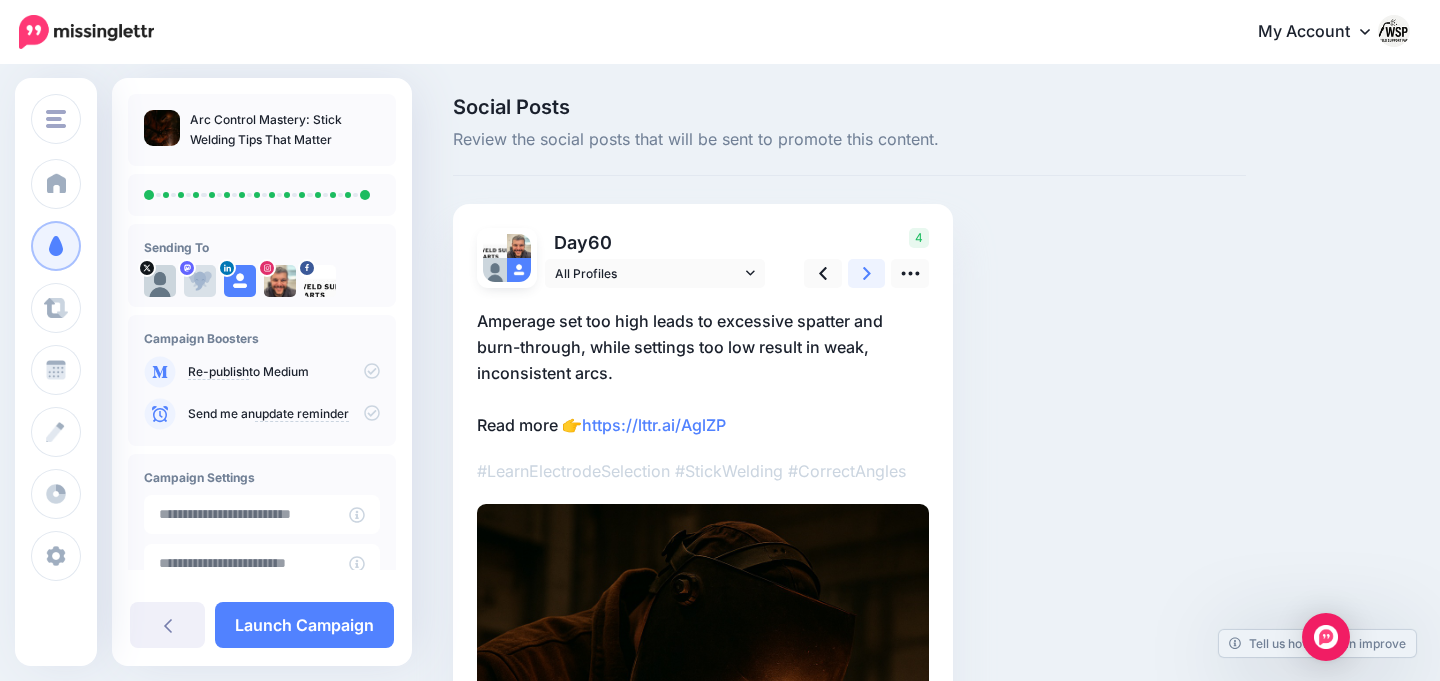 click at bounding box center [867, 273] 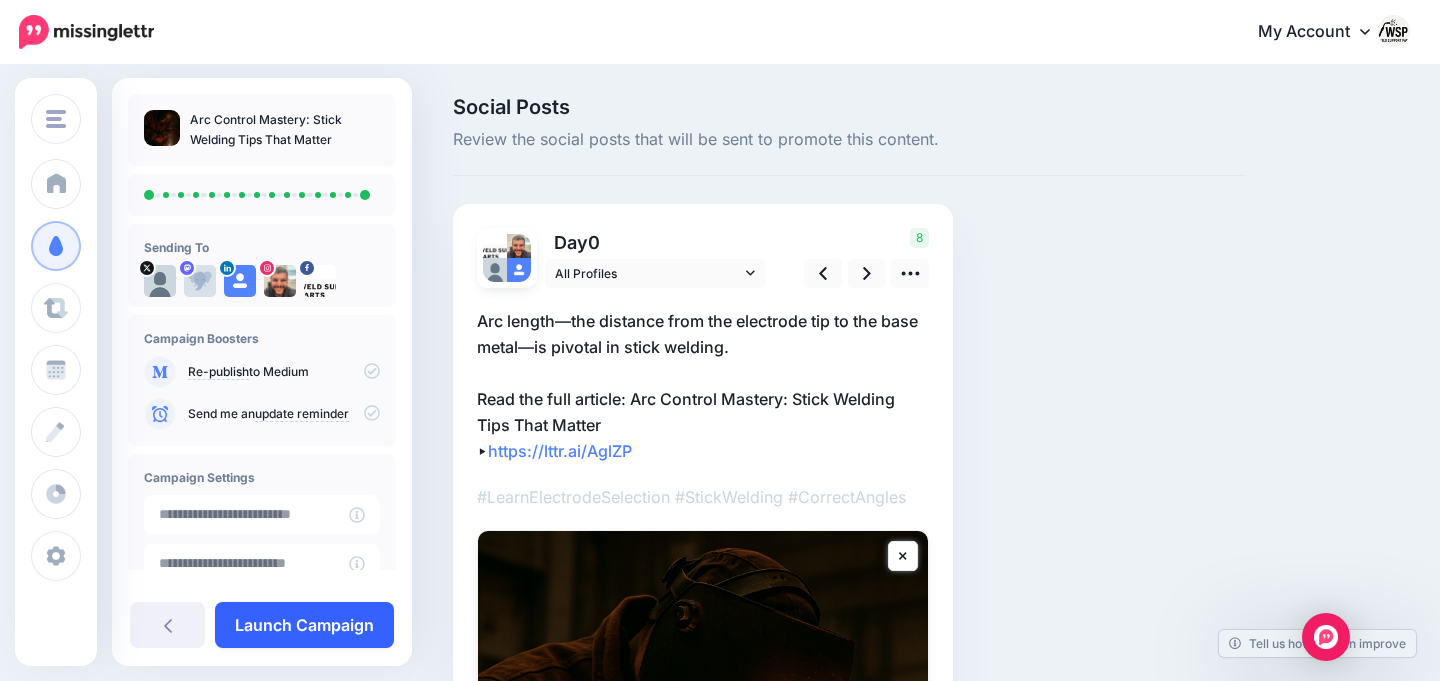 click on "Launch Campaign" at bounding box center [304, 625] 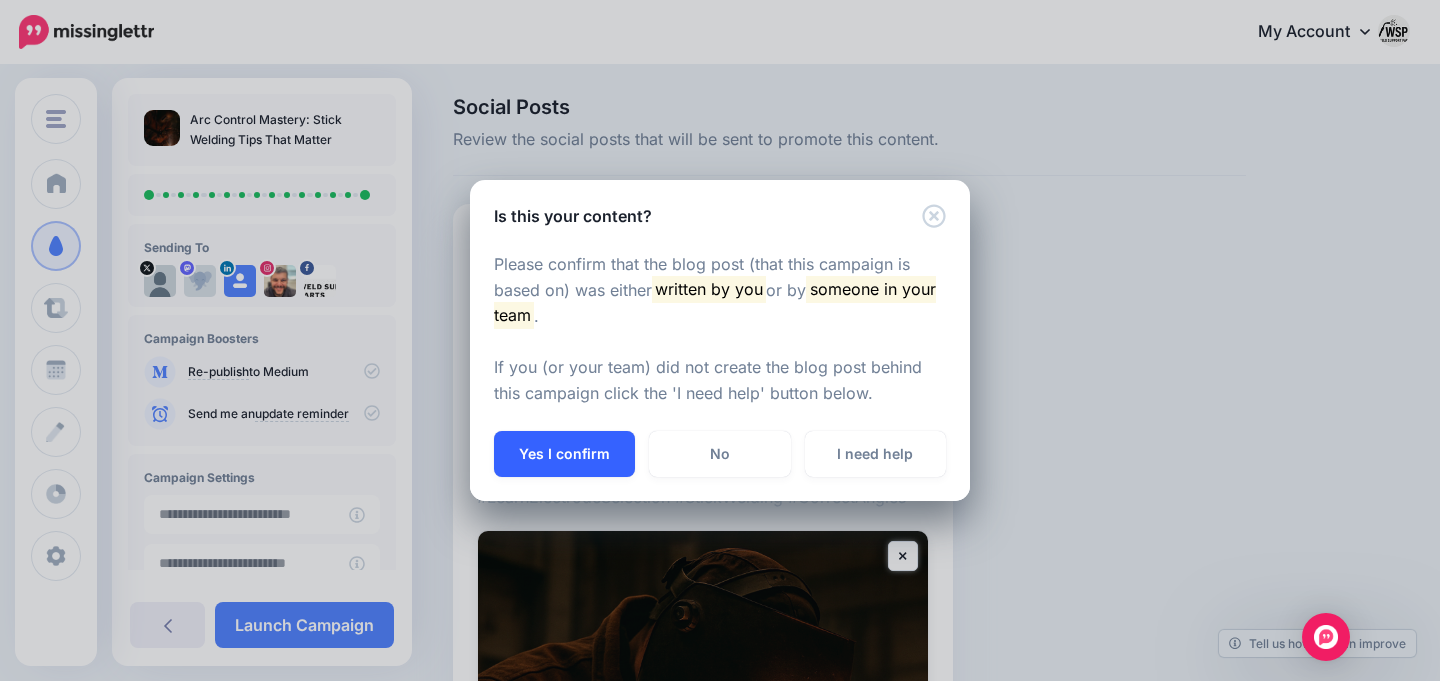 click on "Yes I confirm" at bounding box center (564, 454) 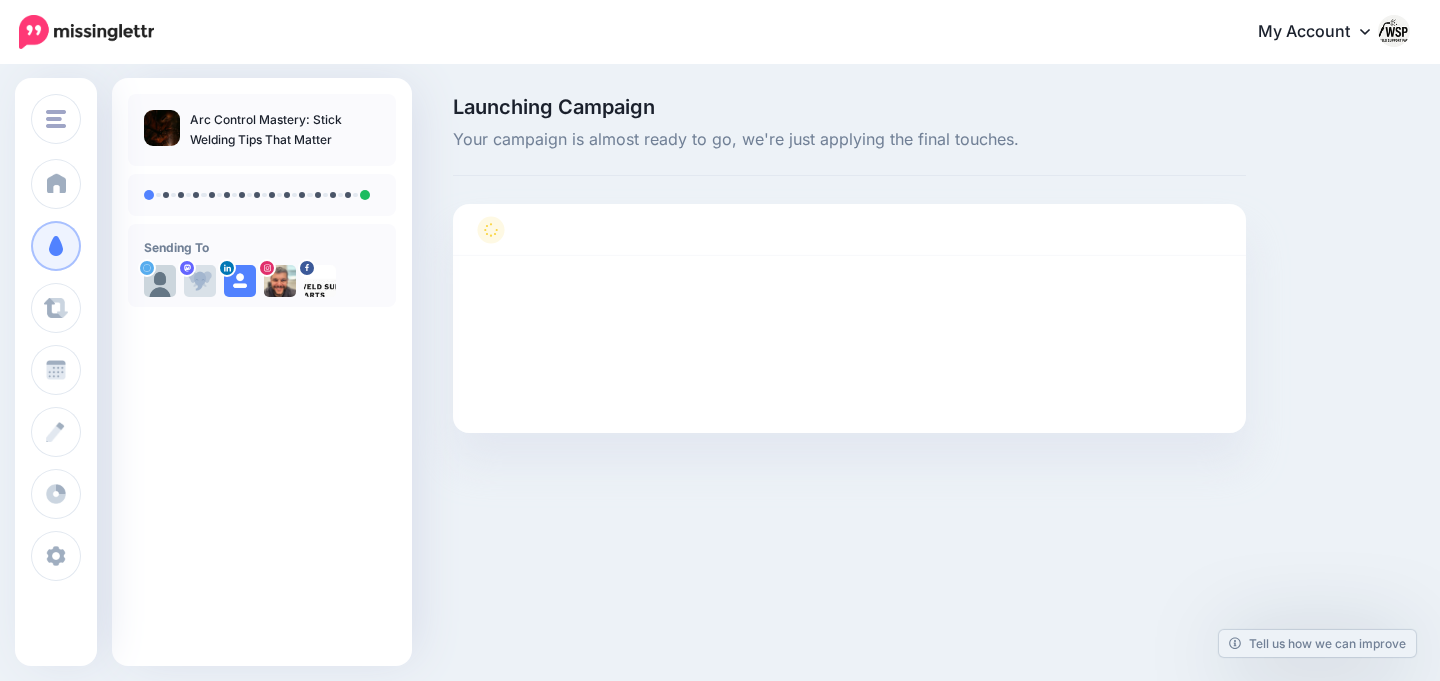 scroll, scrollTop: 0, scrollLeft: 0, axis: both 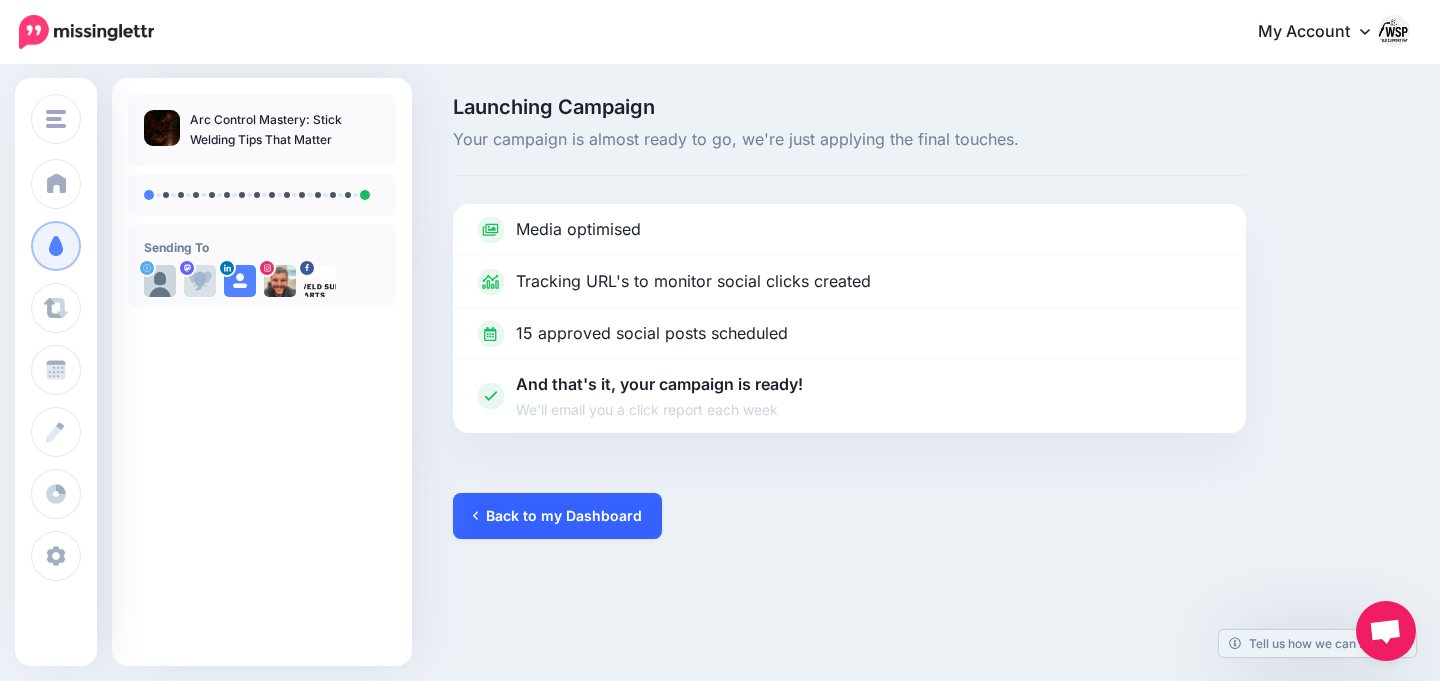 click on "Back to my Dashboard" at bounding box center [557, 516] 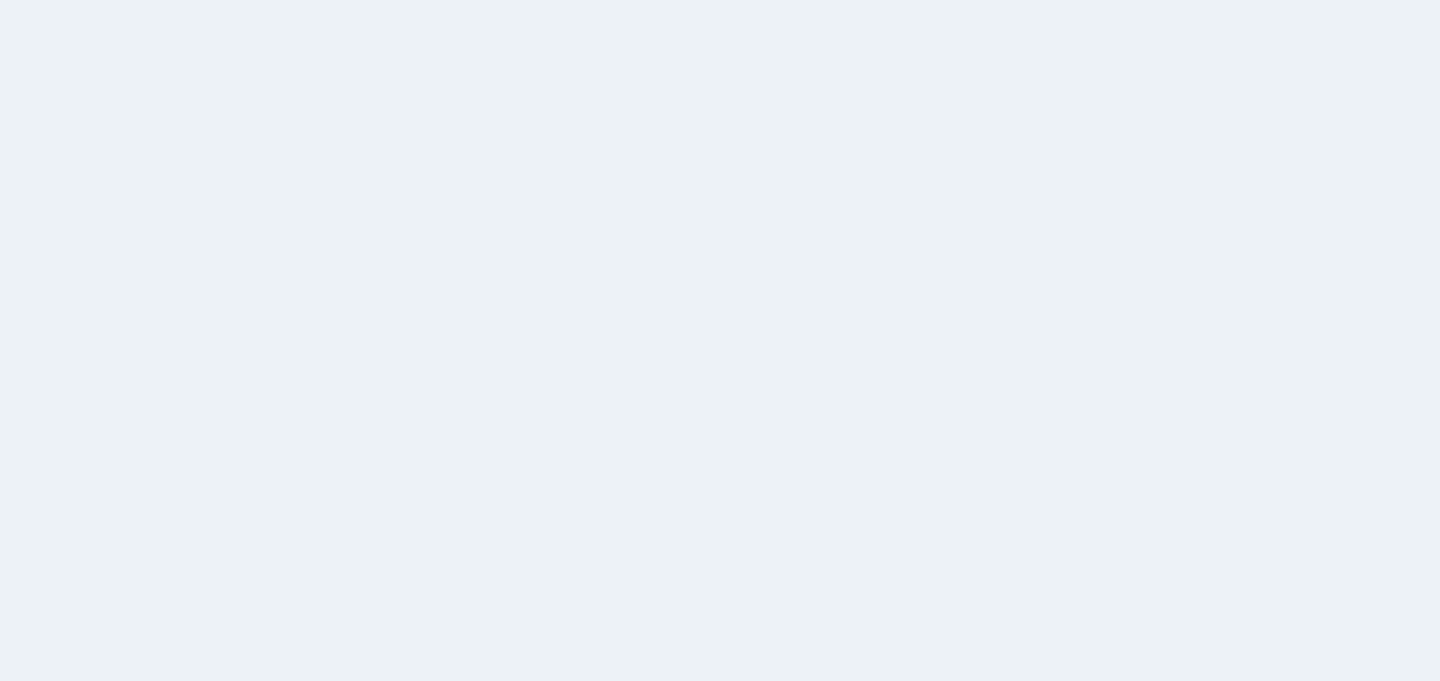 scroll, scrollTop: 0, scrollLeft: 0, axis: both 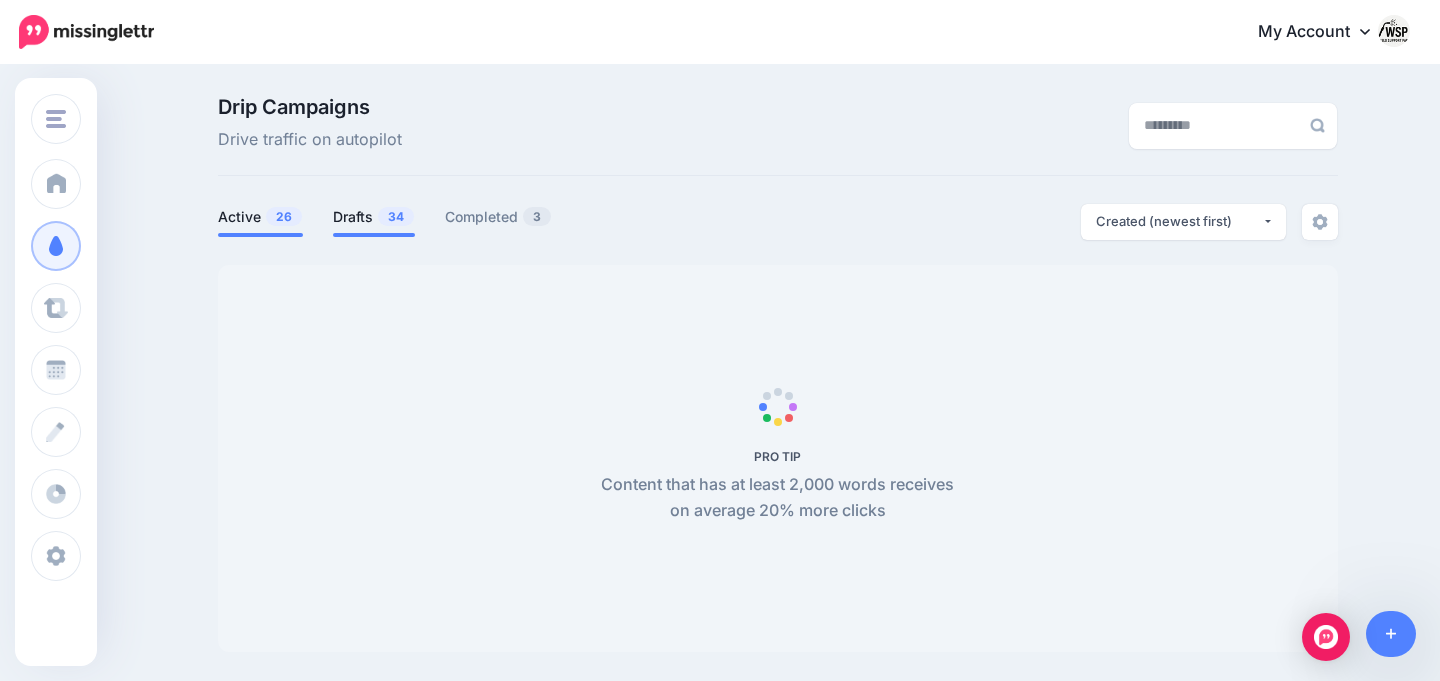 click on "Drafts  34" at bounding box center [374, 217] 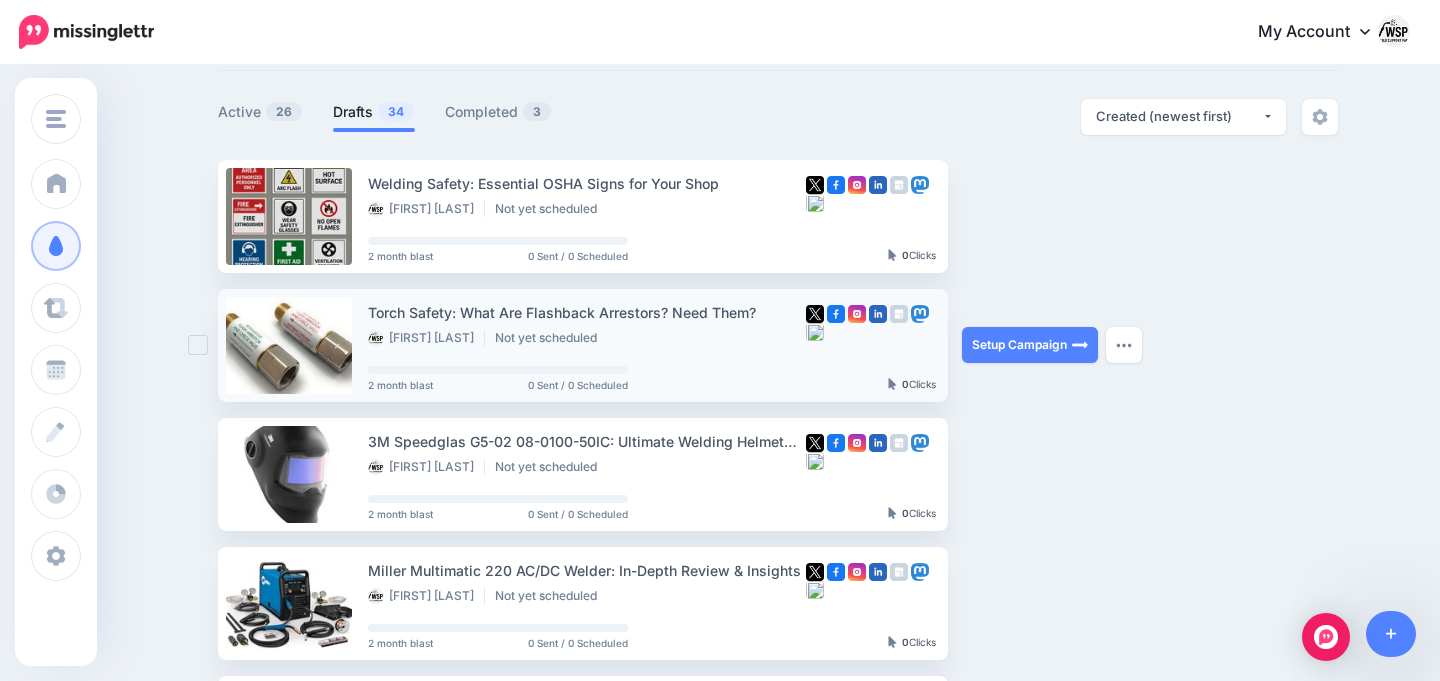 scroll, scrollTop: 98, scrollLeft: 0, axis: vertical 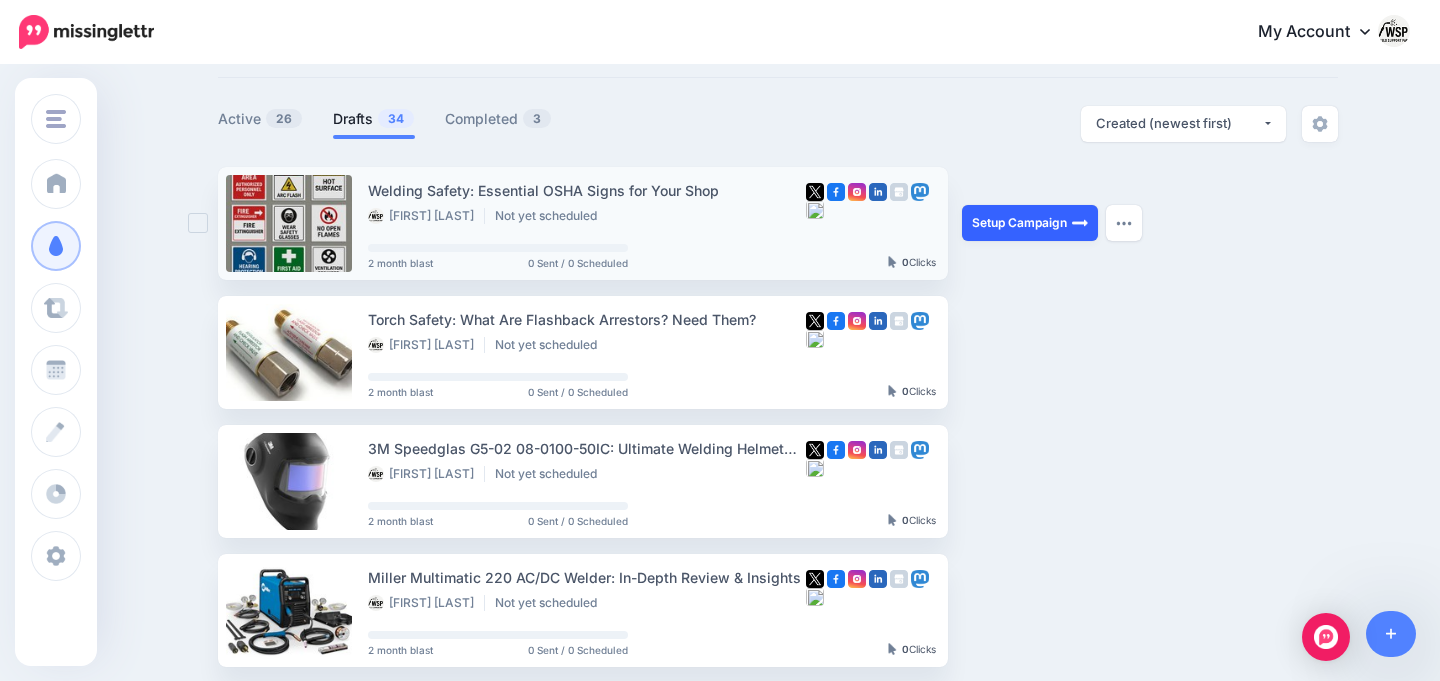 click on "Setup Campaign" at bounding box center (1030, 223) 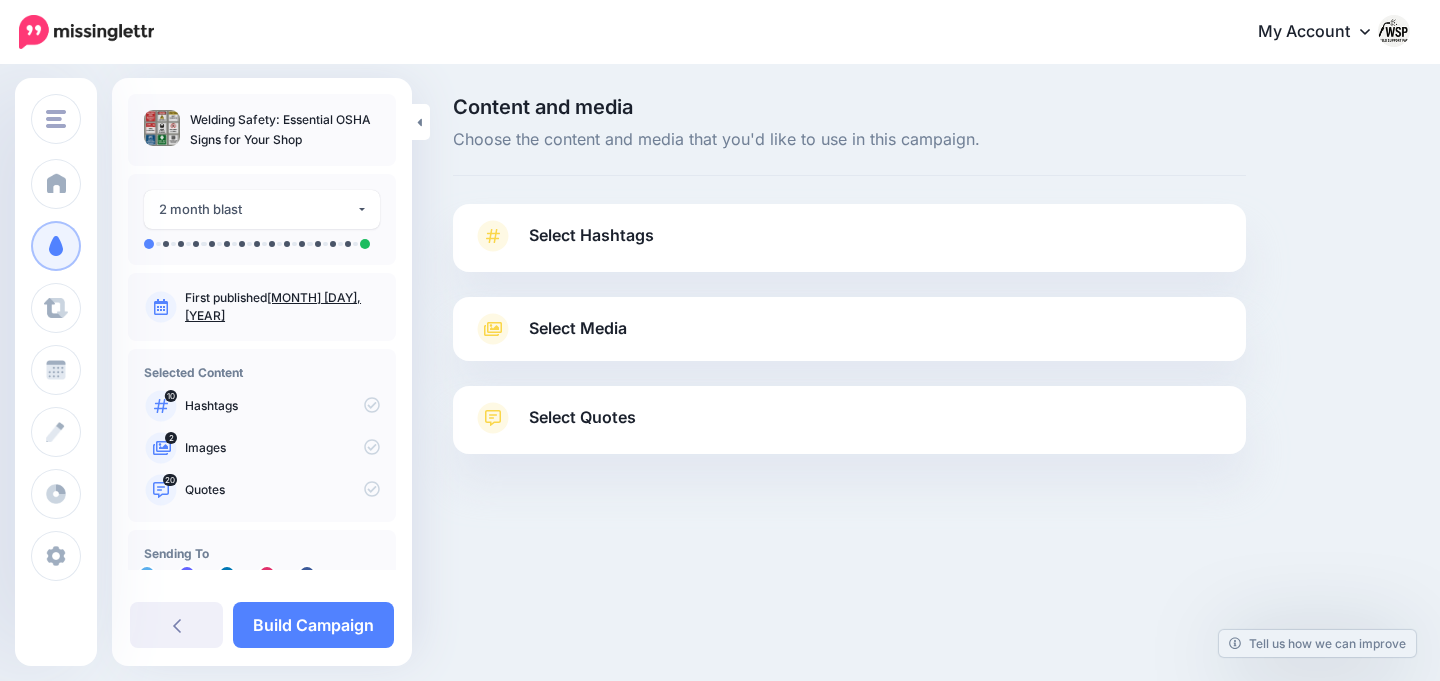 scroll, scrollTop: 0, scrollLeft: 0, axis: both 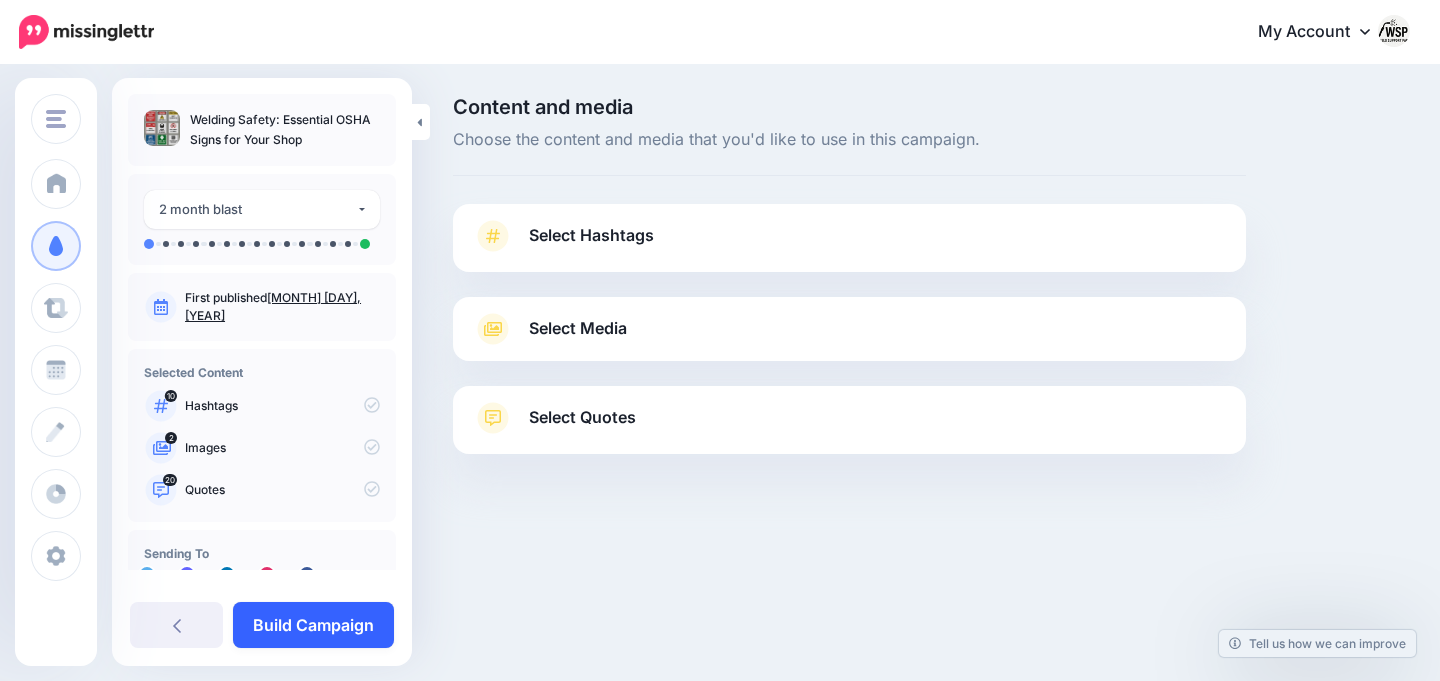 click on "Build Campaign" at bounding box center [313, 625] 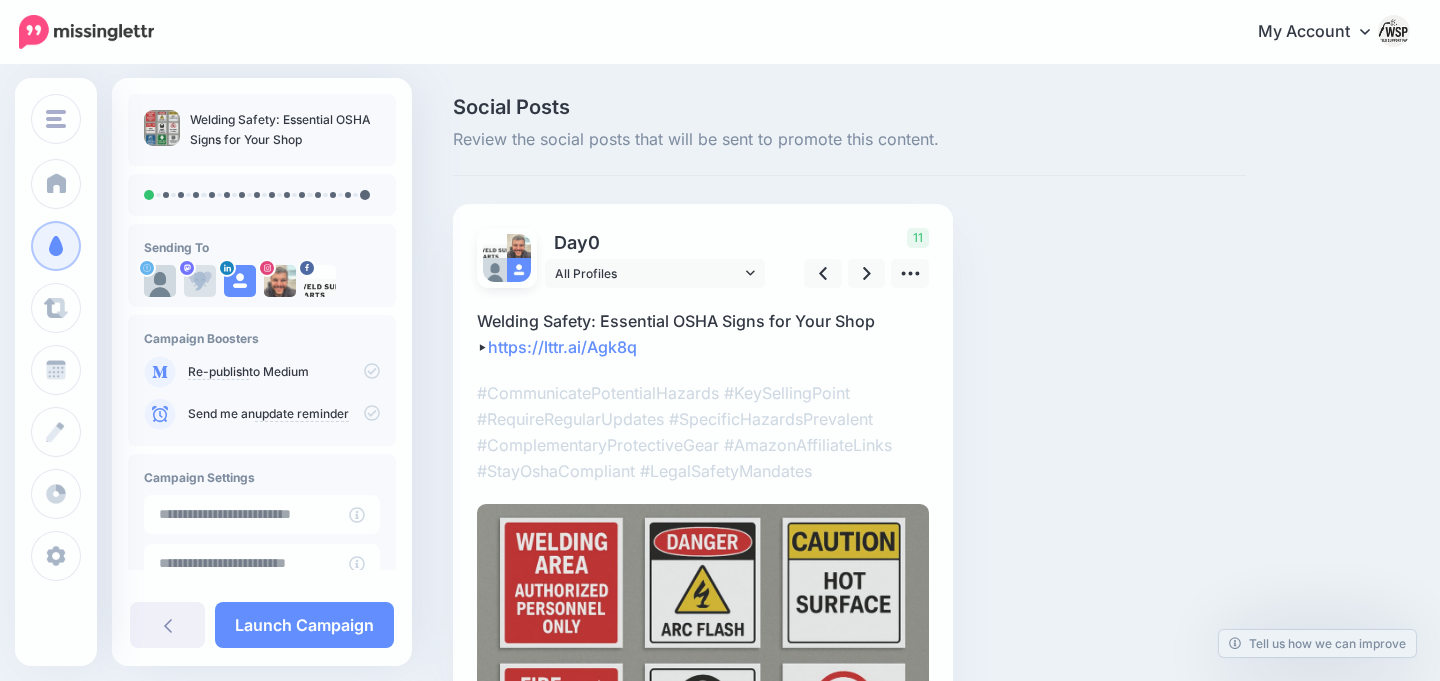 scroll, scrollTop: 0, scrollLeft: 0, axis: both 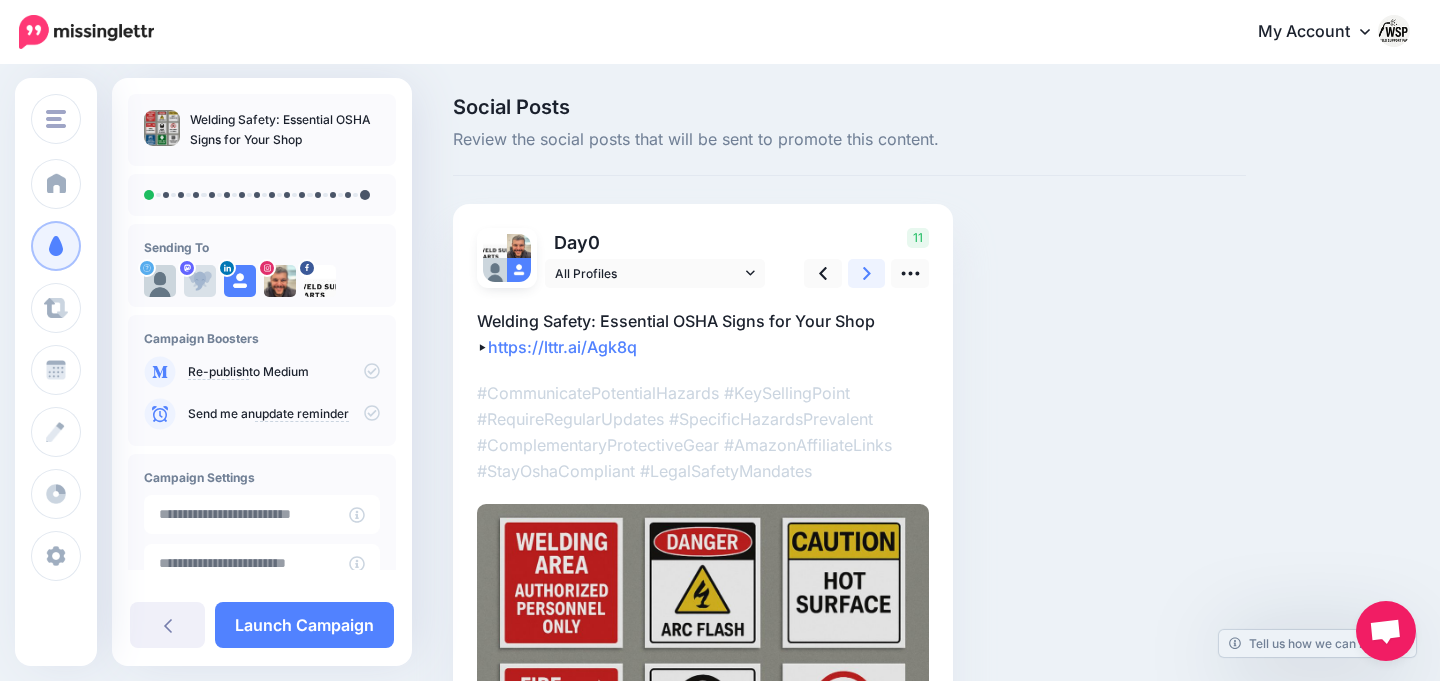 click at bounding box center [867, 273] 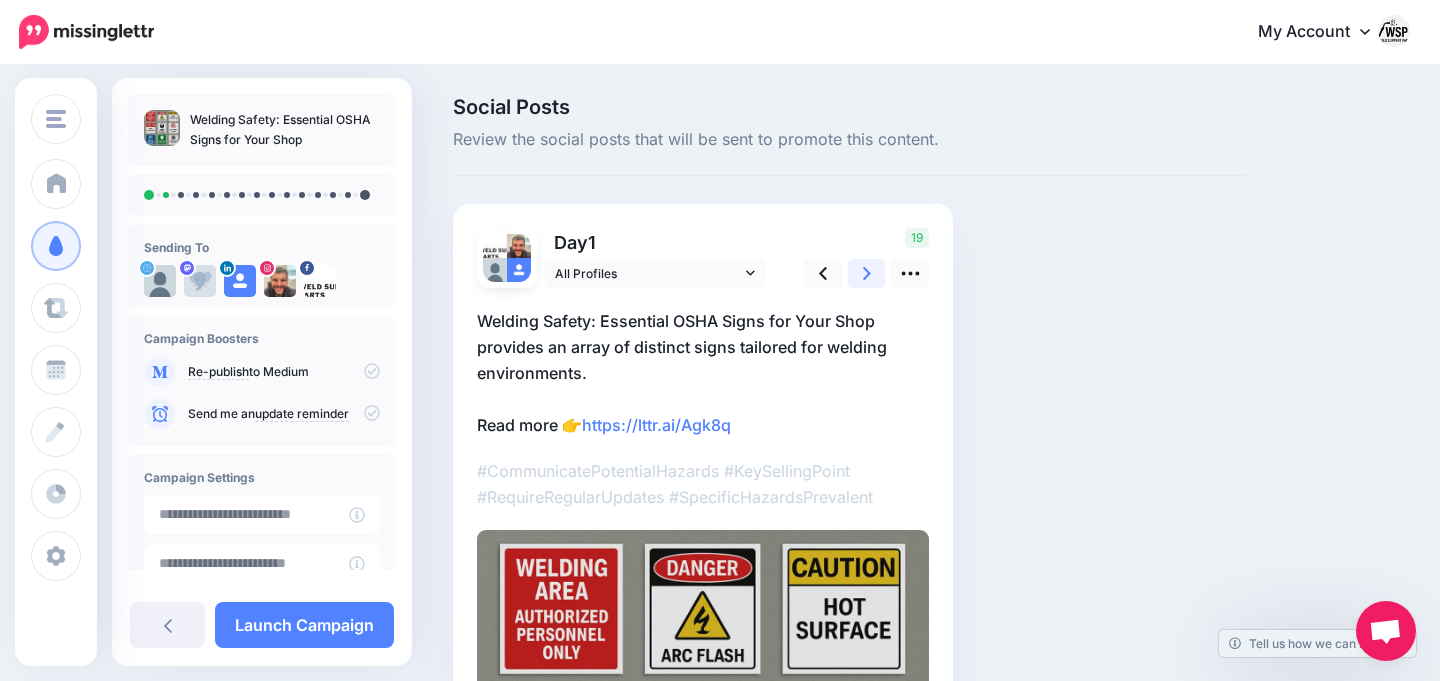 click at bounding box center [867, 273] 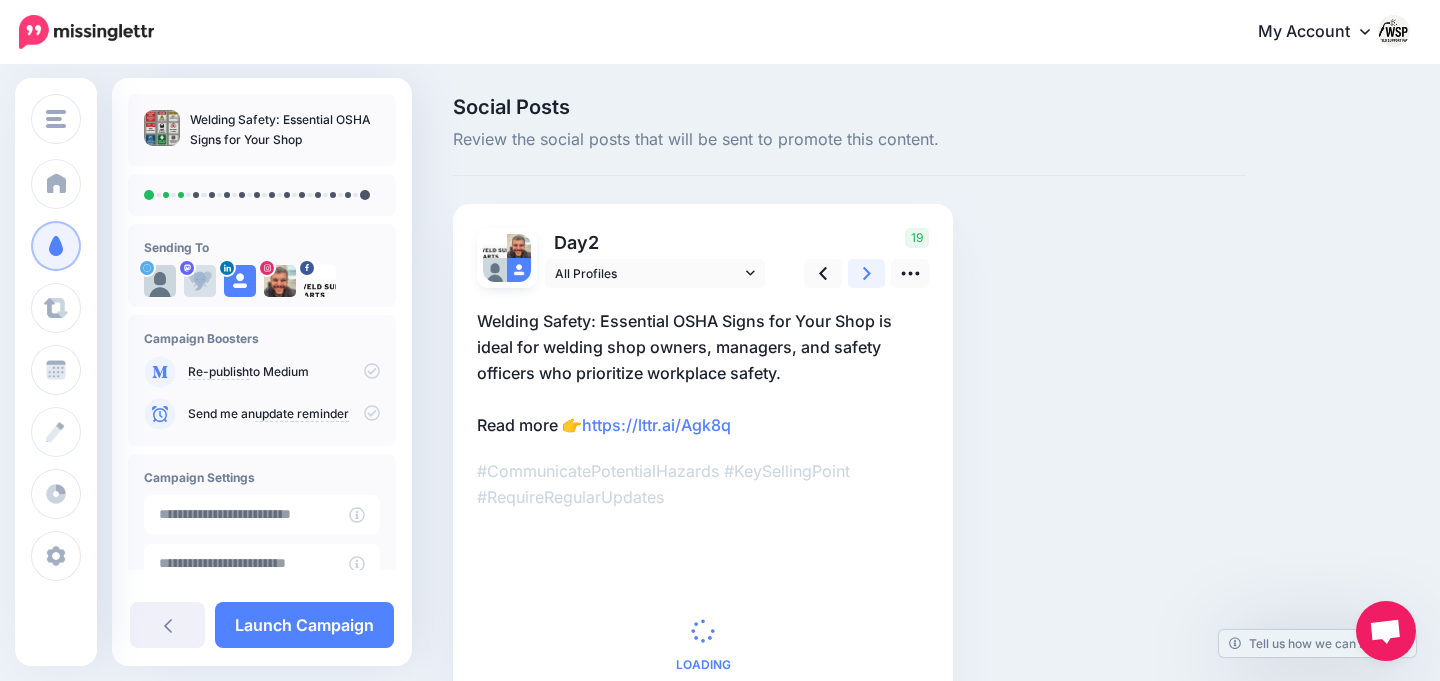 click at bounding box center (867, 273) 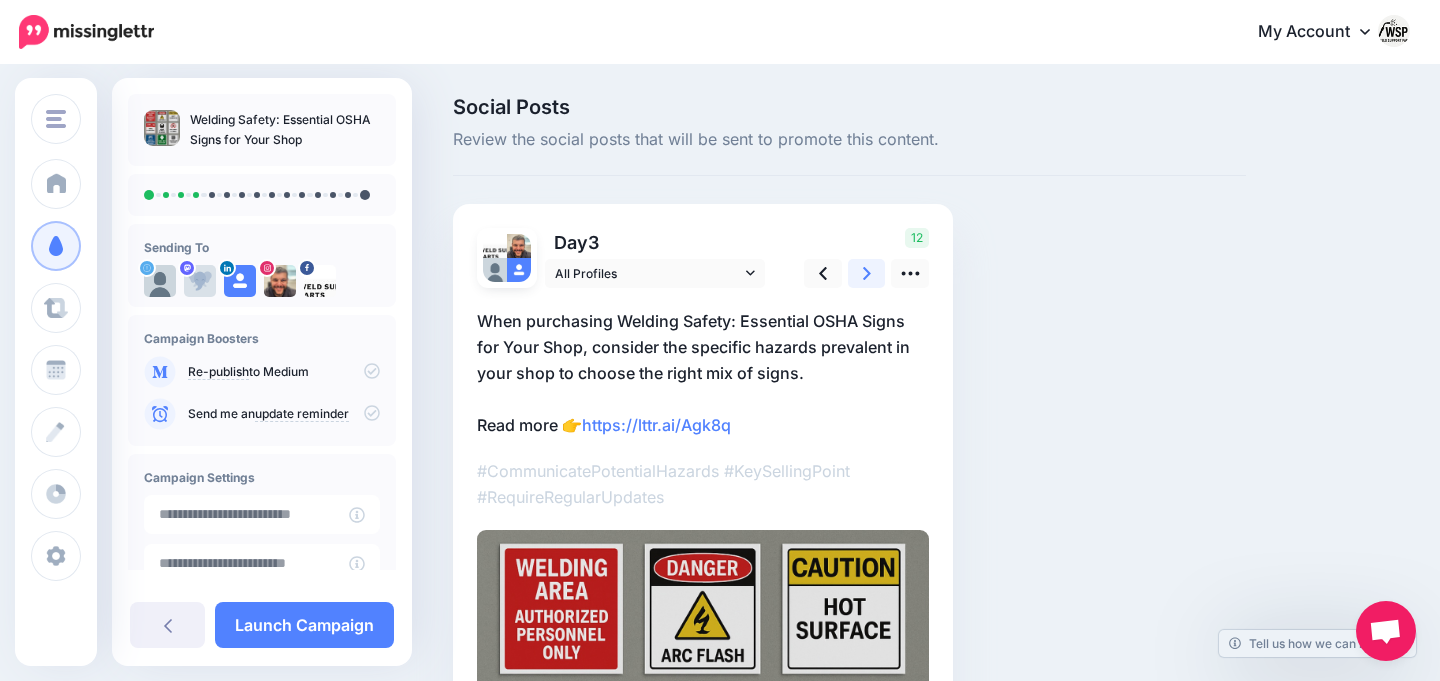 click at bounding box center [867, 273] 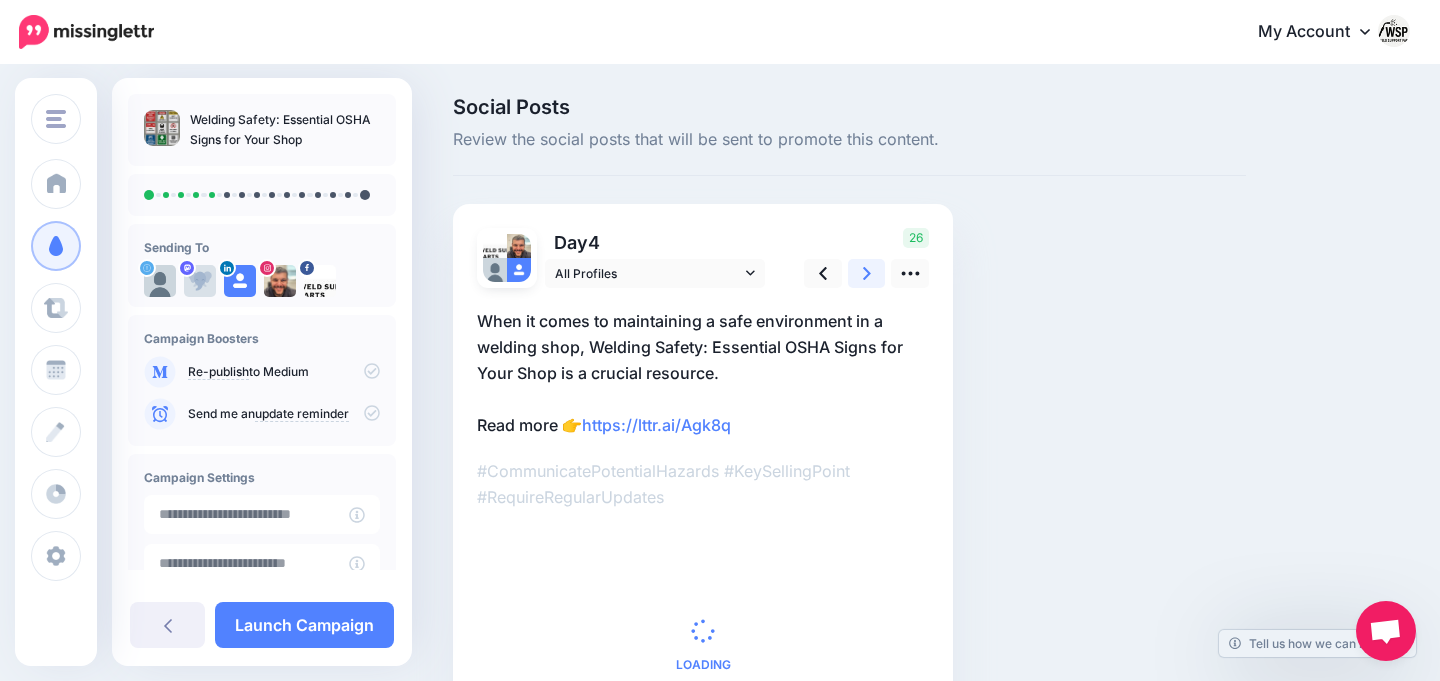 click at bounding box center [867, 273] 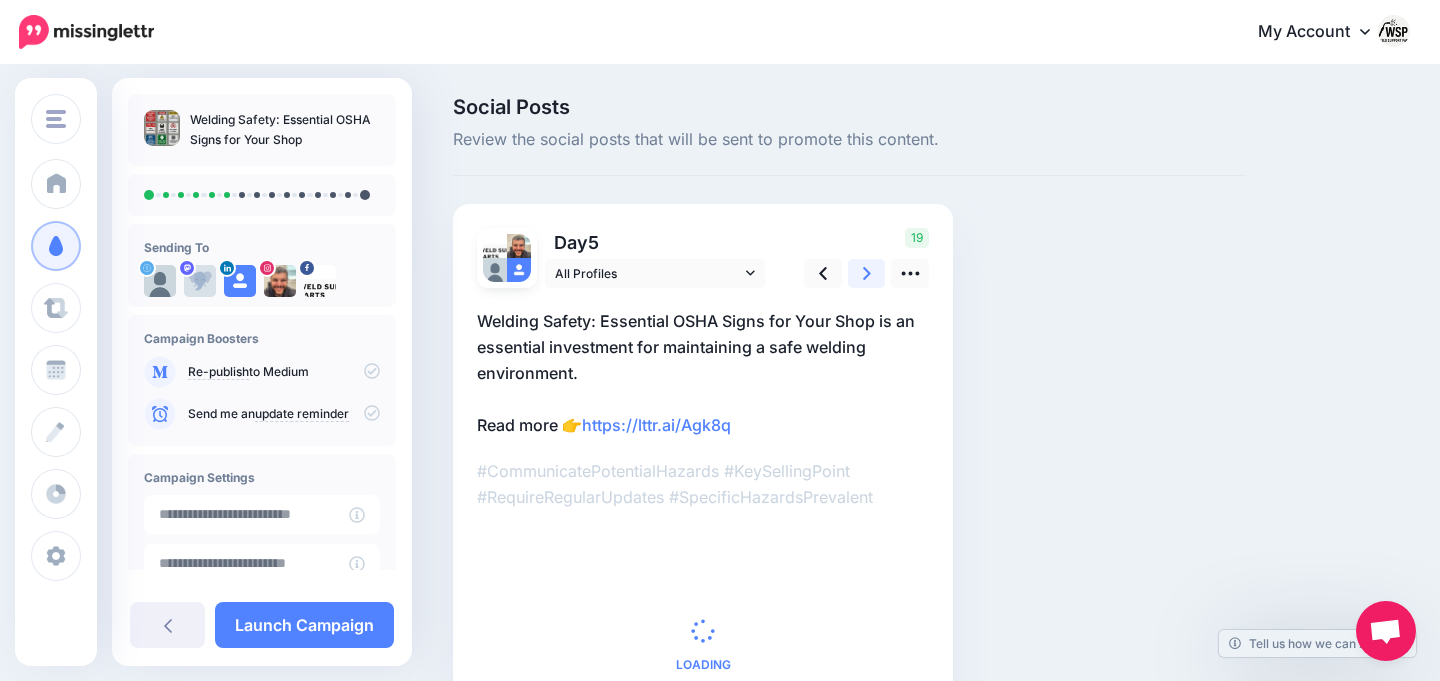 click at bounding box center (867, 273) 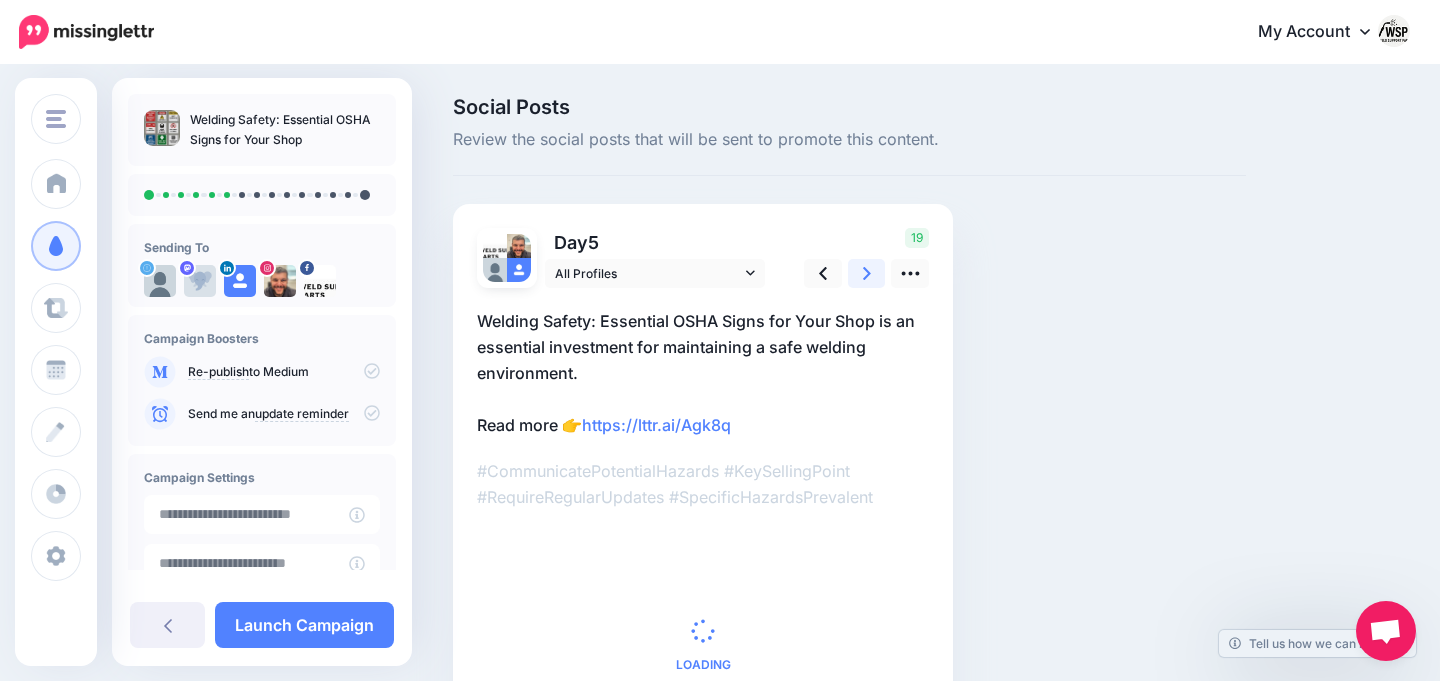 click at bounding box center (867, 273) 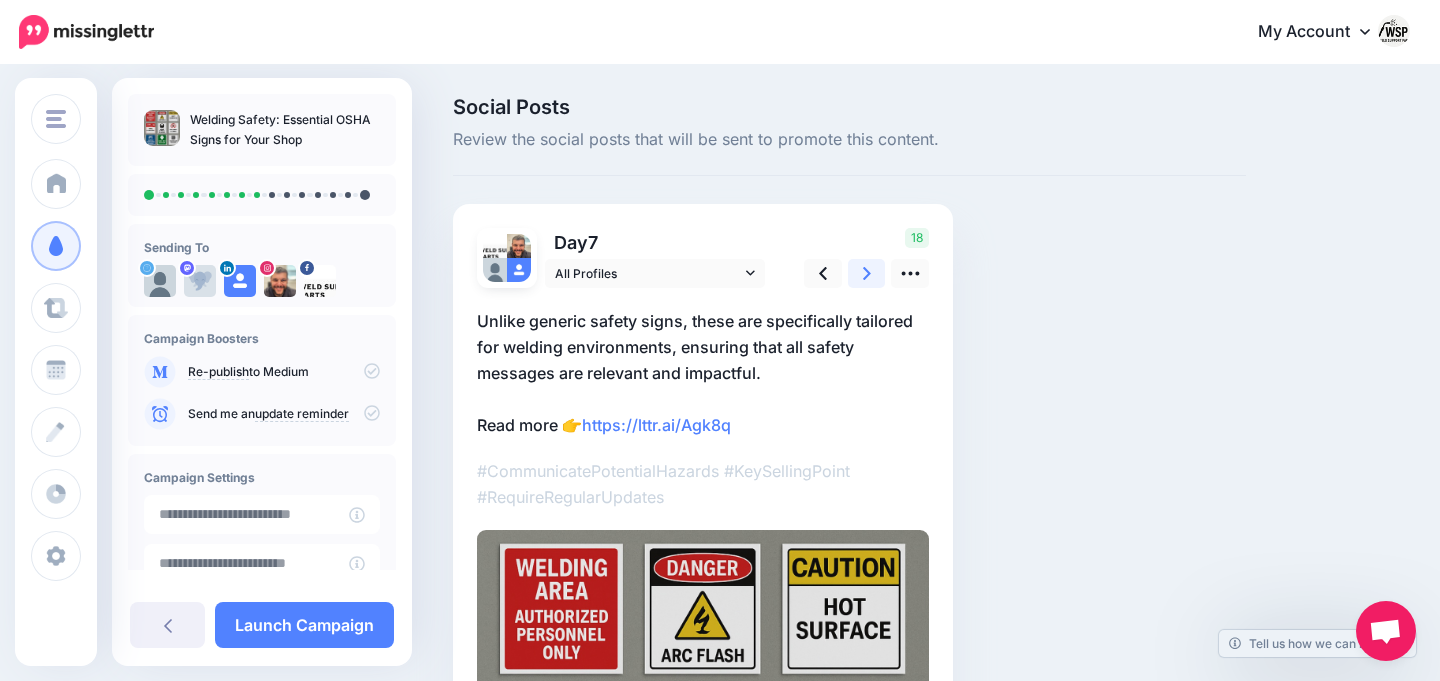 click at bounding box center (867, 273) 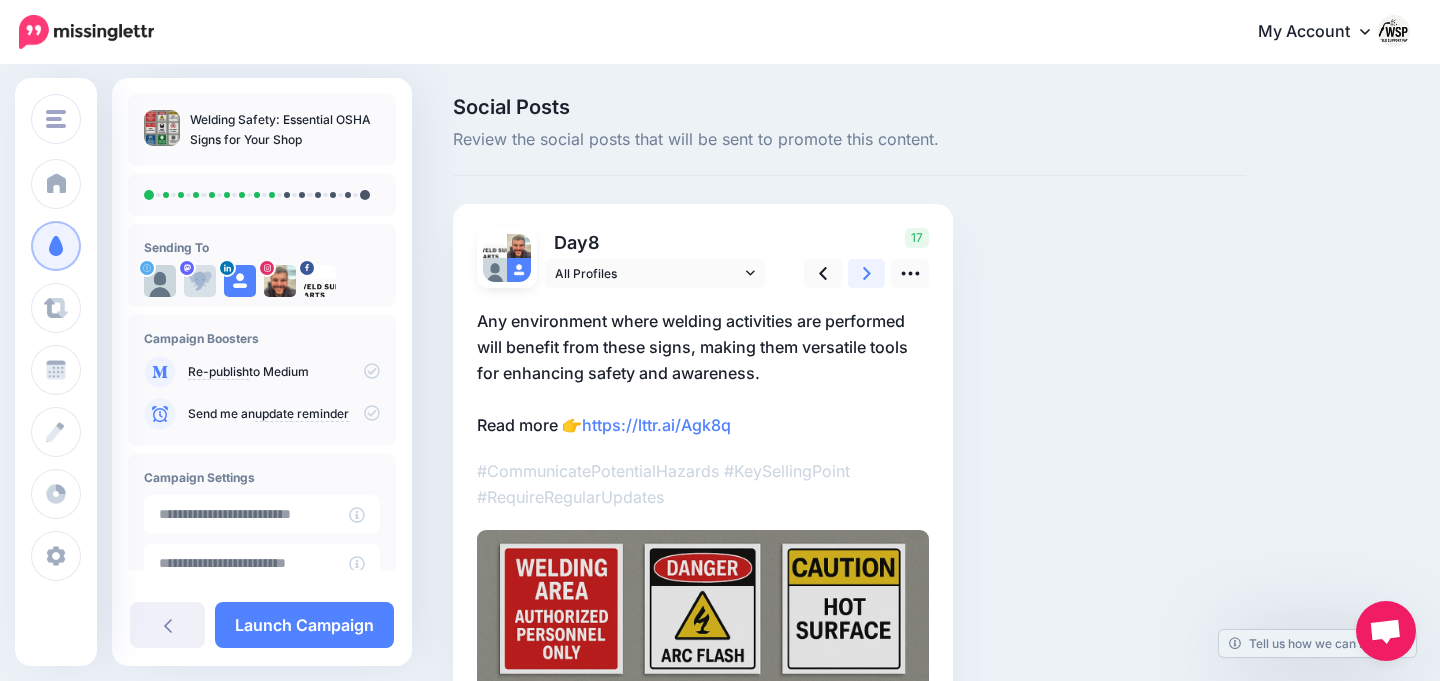 click at bounding box center (867, 273) 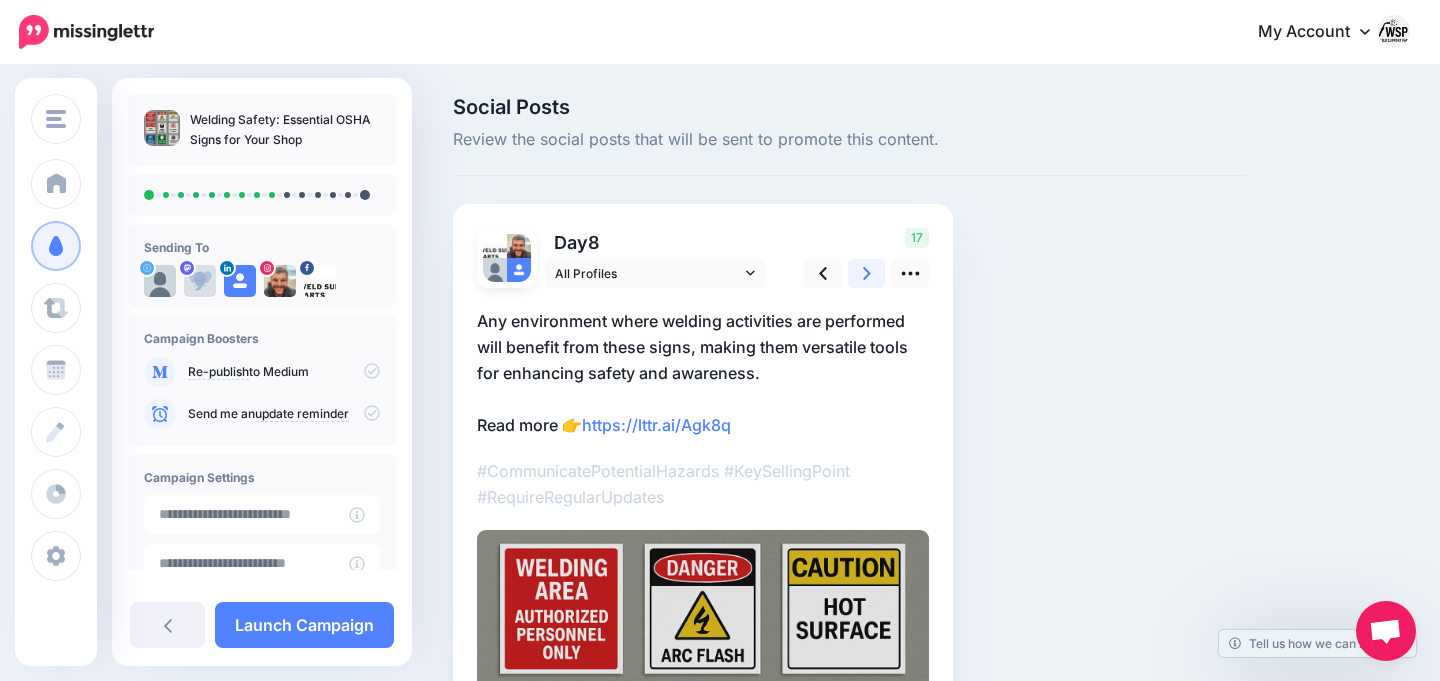 click at bounding box center (867, 273) 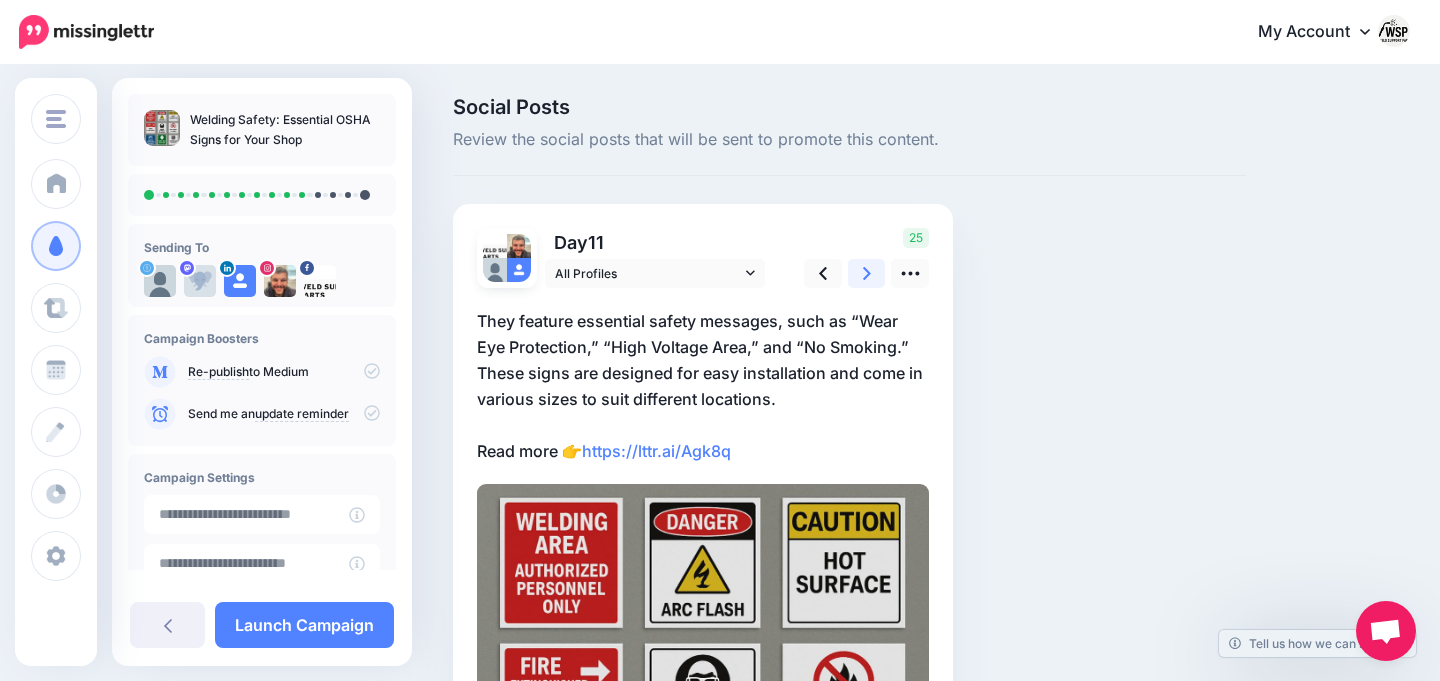 click at bounding box center (867, 273) 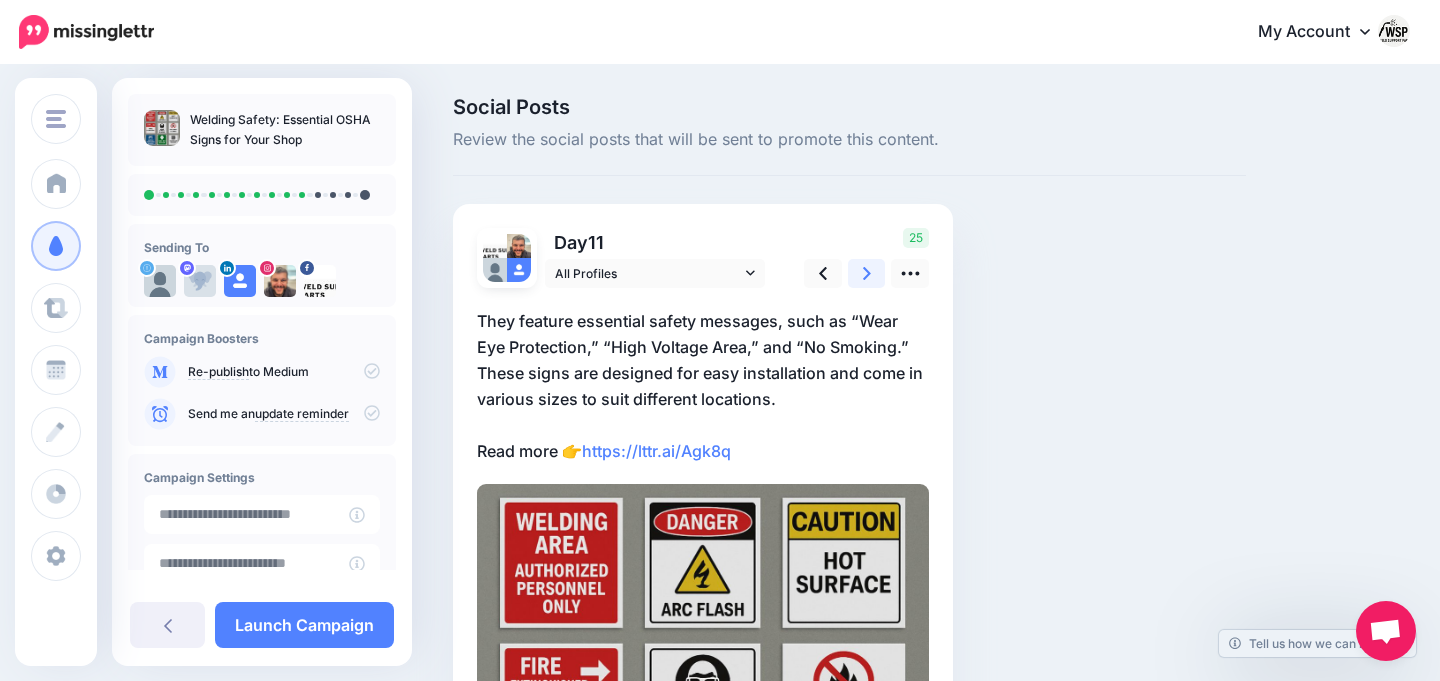 click at bounding box center (867, 273) 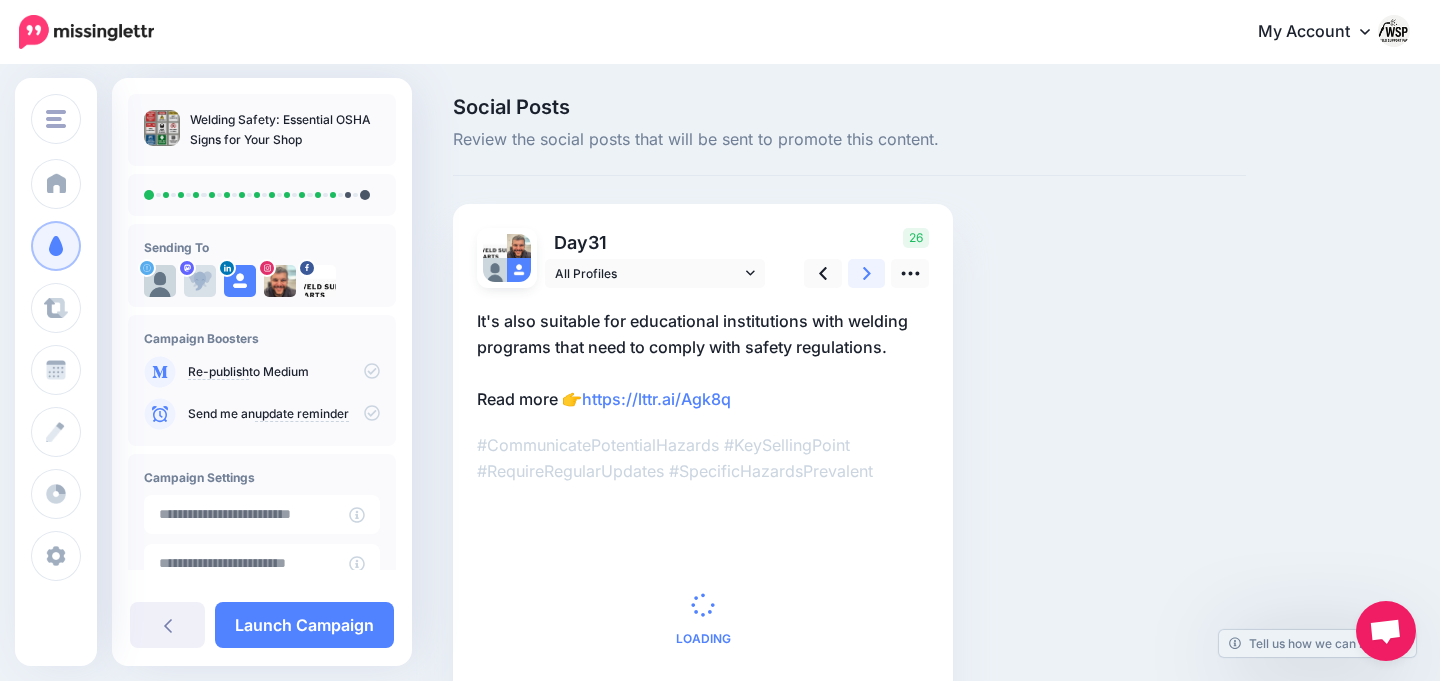 click at bounding box center (867, 273) 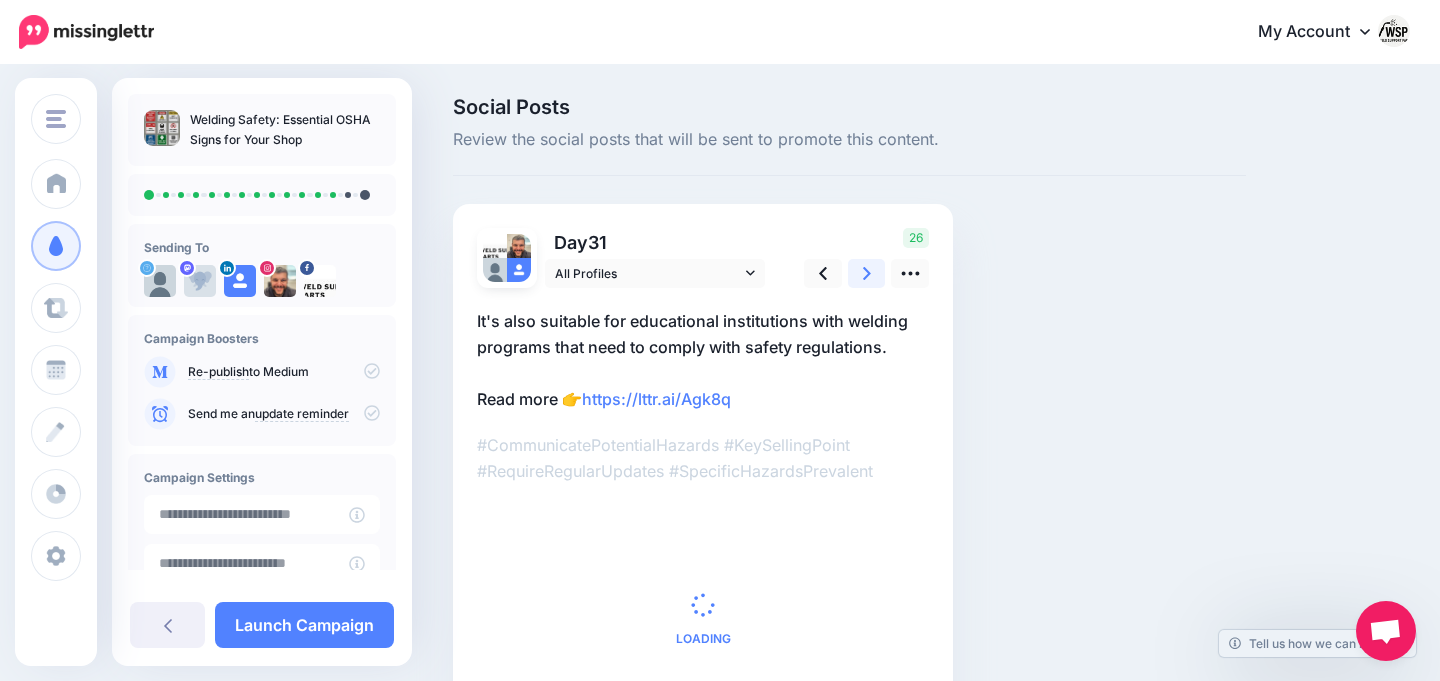 click at bounding box center [867, 273] 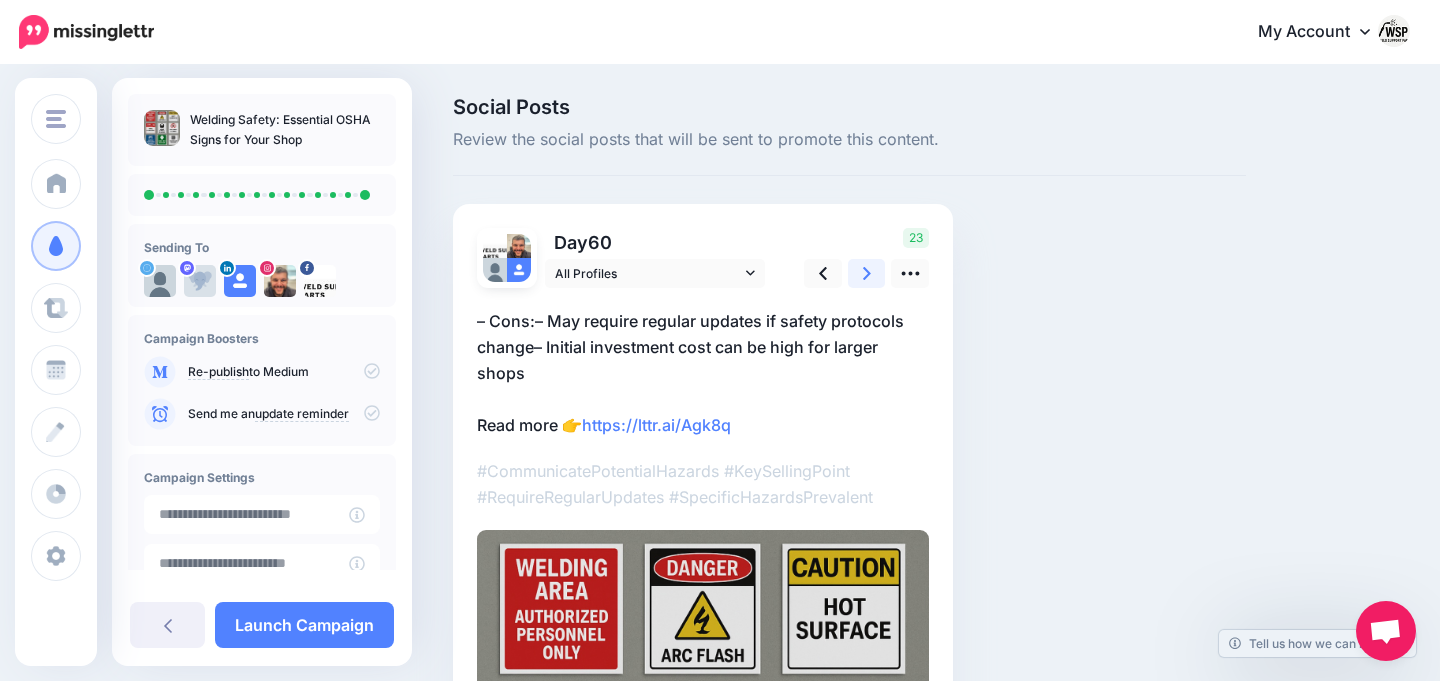 click at bounding box center (867, 273) 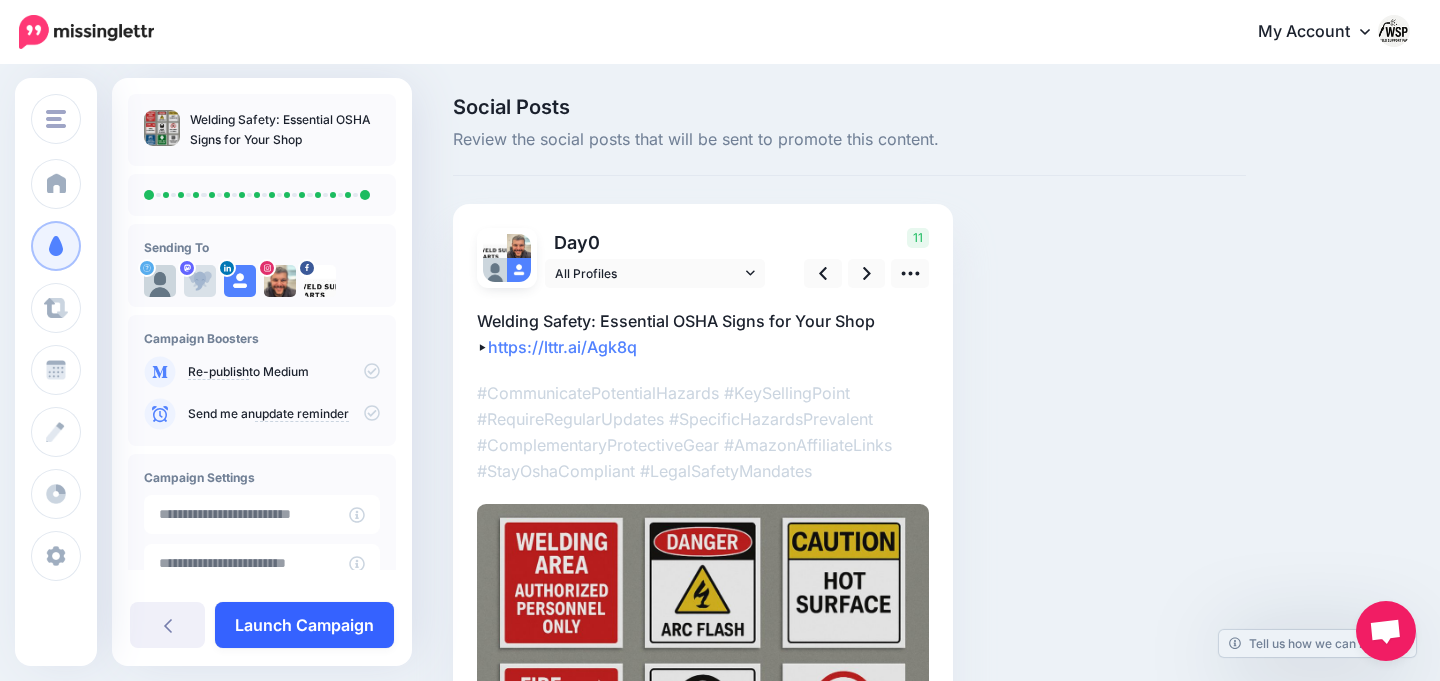 click on "Launch Campaign" at bounding box center [304, 625] 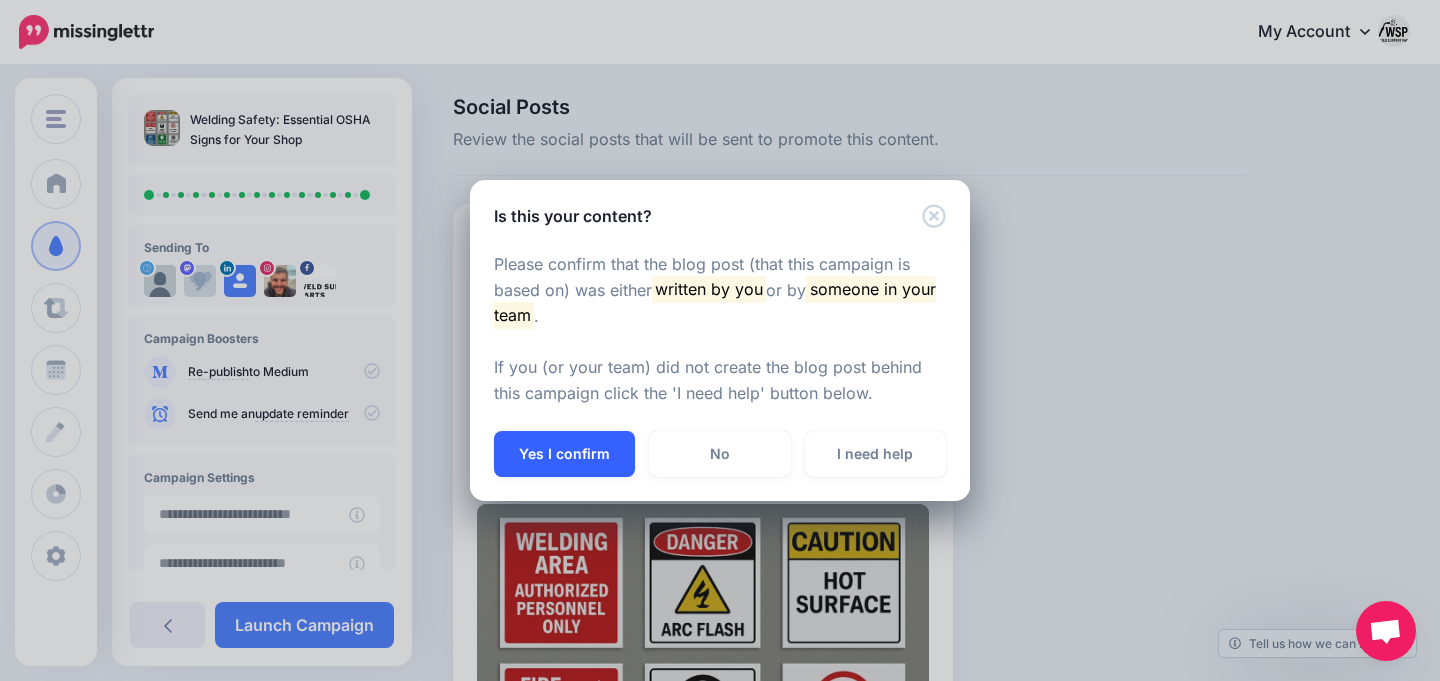 click on "Yes I confirm" at bounding box center [564, 454] 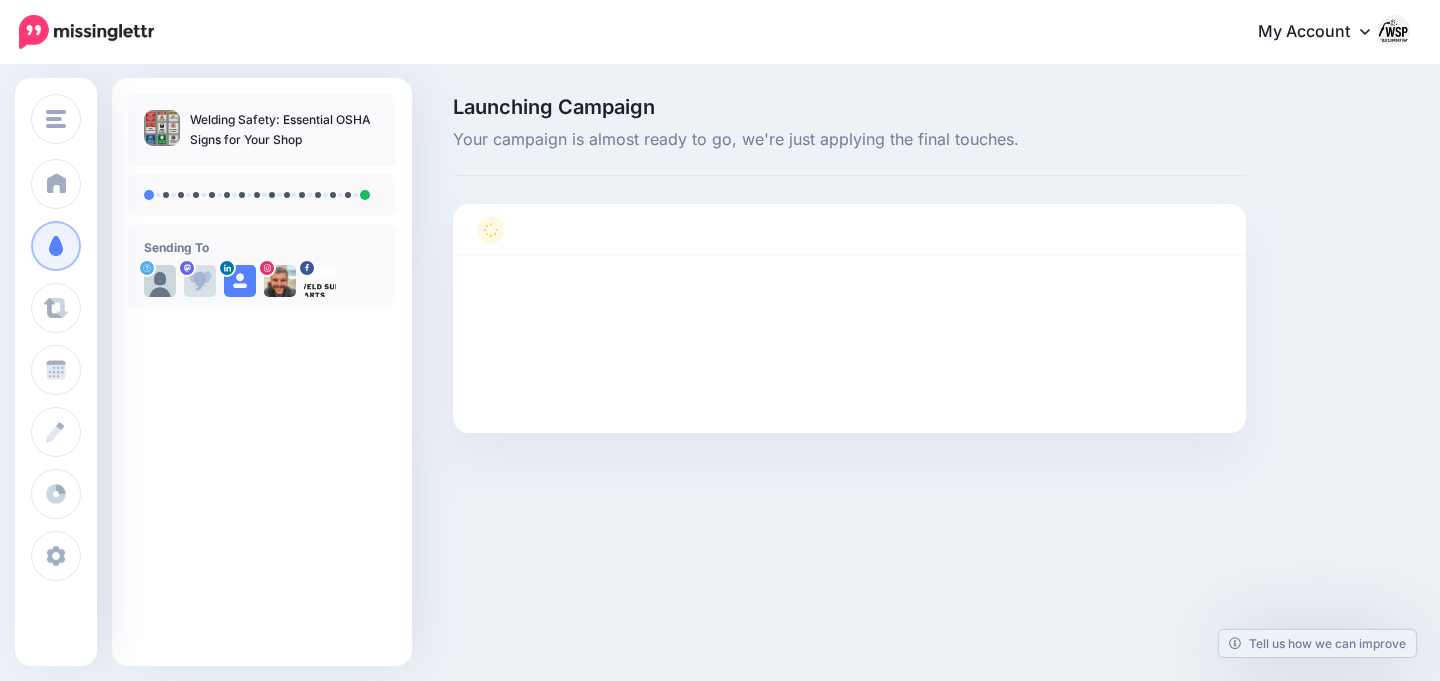 scroll, scrollTop: 0, scrollLeft: 0, axis: both 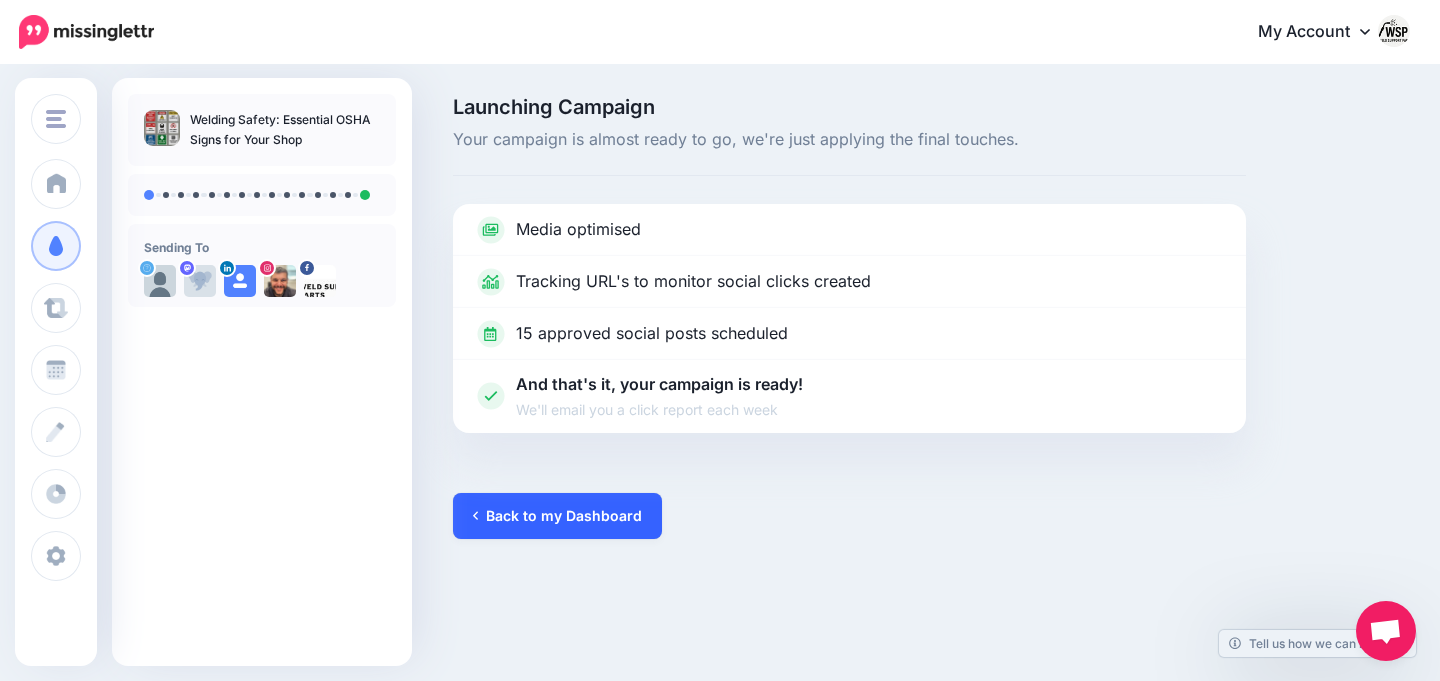 click on "Back to my Dashboard" at bounding box center [557, 516] 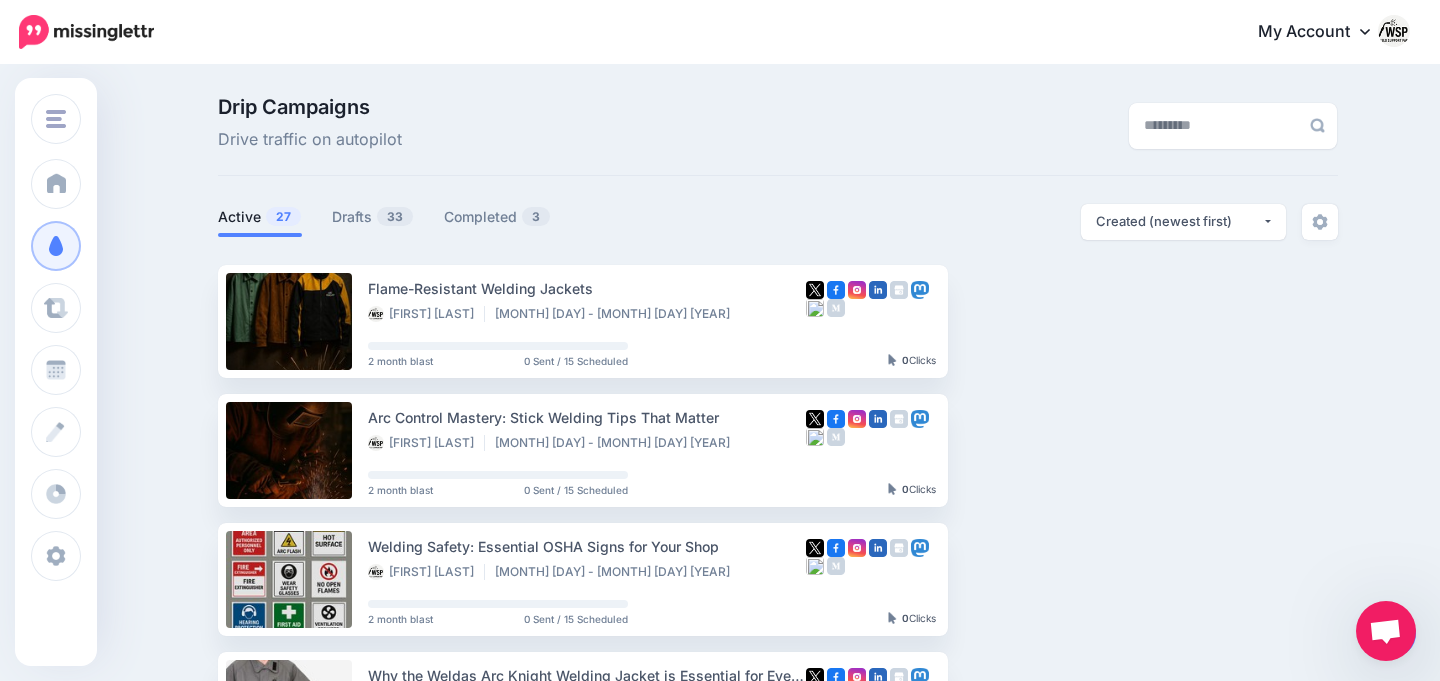scroll, scrollTop: 0, scrollLeft: 0, axis: both 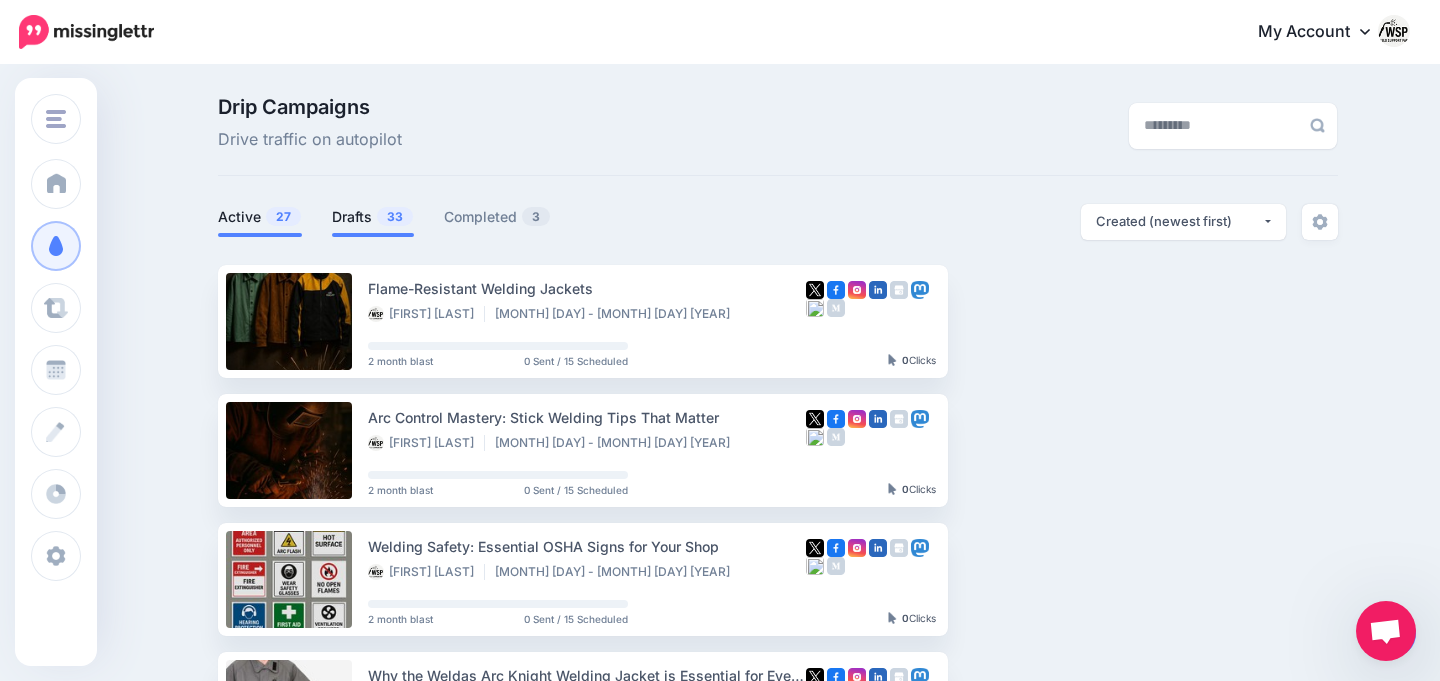 click on "Drafts  33" at bounding box center (373, 217) 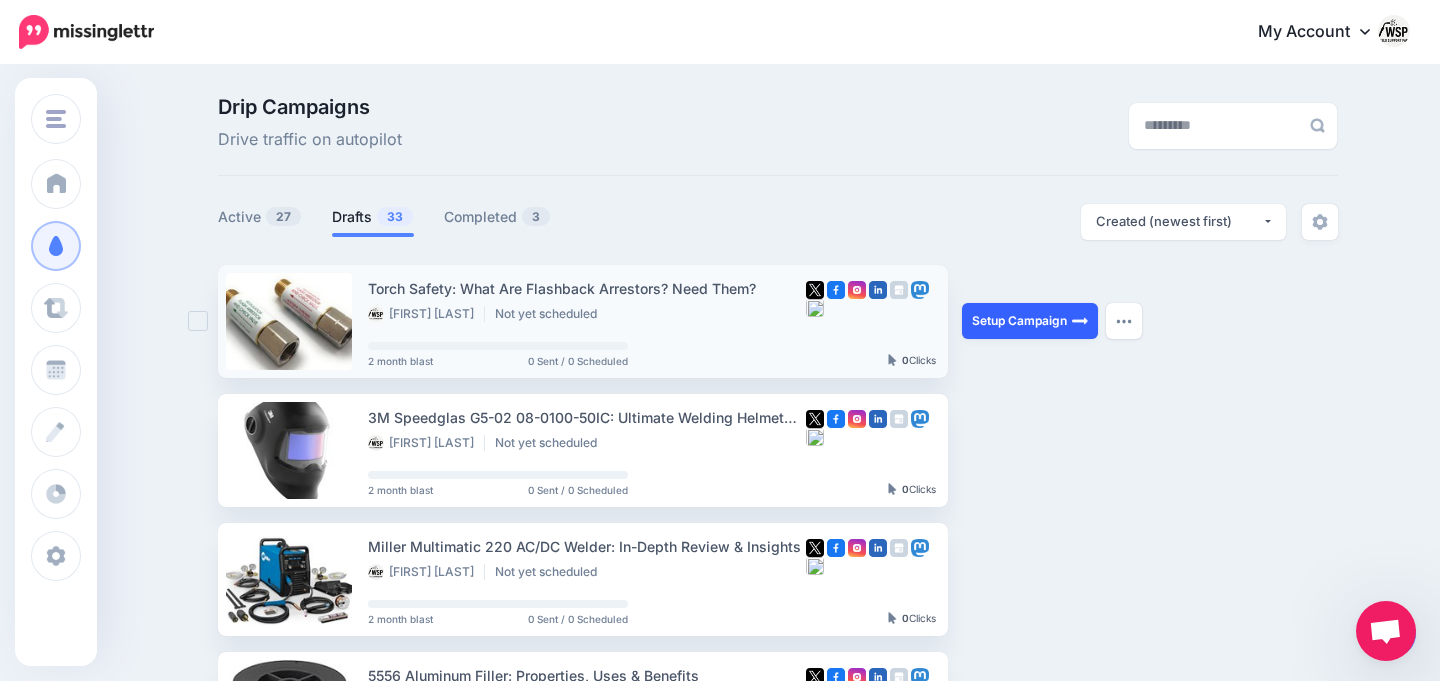 click on "Setup Campaign" at bounding box center (1030, 321) 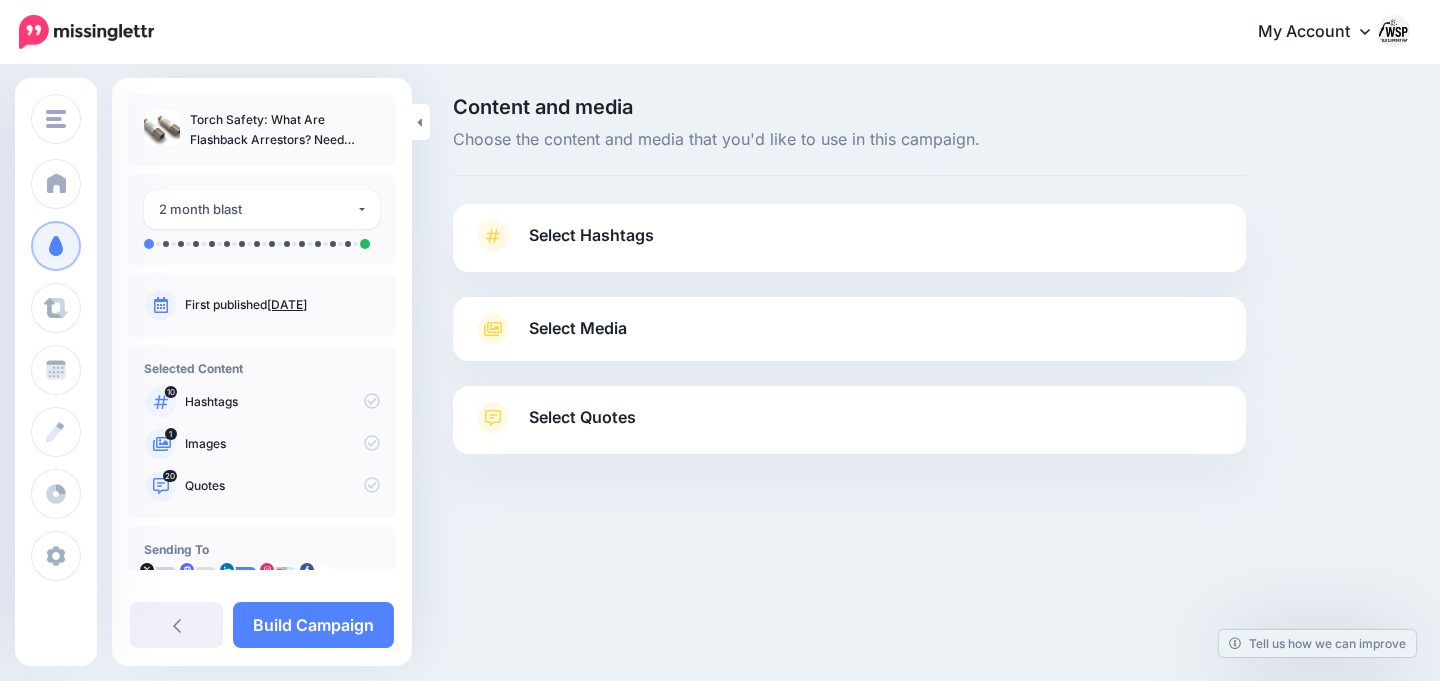scroll, scrollTop: 0, scrollLeft: 0, axis: both 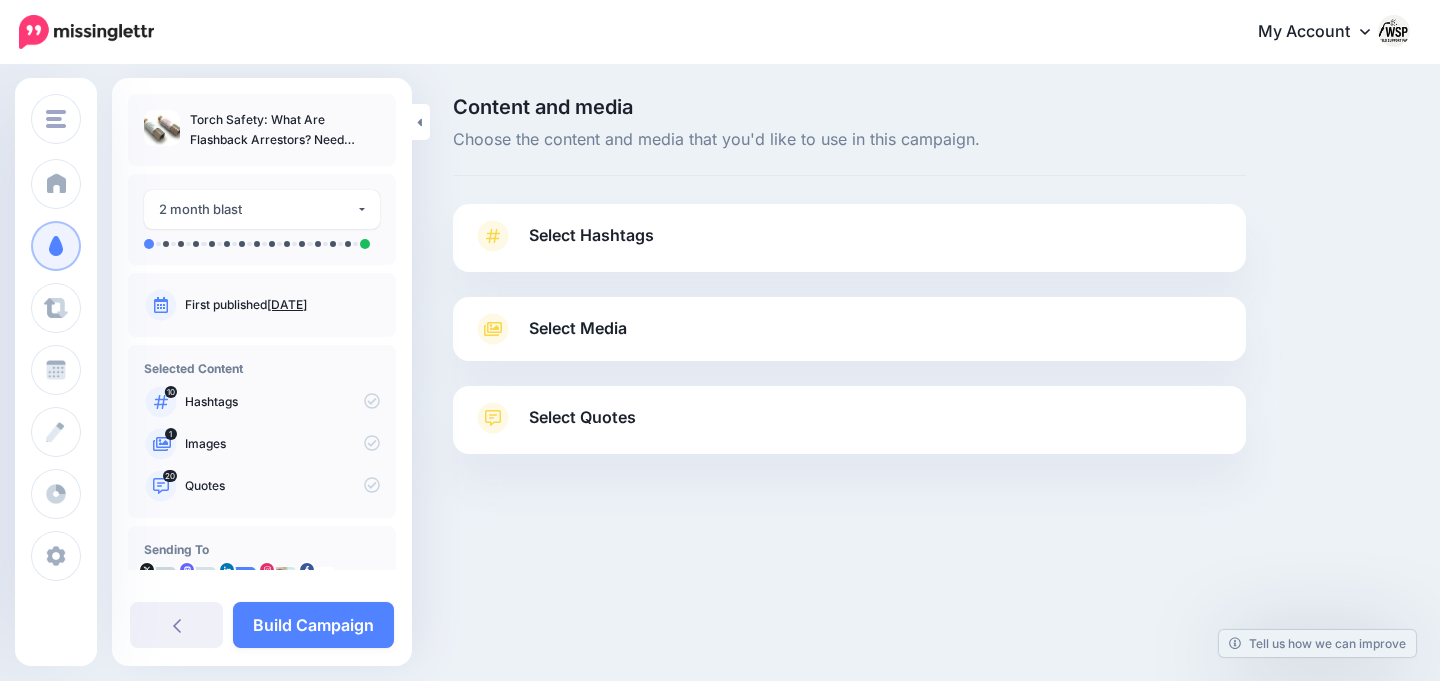 click on "Build Campaign" at bounding box center (313, 625) 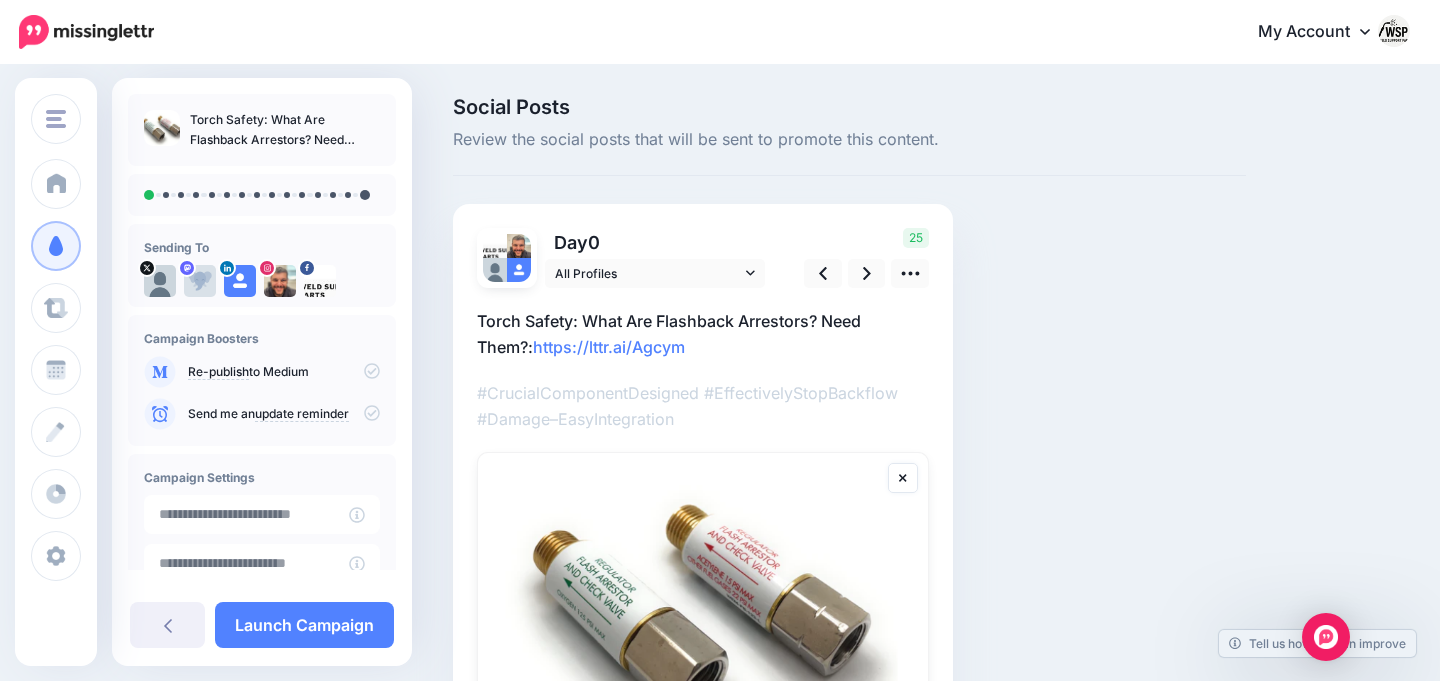 scroll, scrollTop: 0, scrollLeft: 0, axis: both 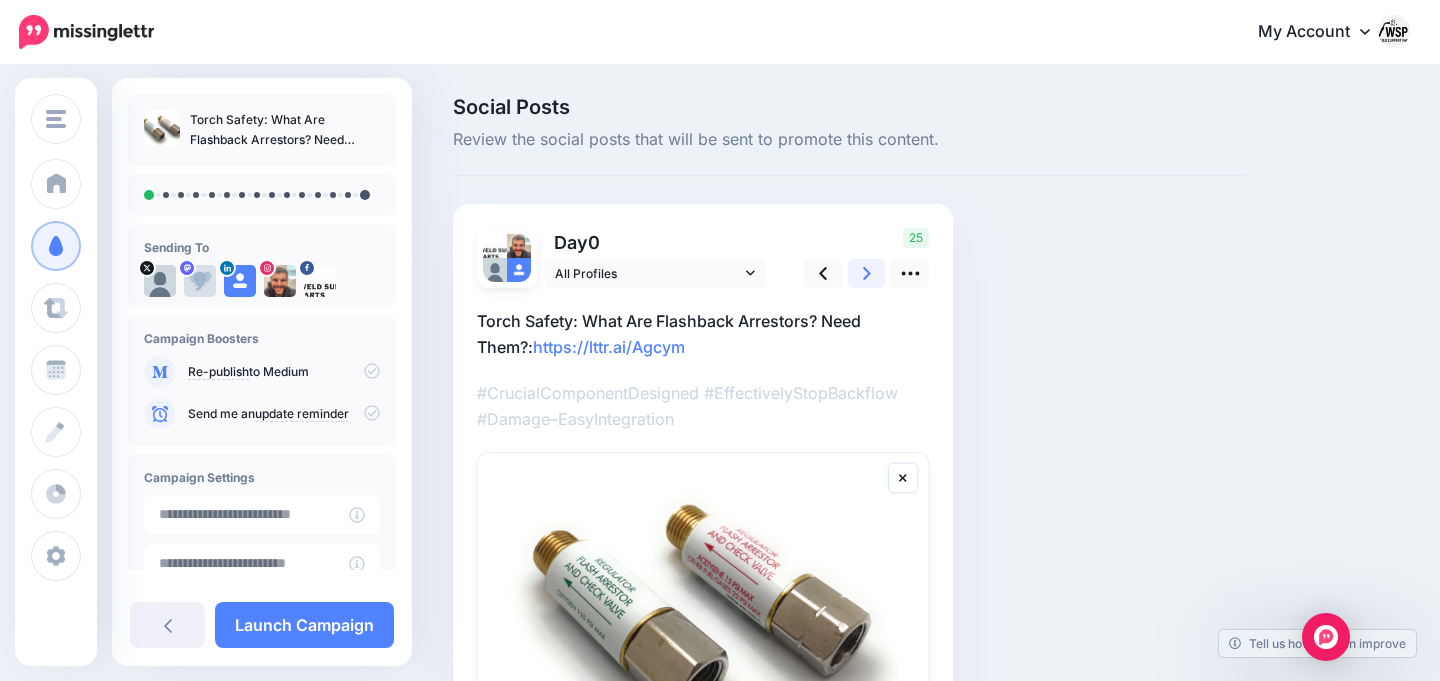 click 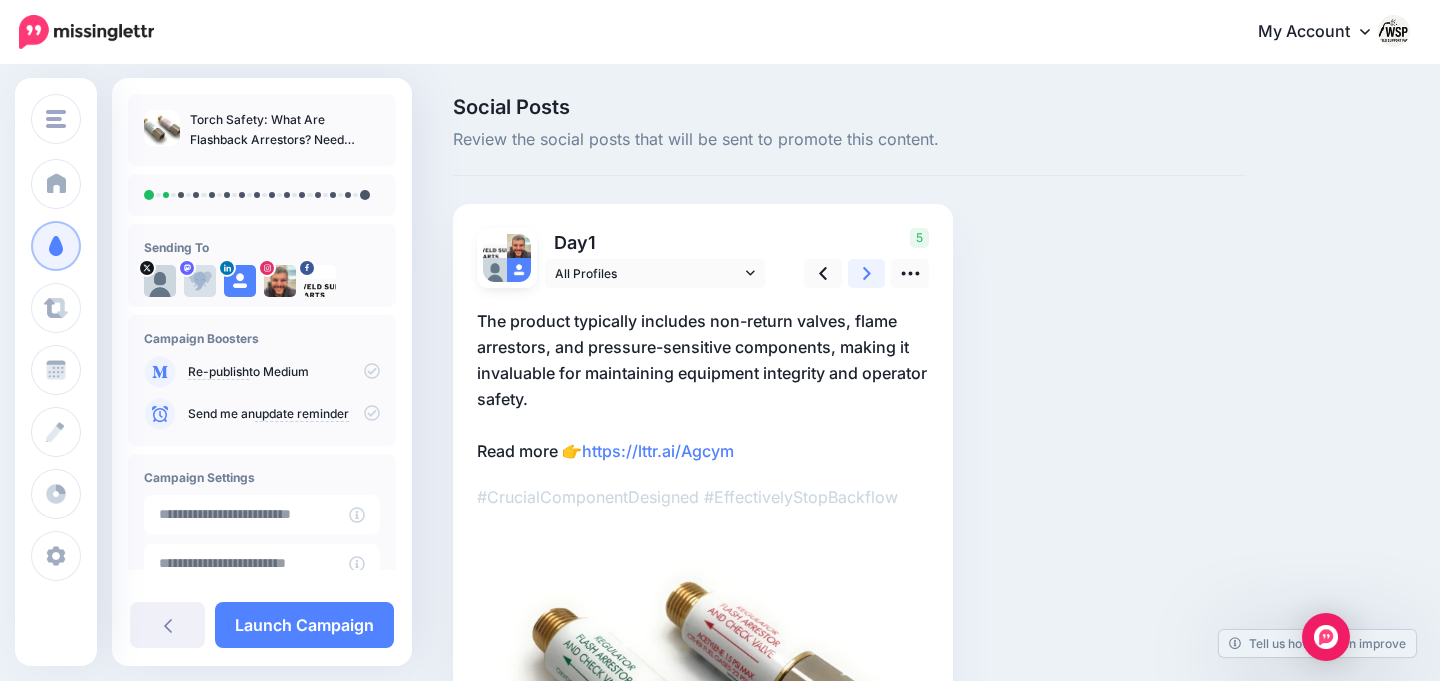 click 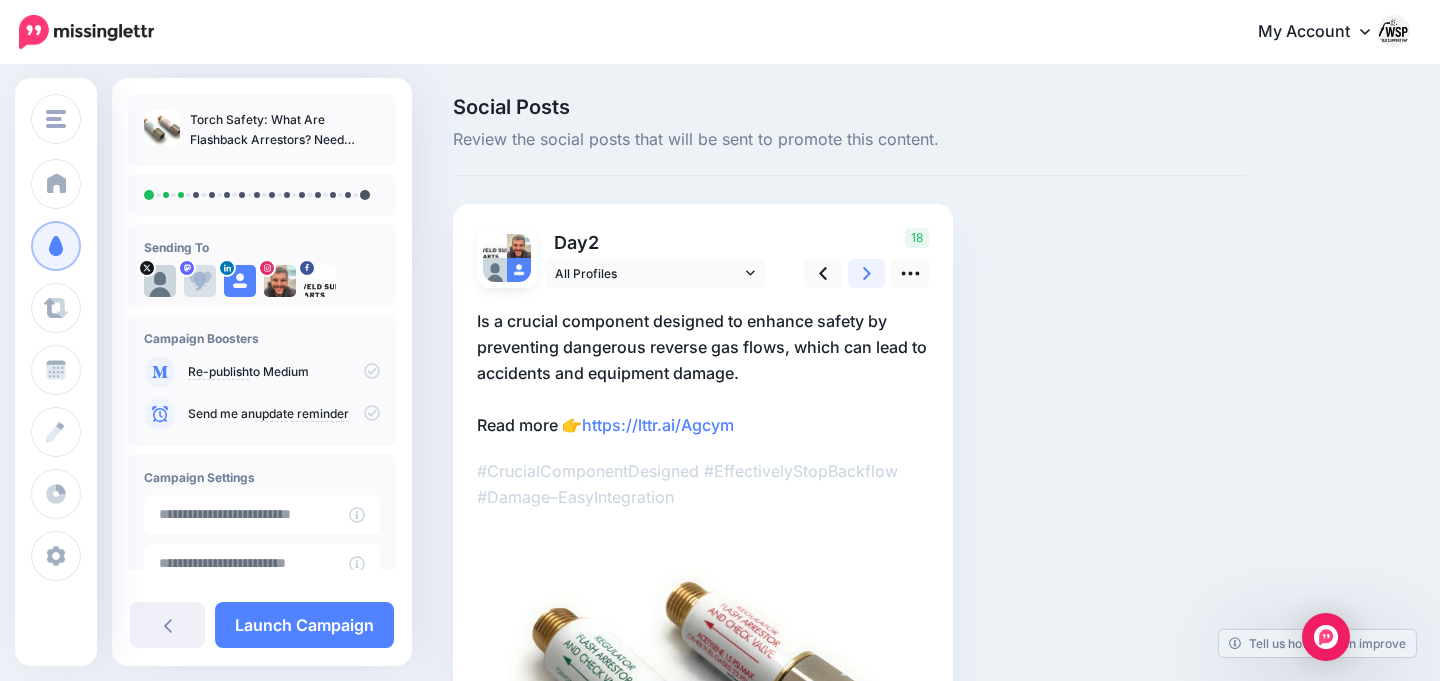 click 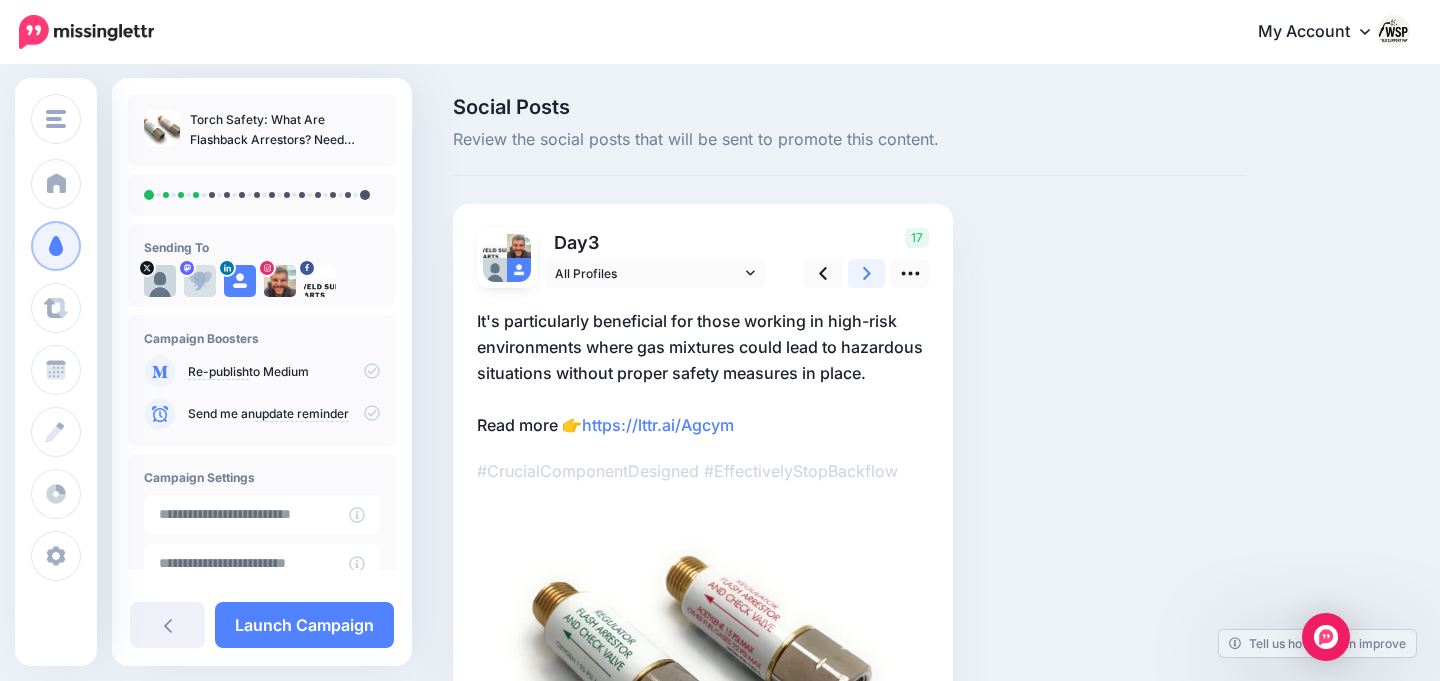 click 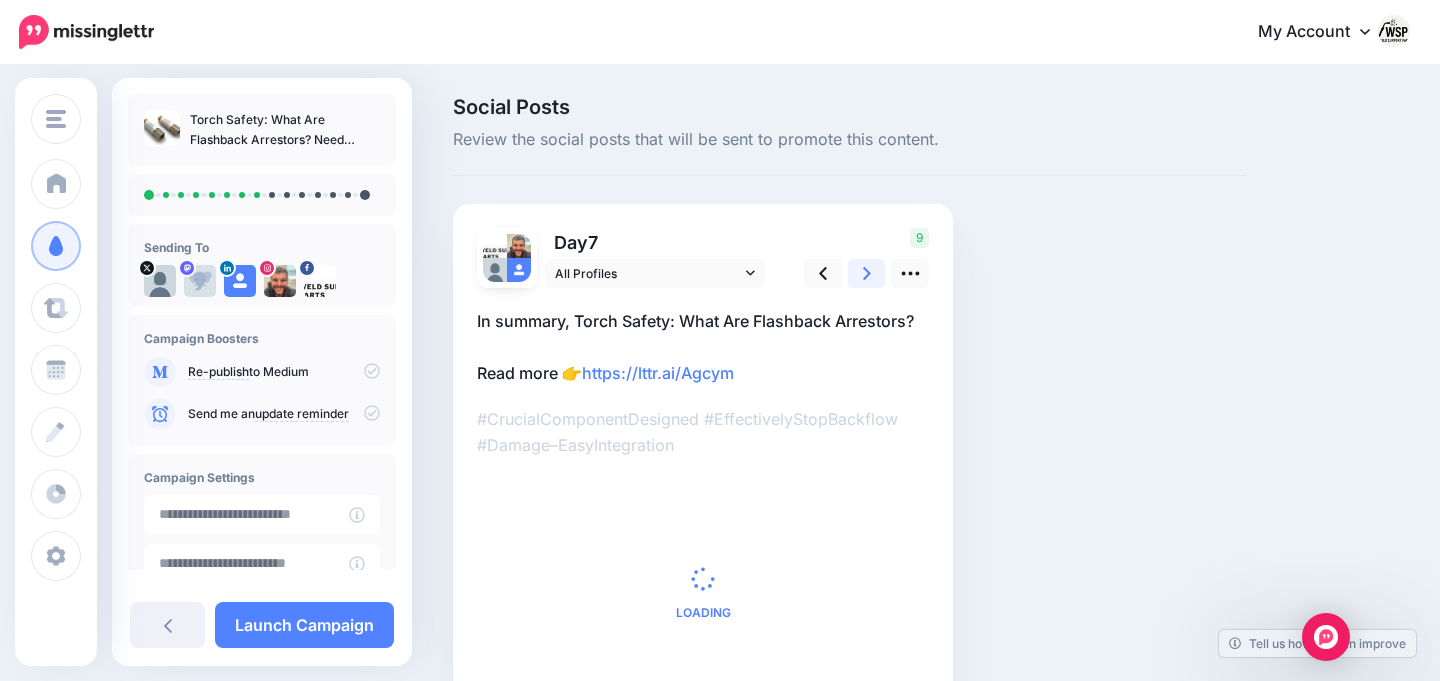 click 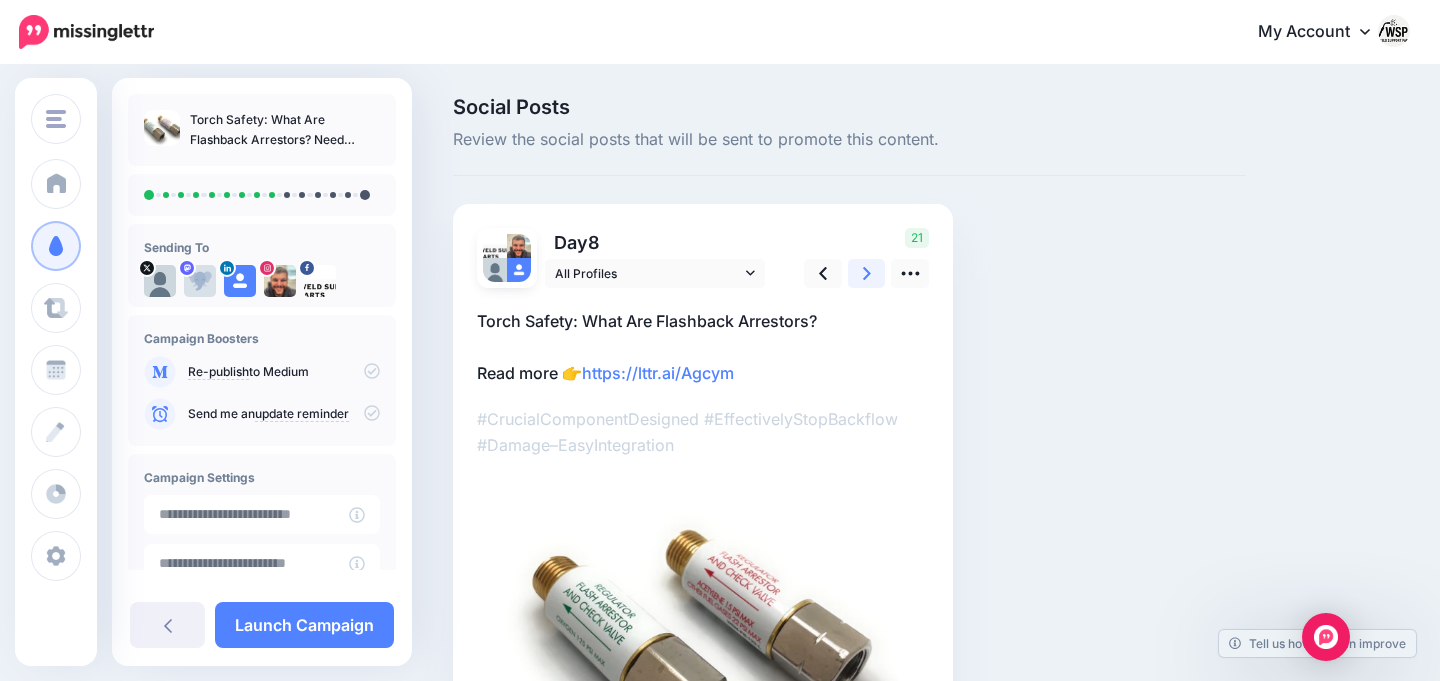 click 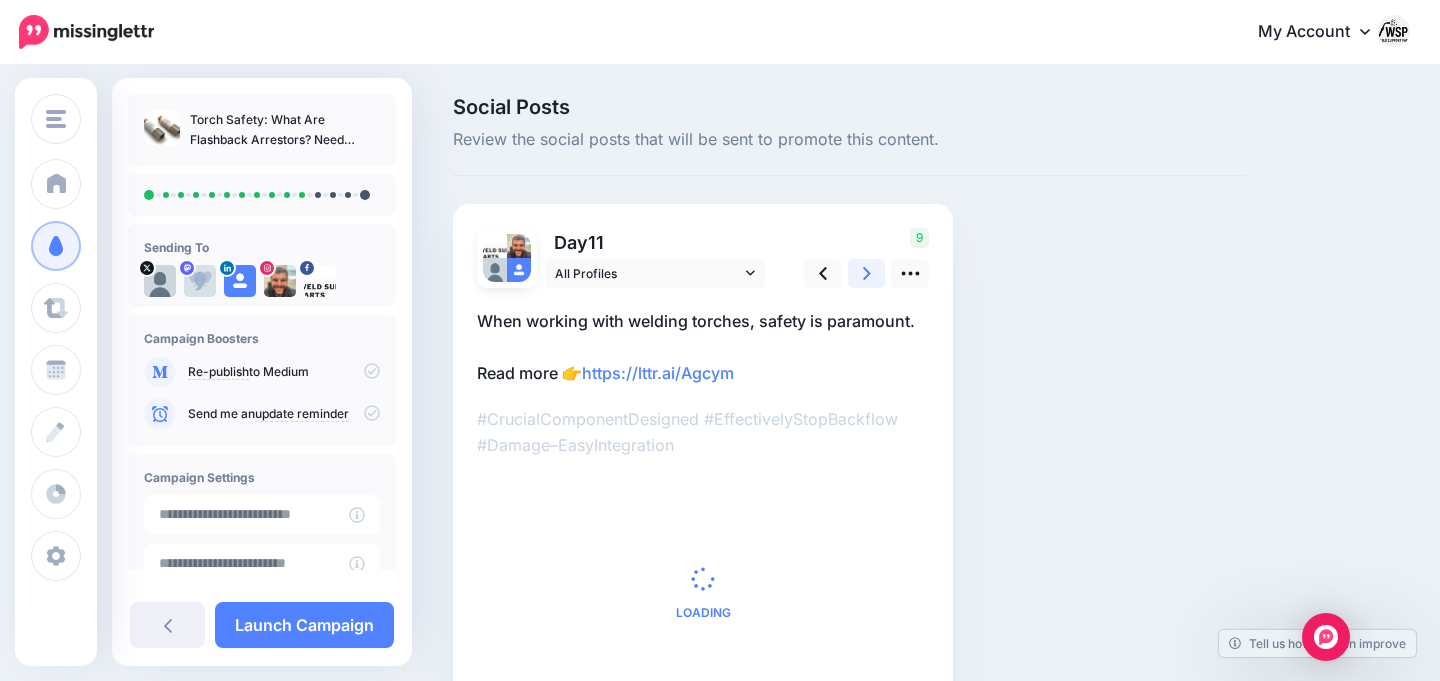 click 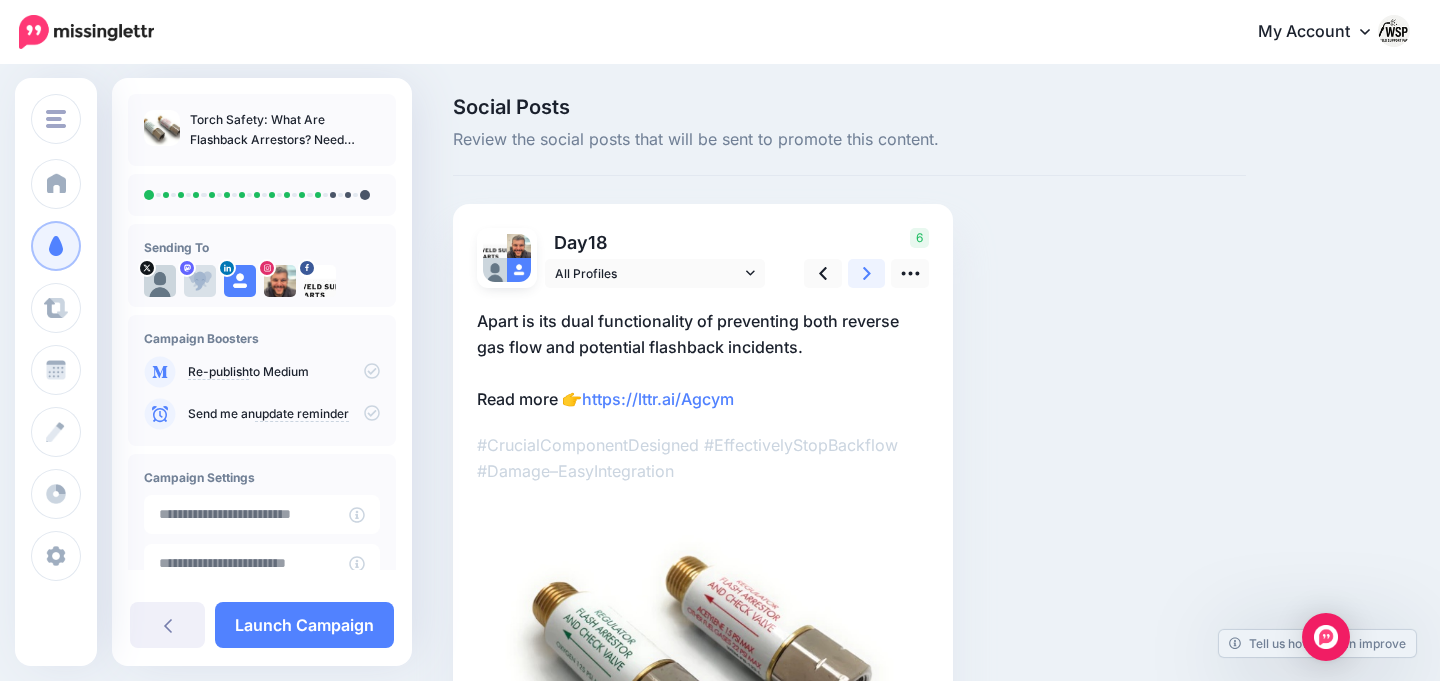 click 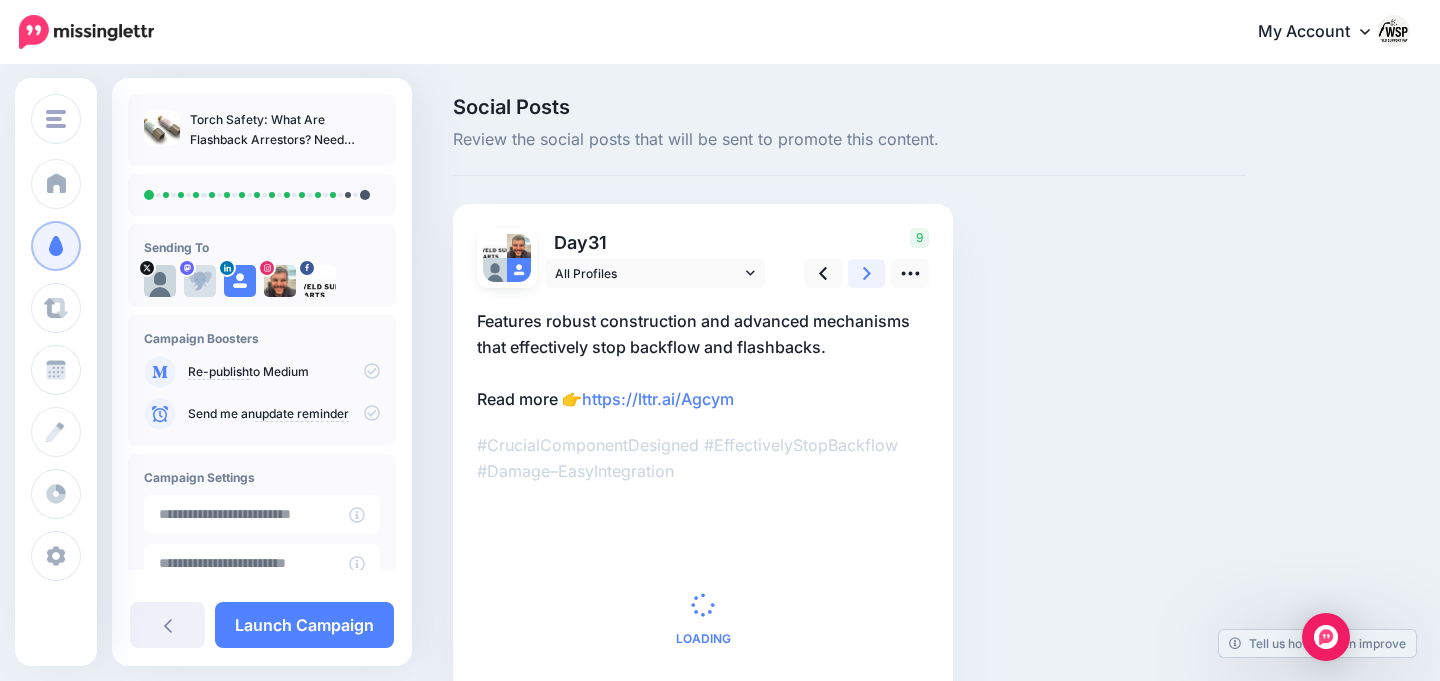 click 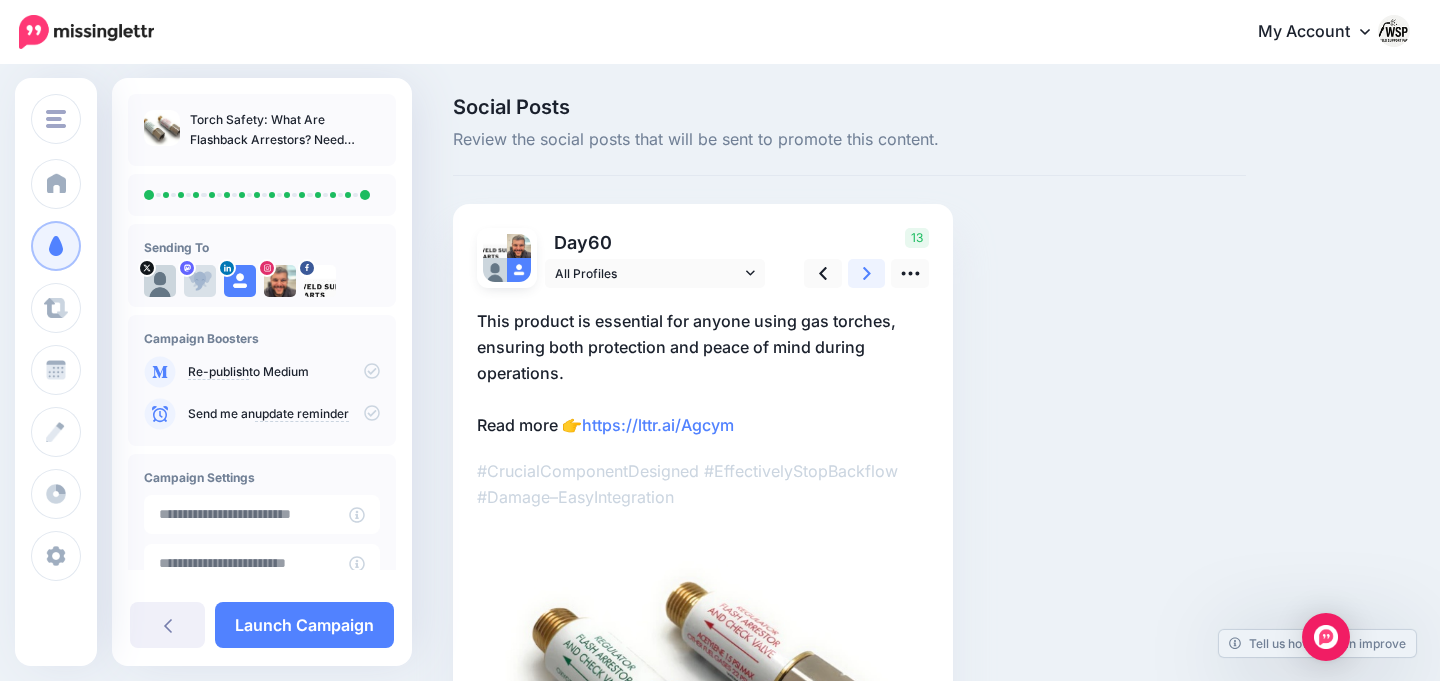 click 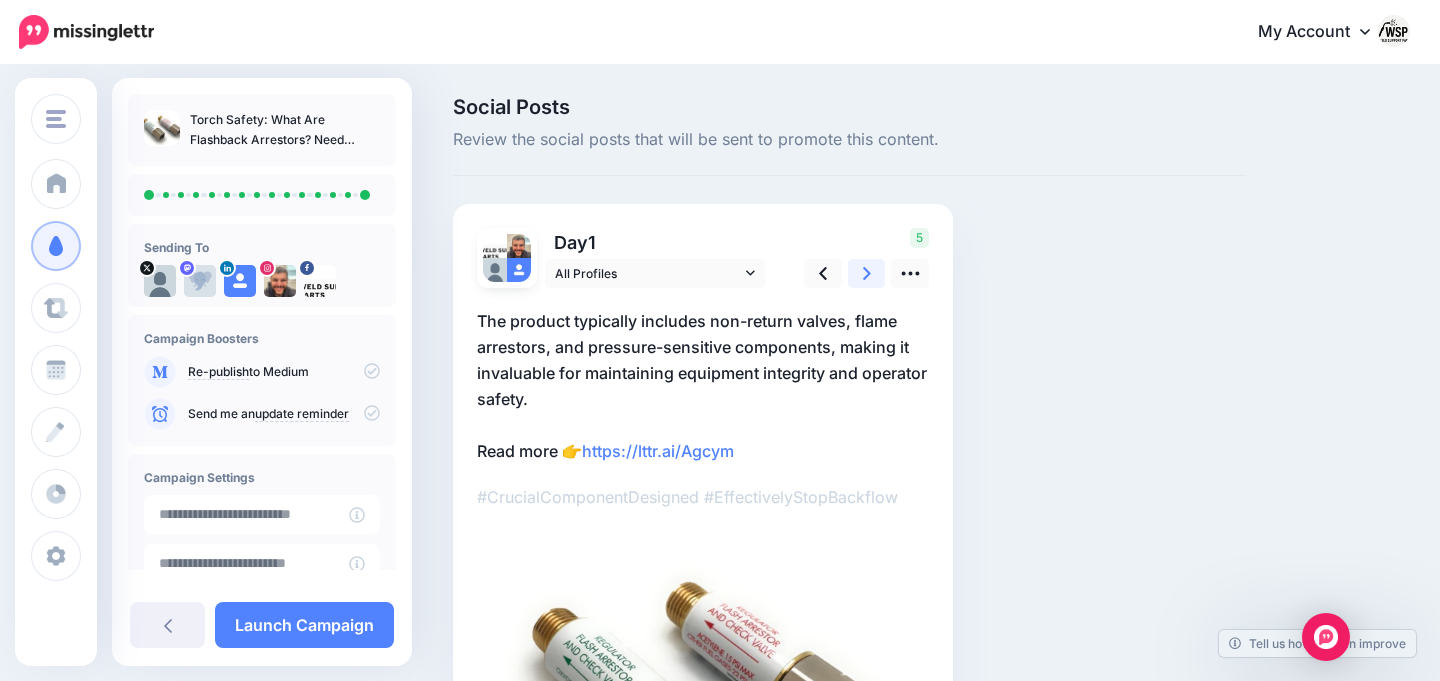 click 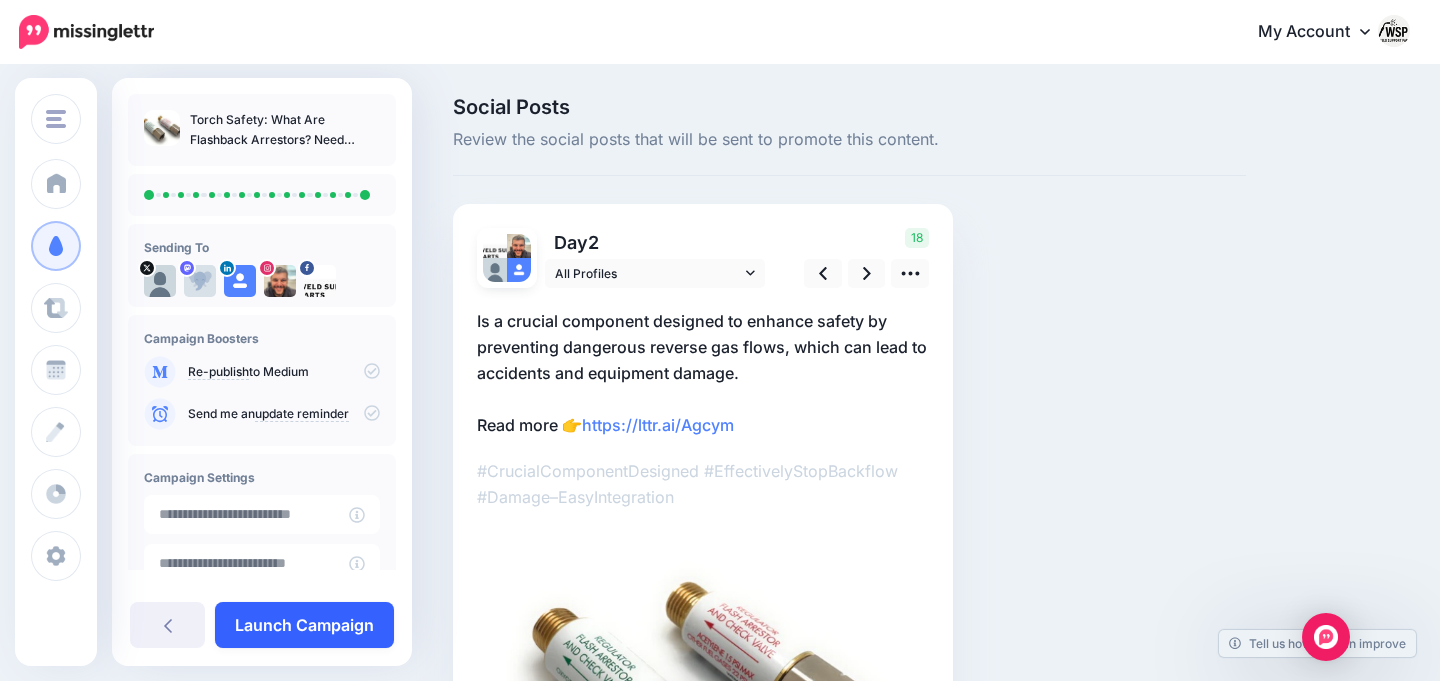 click on "Launch Campaign" at bounding box center [304, 625] 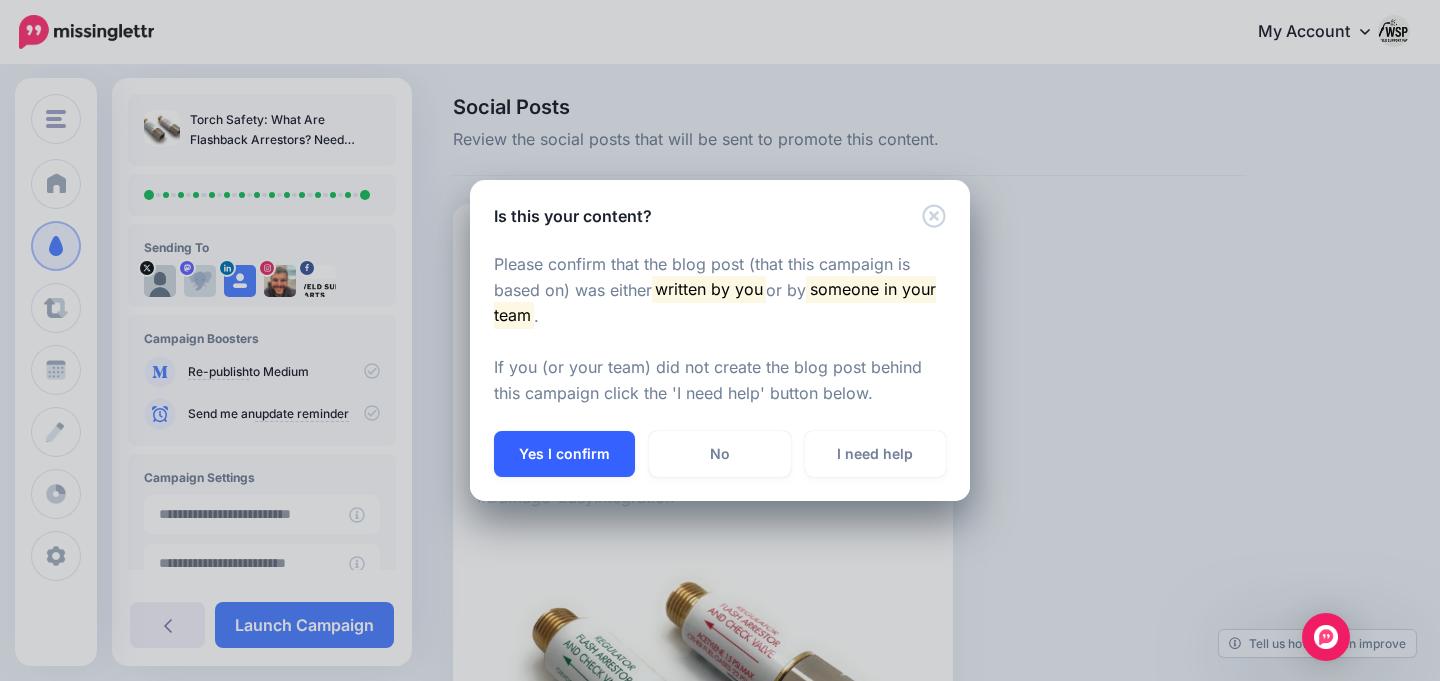 click on "Yes I confirm" at bounding box center (564, 454) 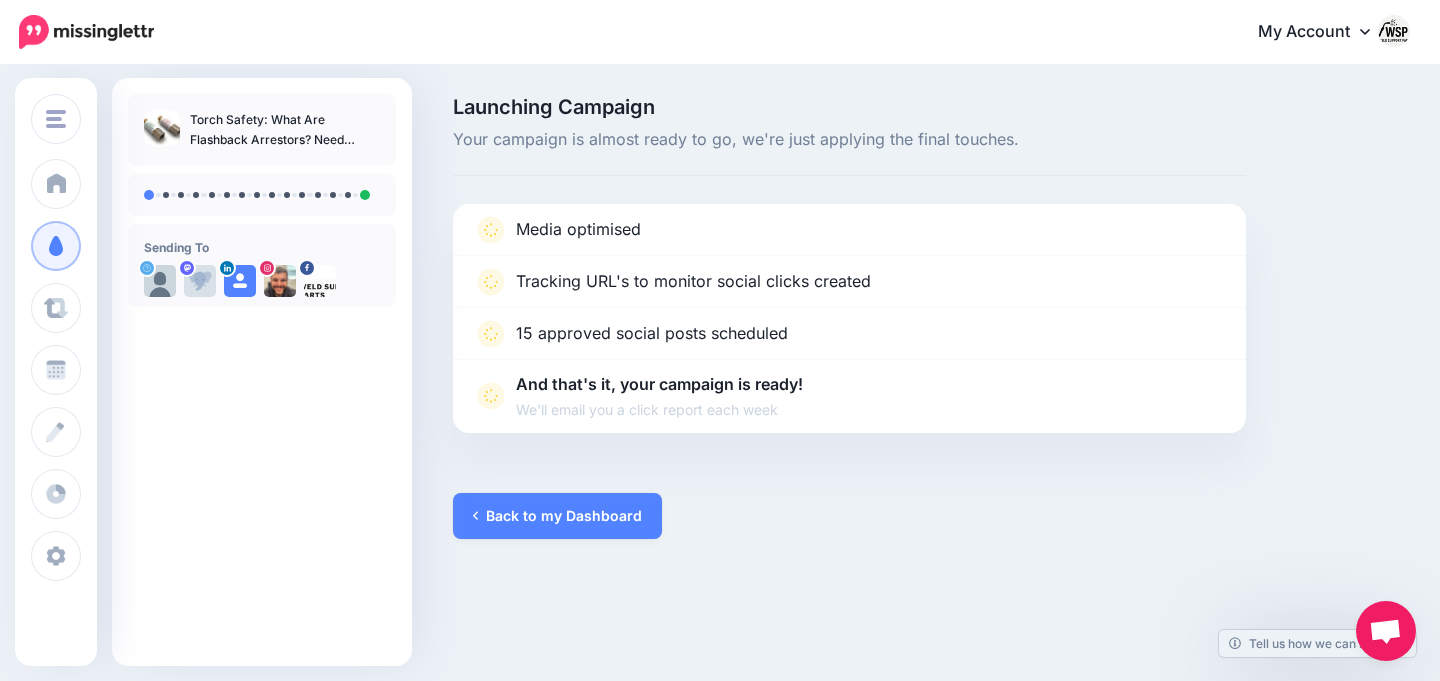 scroll, scrollTop: 0, scrollLeft: 0, axis: both 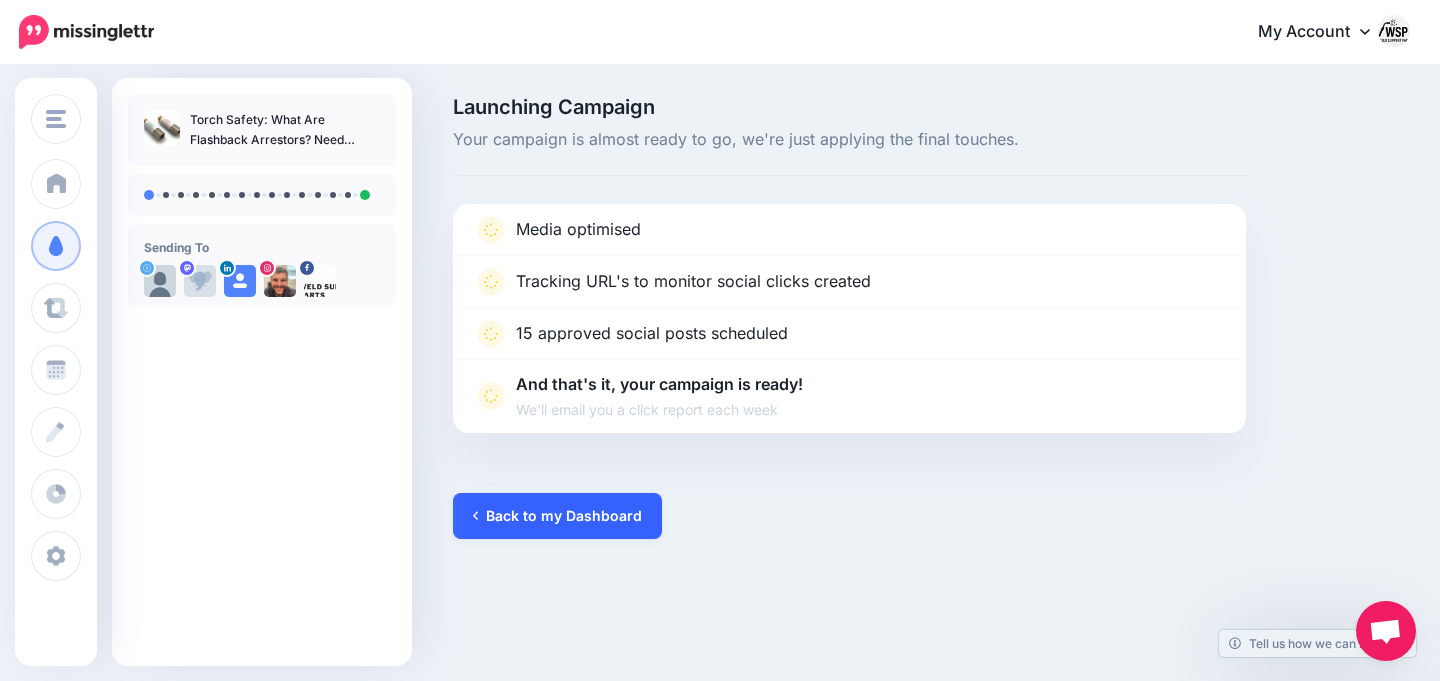 click on "Back to my Dashboard" at bounding box center [557, 516] 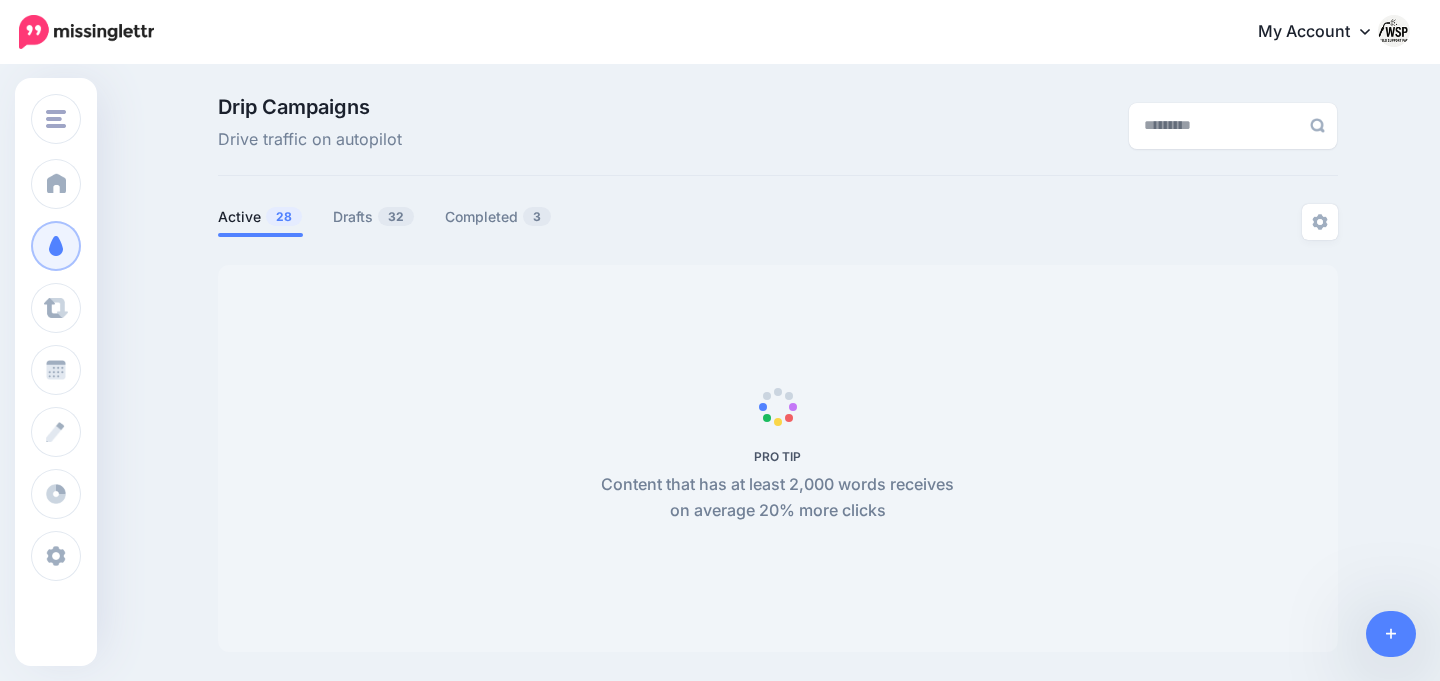 scroll, scrollTop: 0, scrollLeft: 0, axis: both 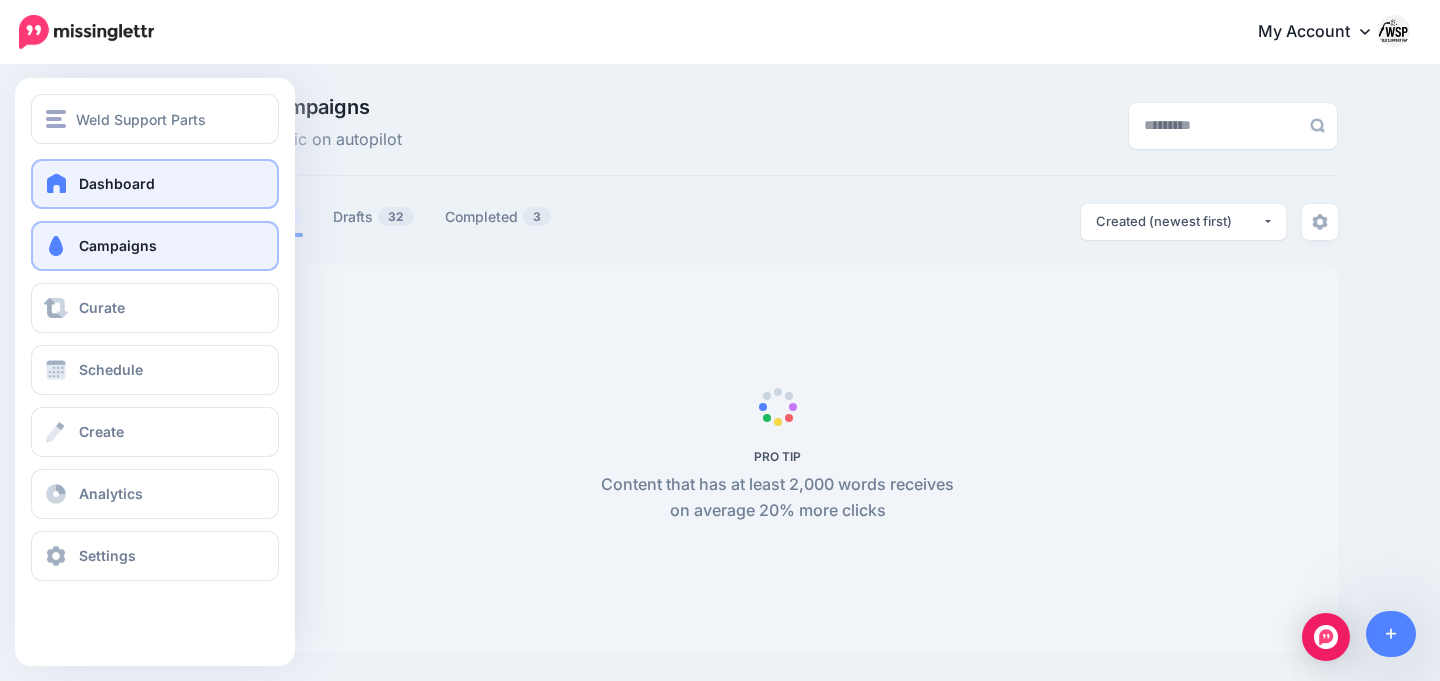 click on "Dashboard" at bounding box center (155, 184) 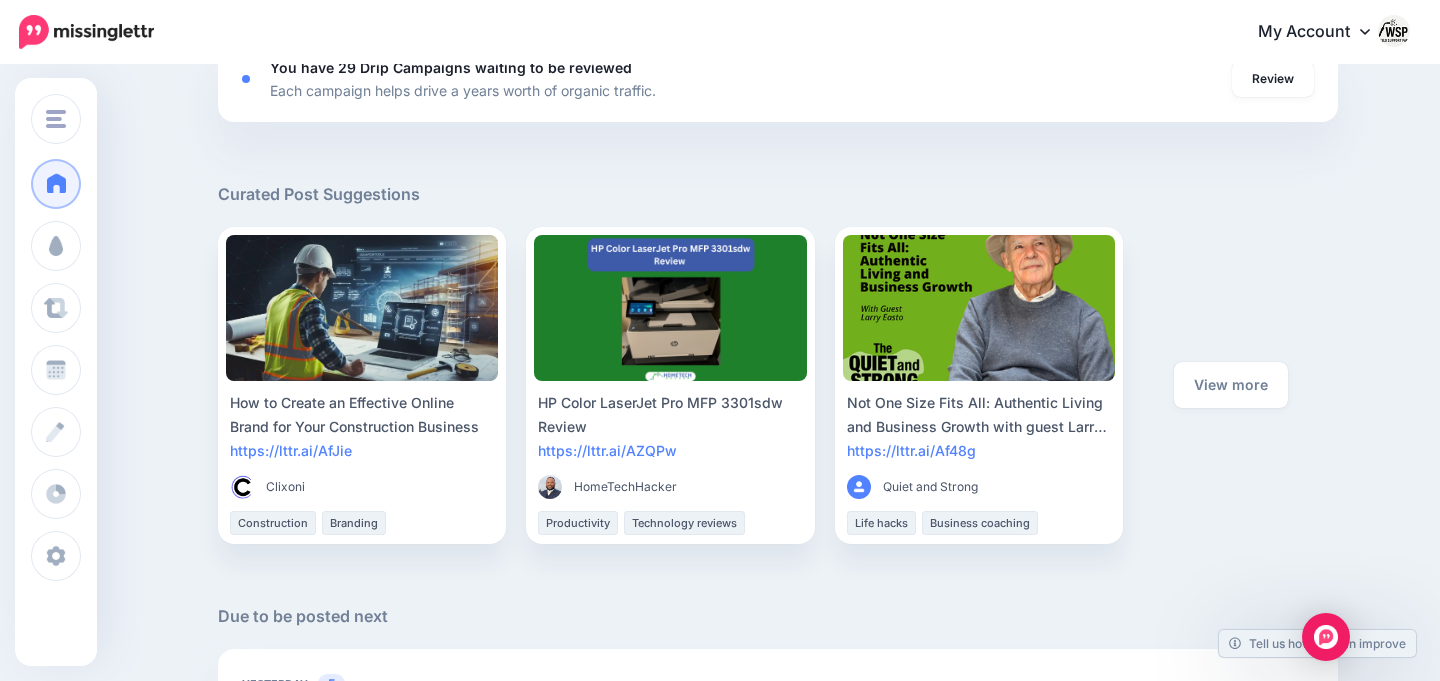 scroll, scrollTop: 818, scrollLeft: 0, axis: vertical 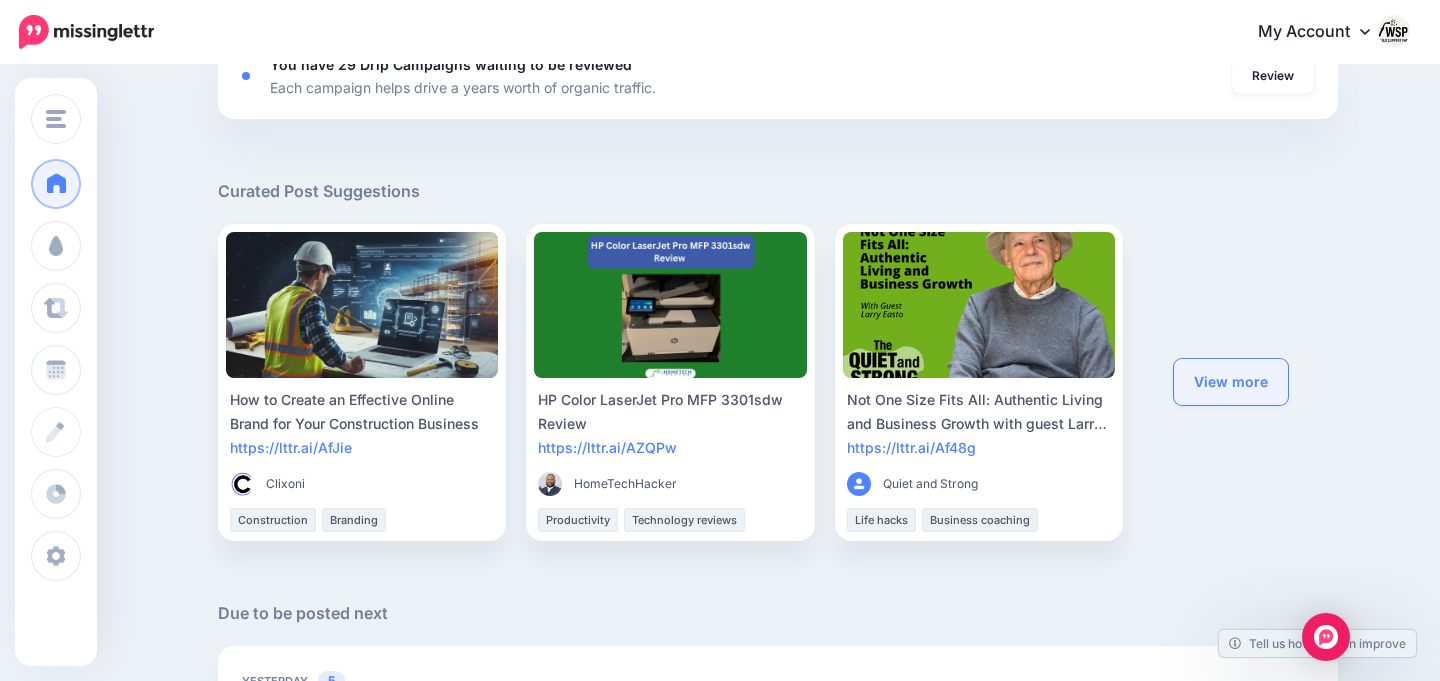 click on "View more" at bounding box center [1231, 382] 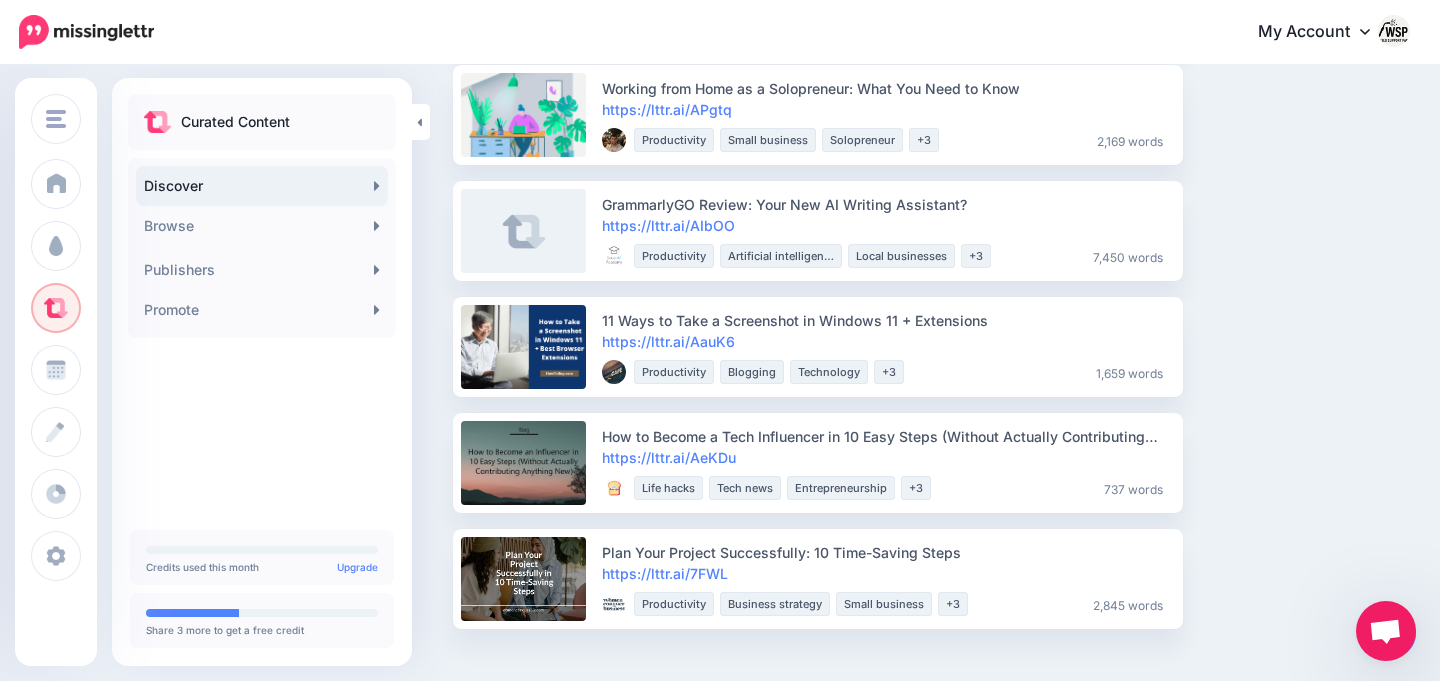scroll, scrollTop: 2478, scrollLeft: 0, axis: vertical 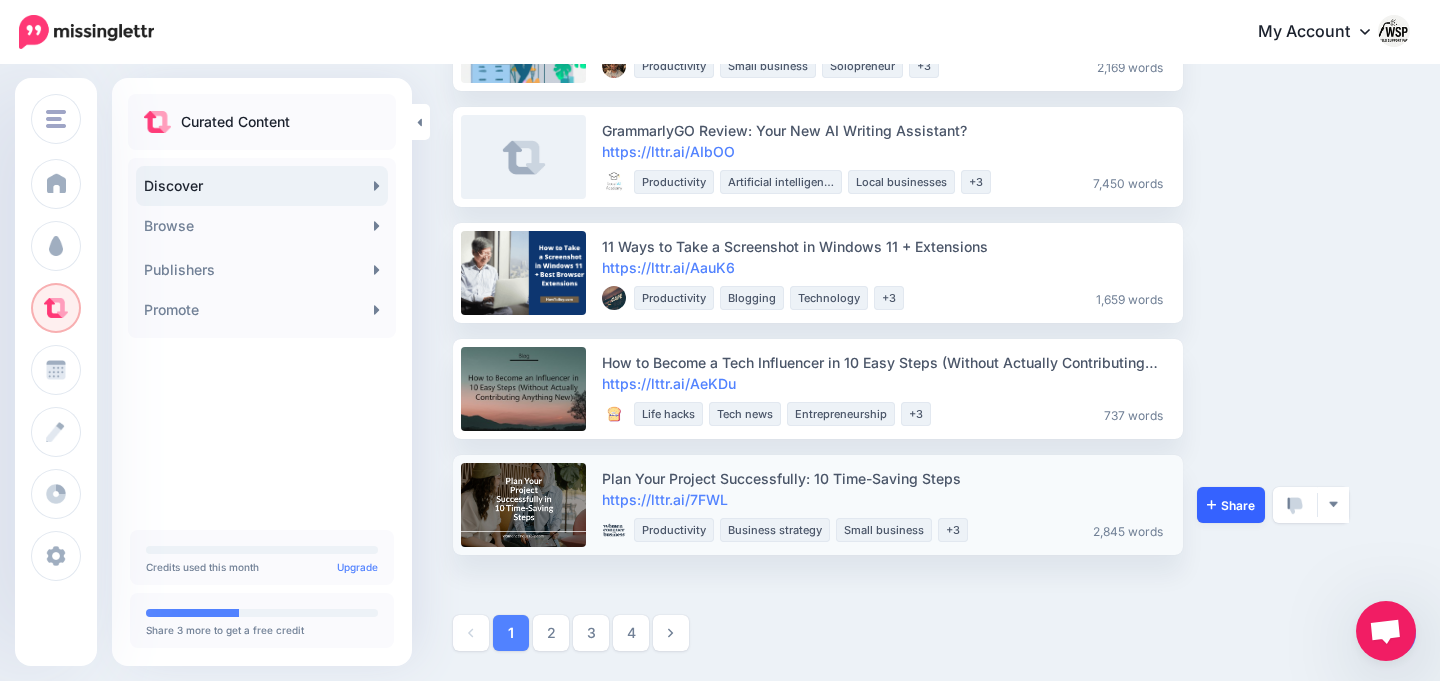 click on "Share" at bounding box center (1231, 505) 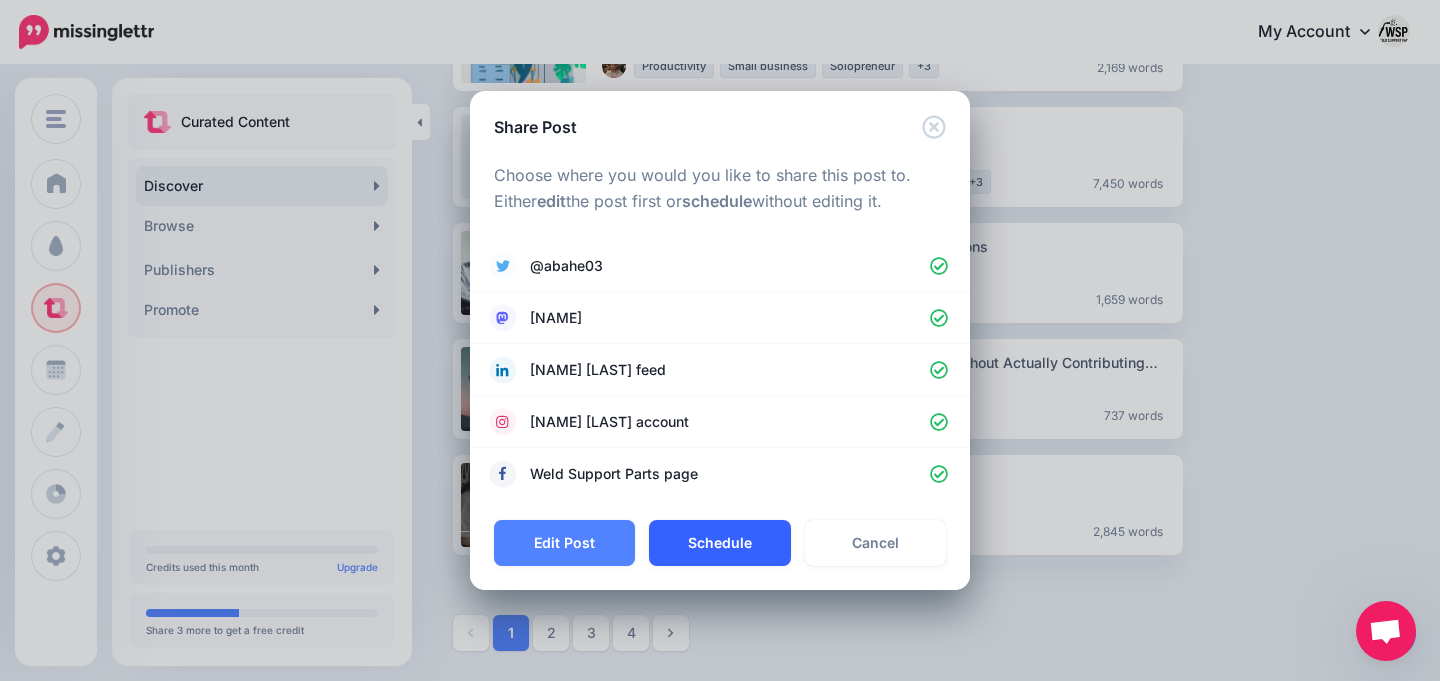click on "Schedule" at bounding box center (719, 543) 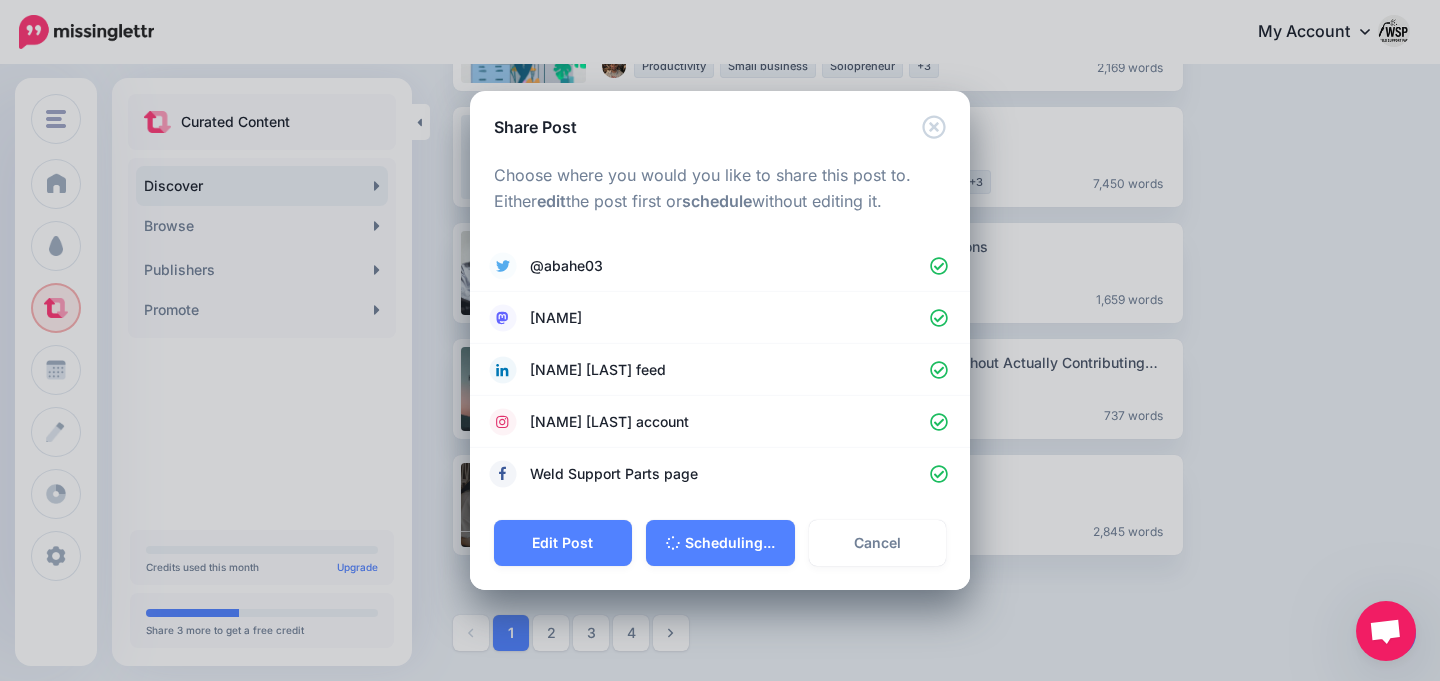 click on "Loading
Choose where you would you like to share this post to. Either  edit  the post first or  schedule  without editing it.
@abahe03
Adam" at bounding box center (720, 329) 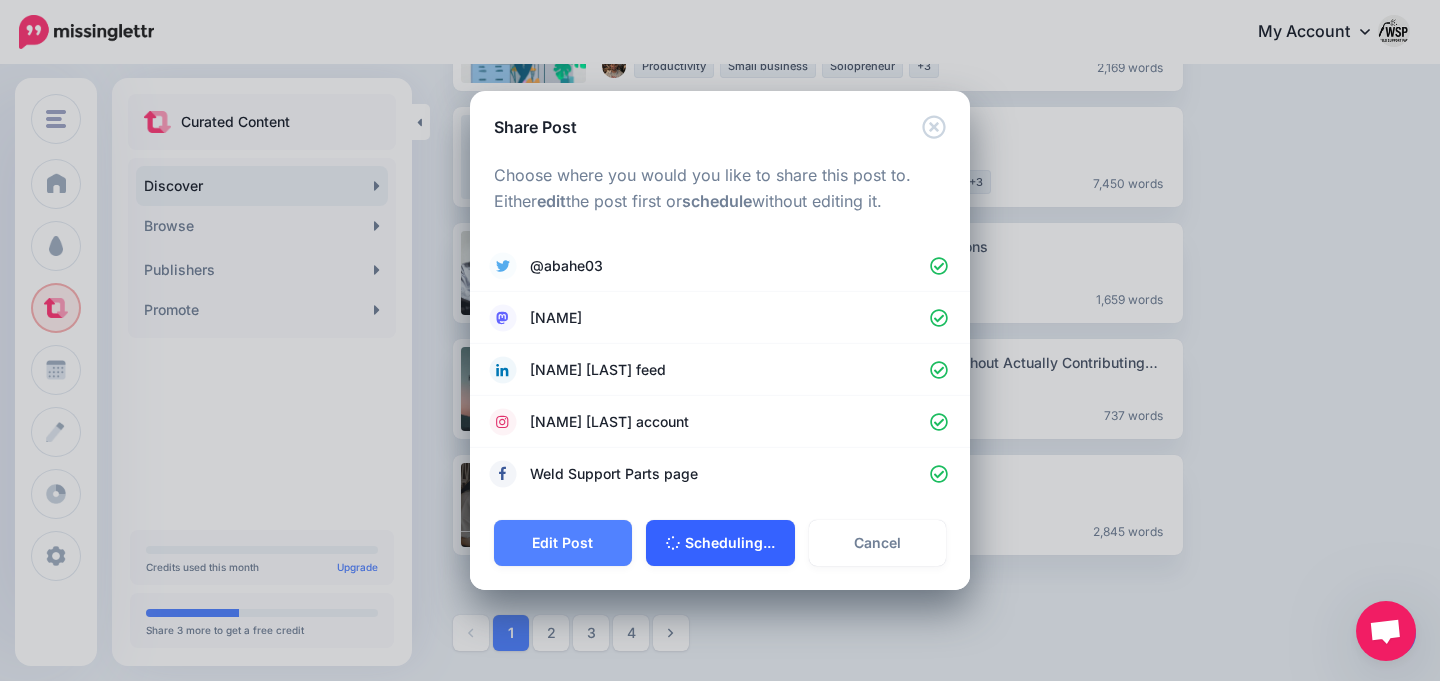 click on "Scheduling..." at bounding box center (720, 543) 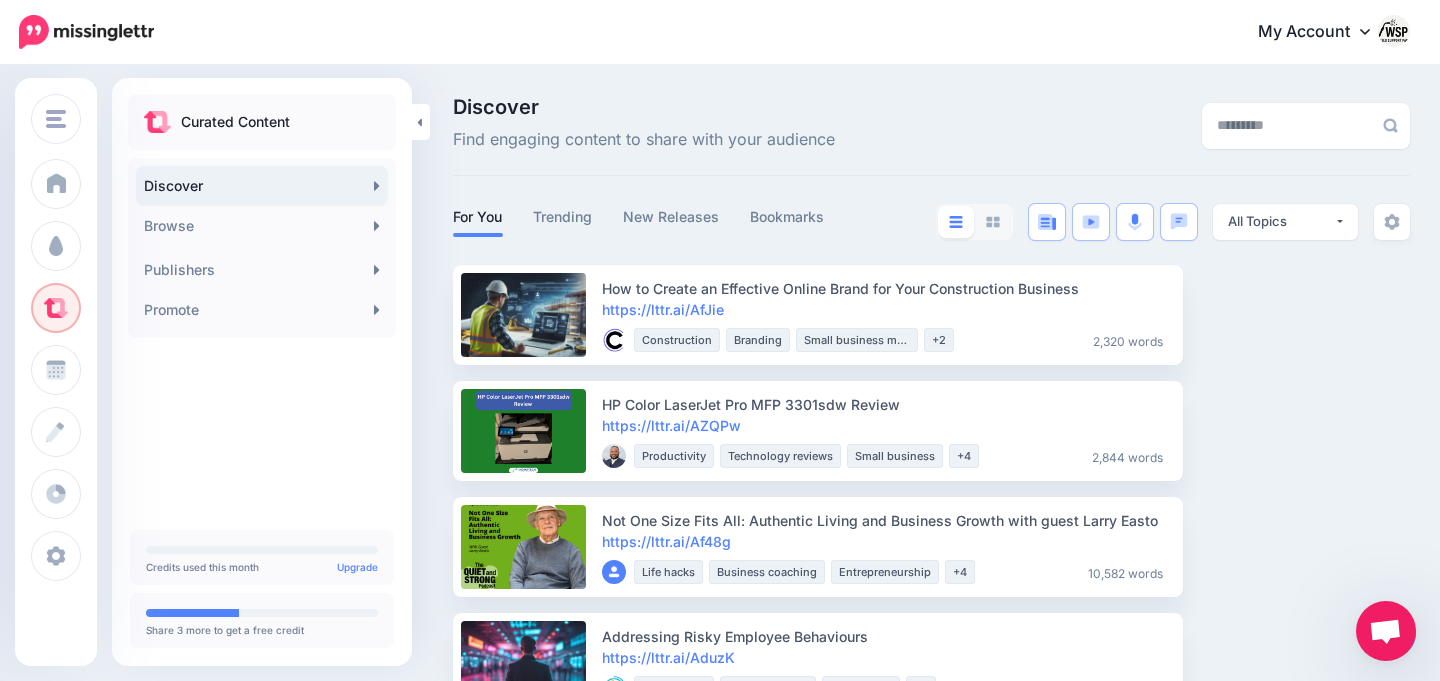 scroll, scrollTop: 2478, scrollLeft: 0, axis: vertical 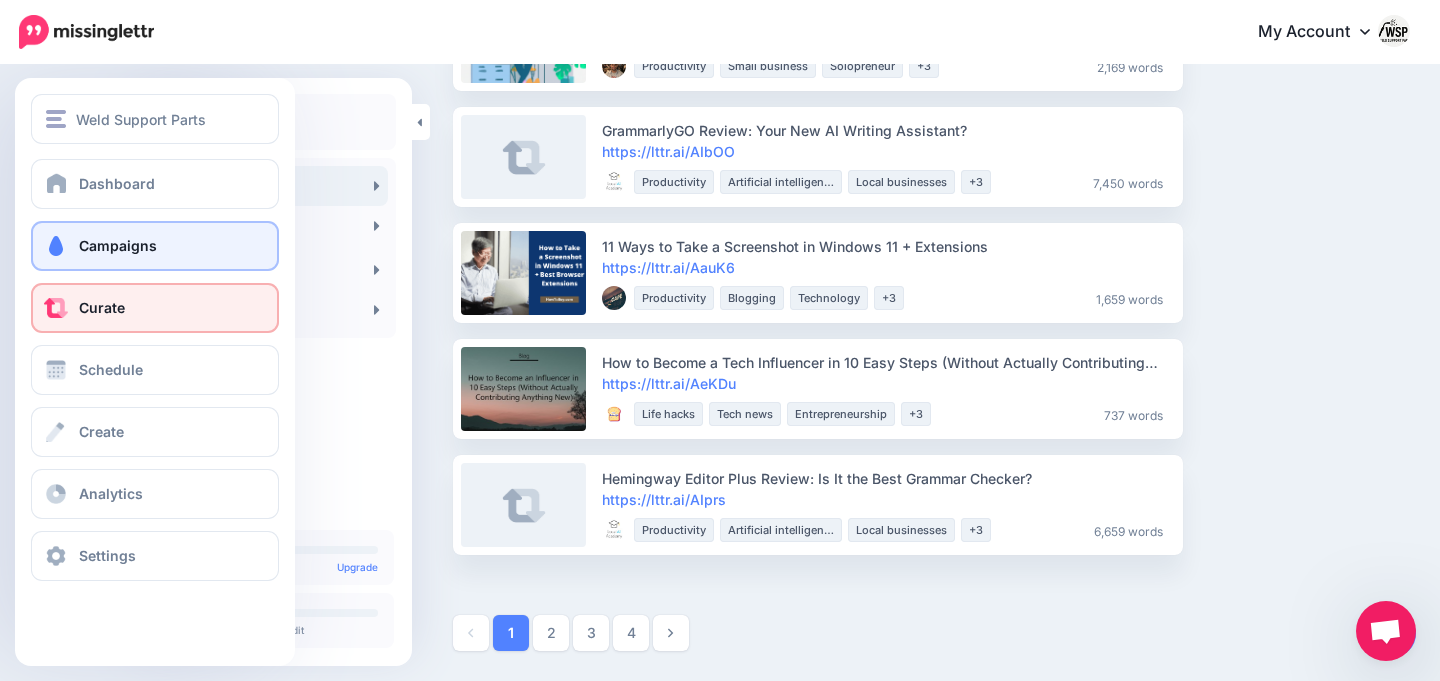 click on "Campaigns" at bounding box center [118, 245] 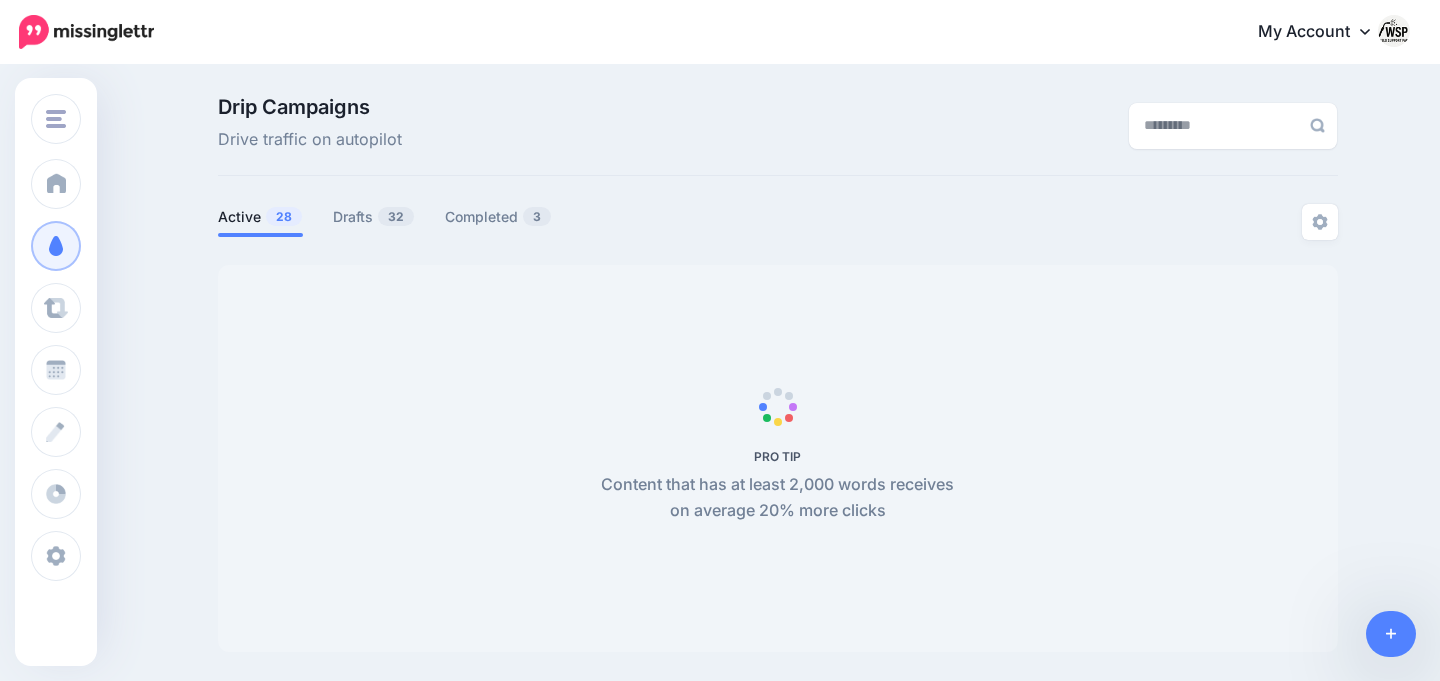 scroll, scrollTop: 0, scrollLeft: 0, axis: both 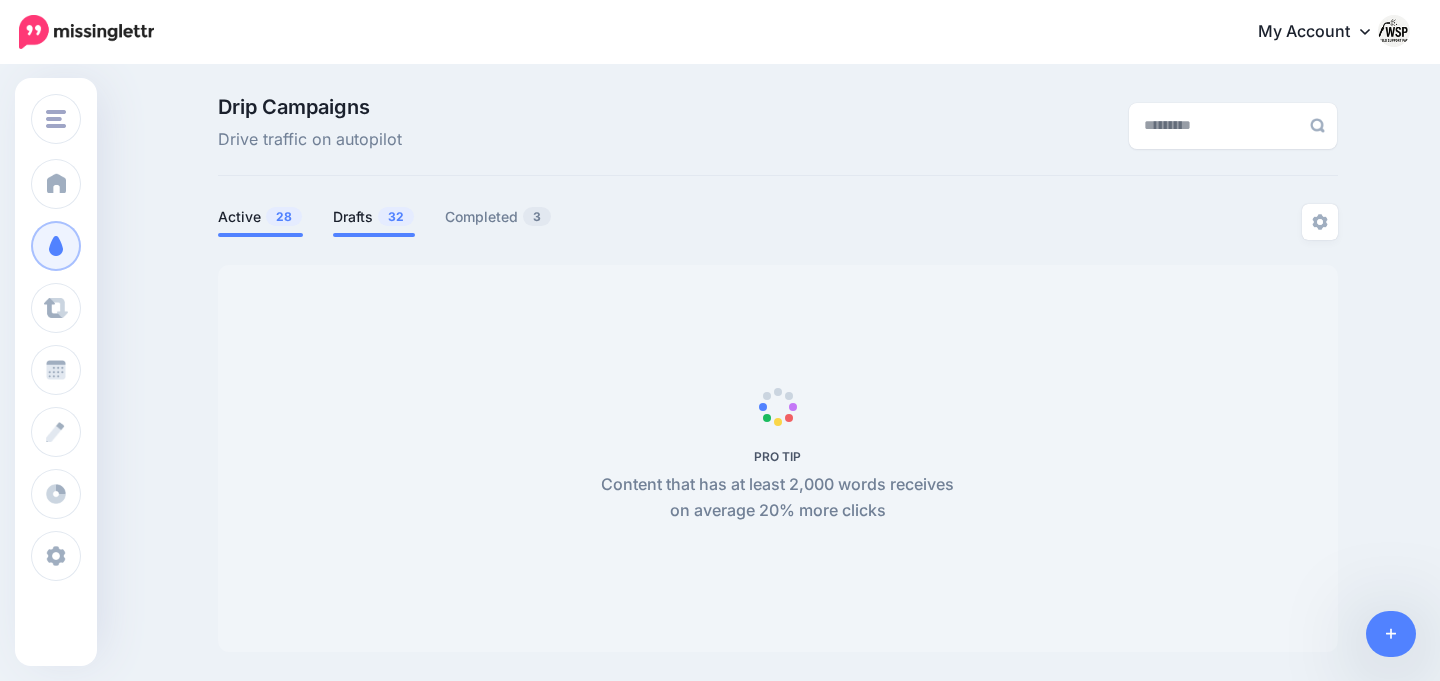 click on "Drafts  32" at bounding box center (374, 217) 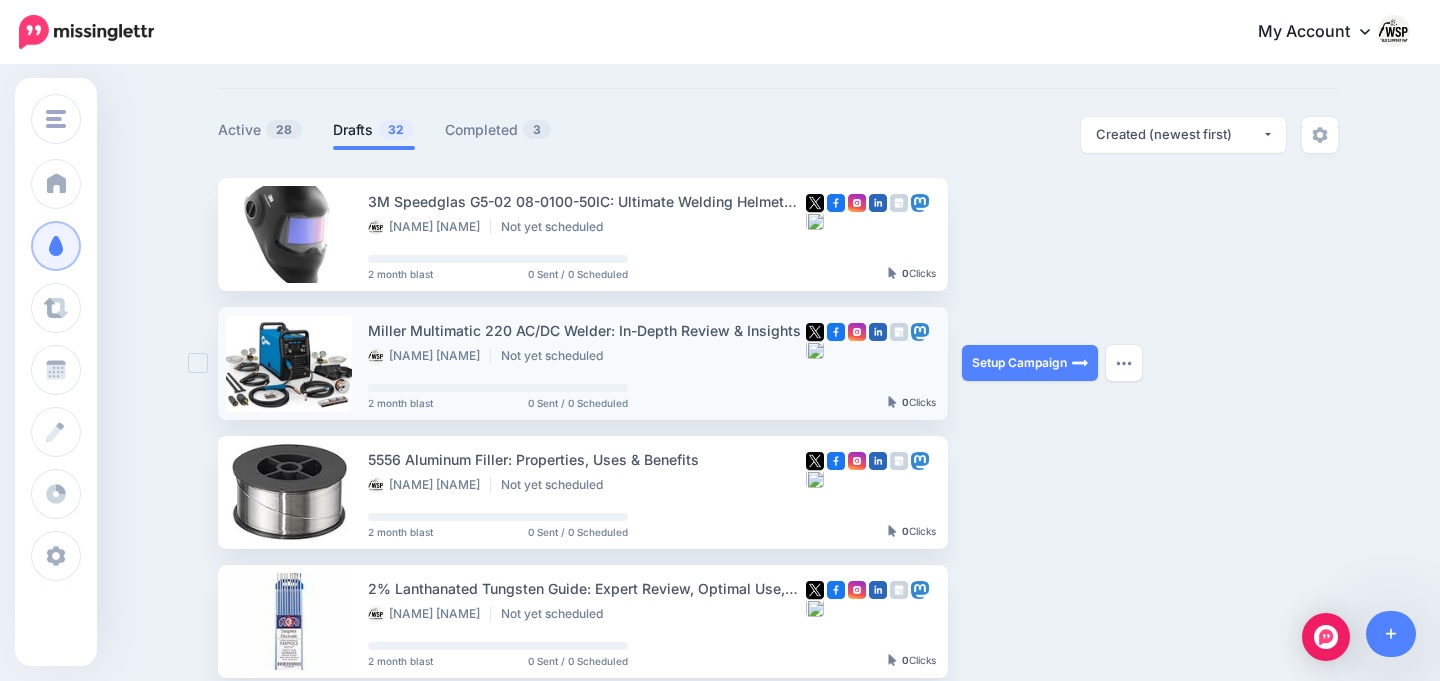scroll, scrollTop: 67, scrollLeft: 0, axis: vertical 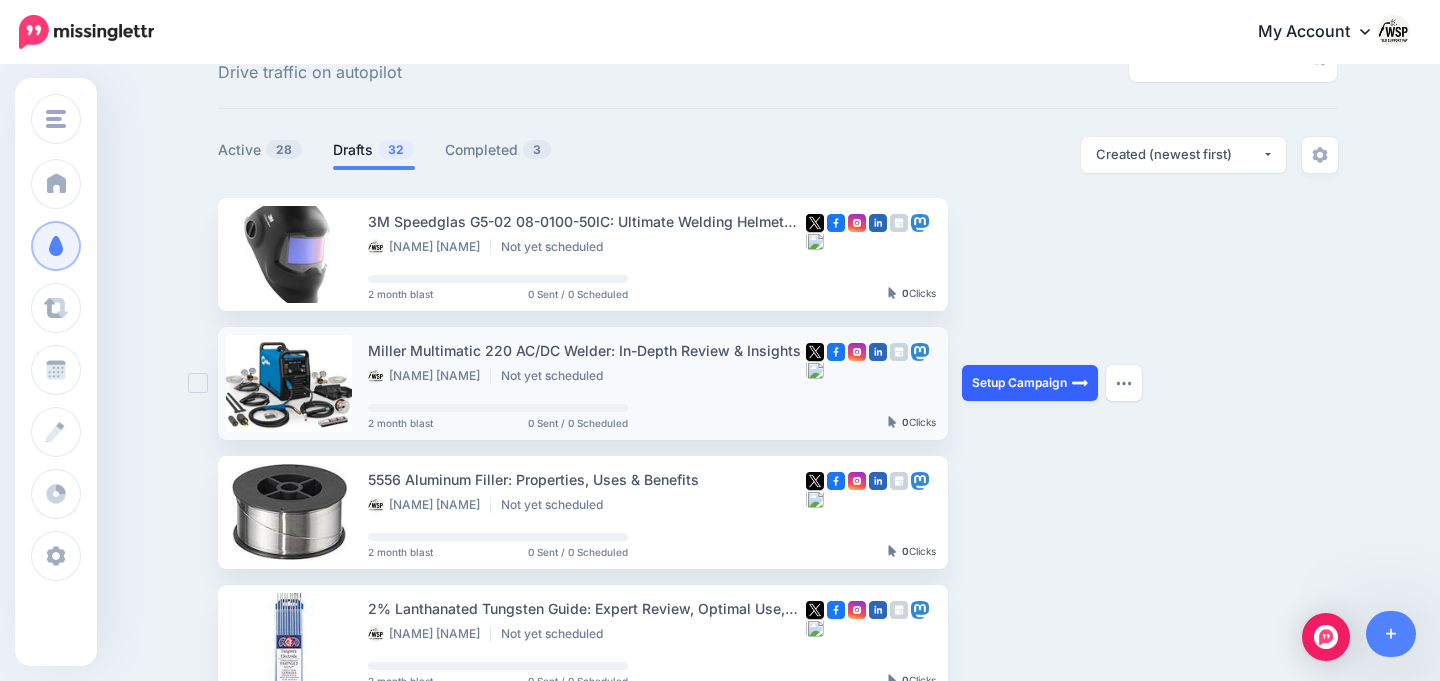 click on "Setup Campaign" at bounding box center [1030, 383] 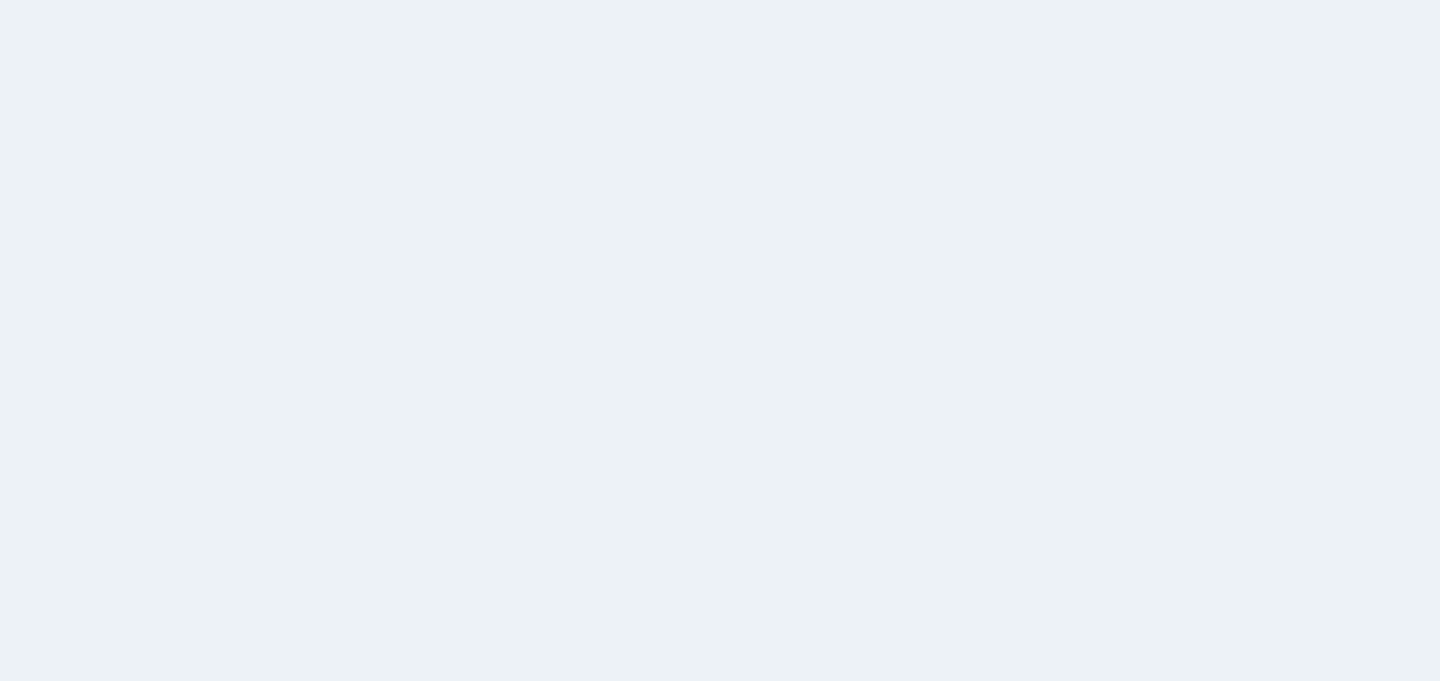 scroll, scrollTop: 0, scrollLeft: 0, axis: both 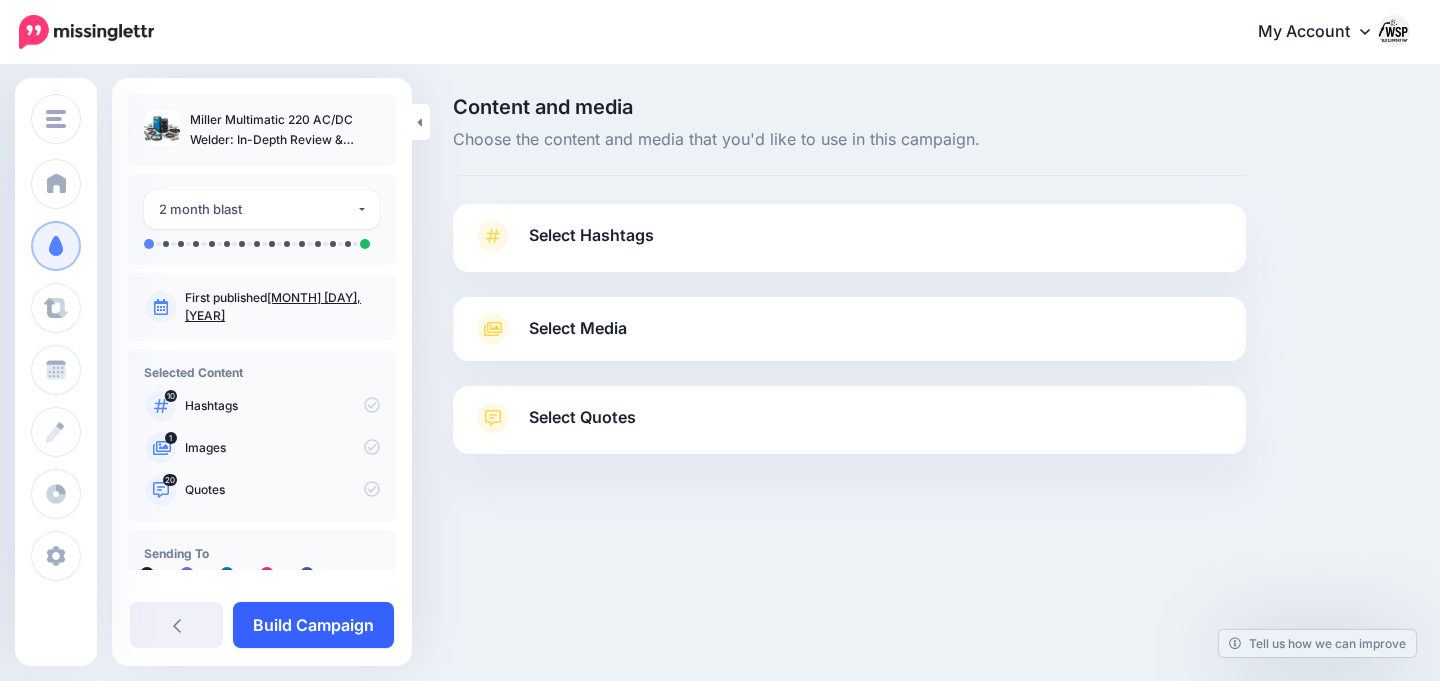 click on "Build Campaign" at bounding box center (313, 625) 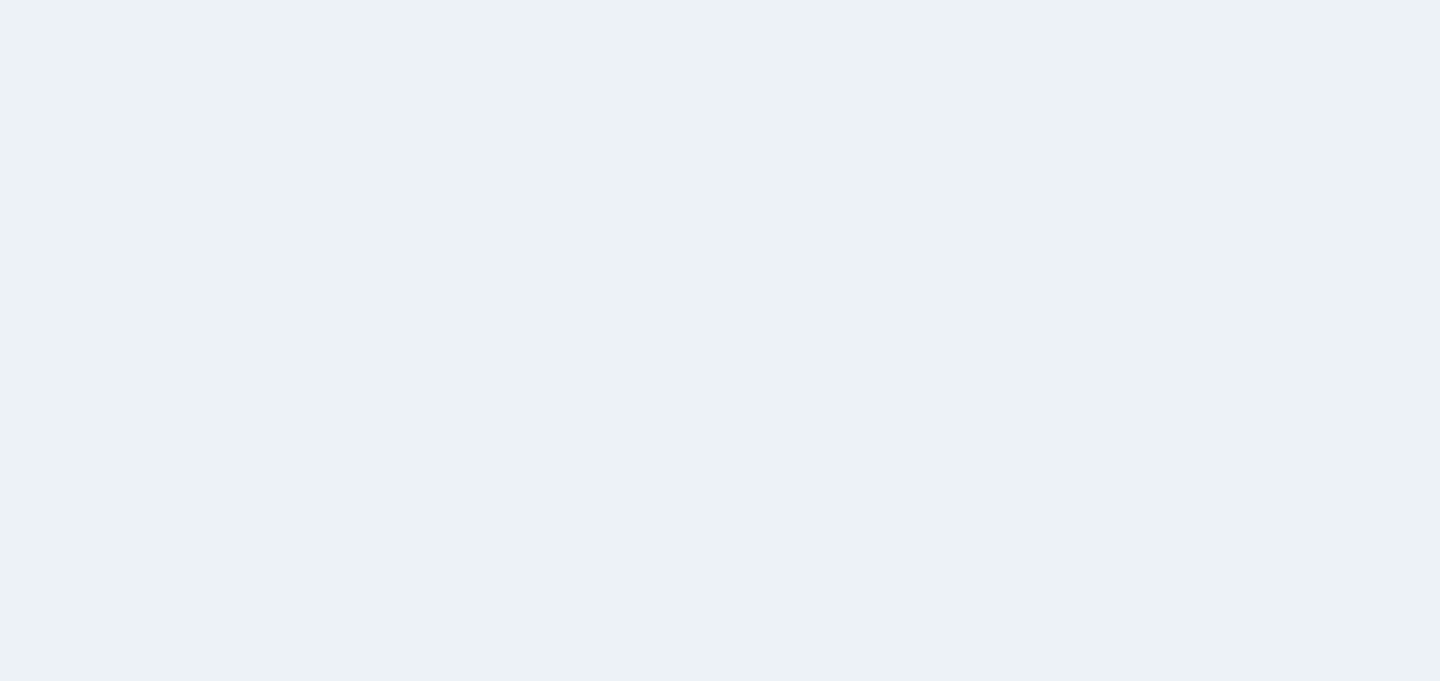 scroll, scrollTop: 0, scrollLeft: 0, axis: both 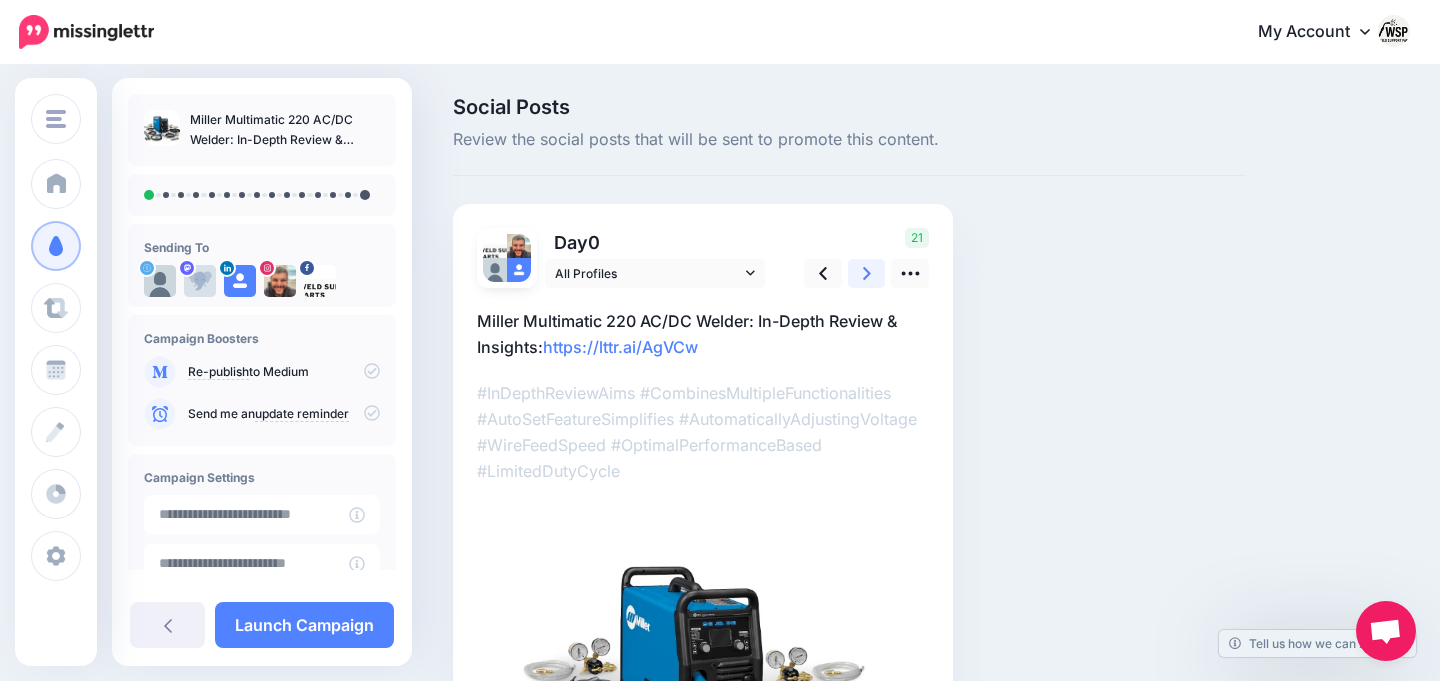 click at bounding box center [867, 273] 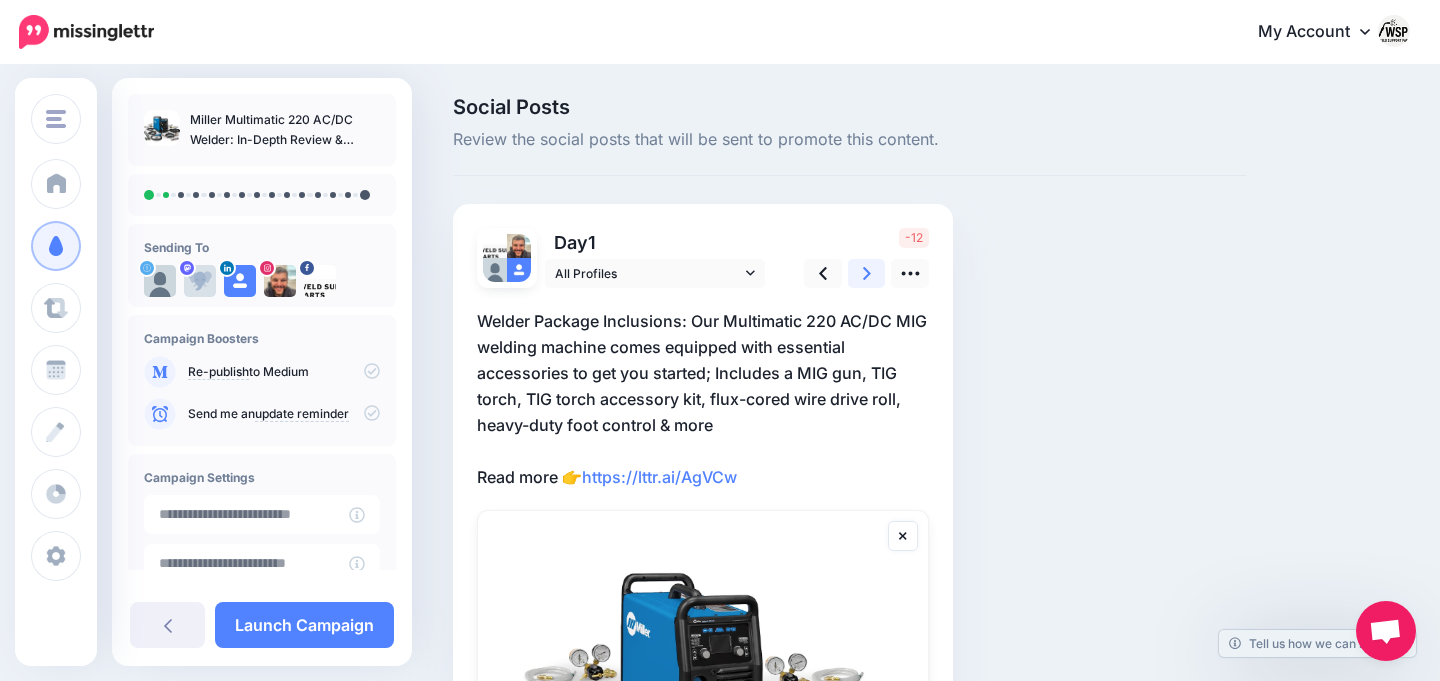 click at bounding box center (867, 273) 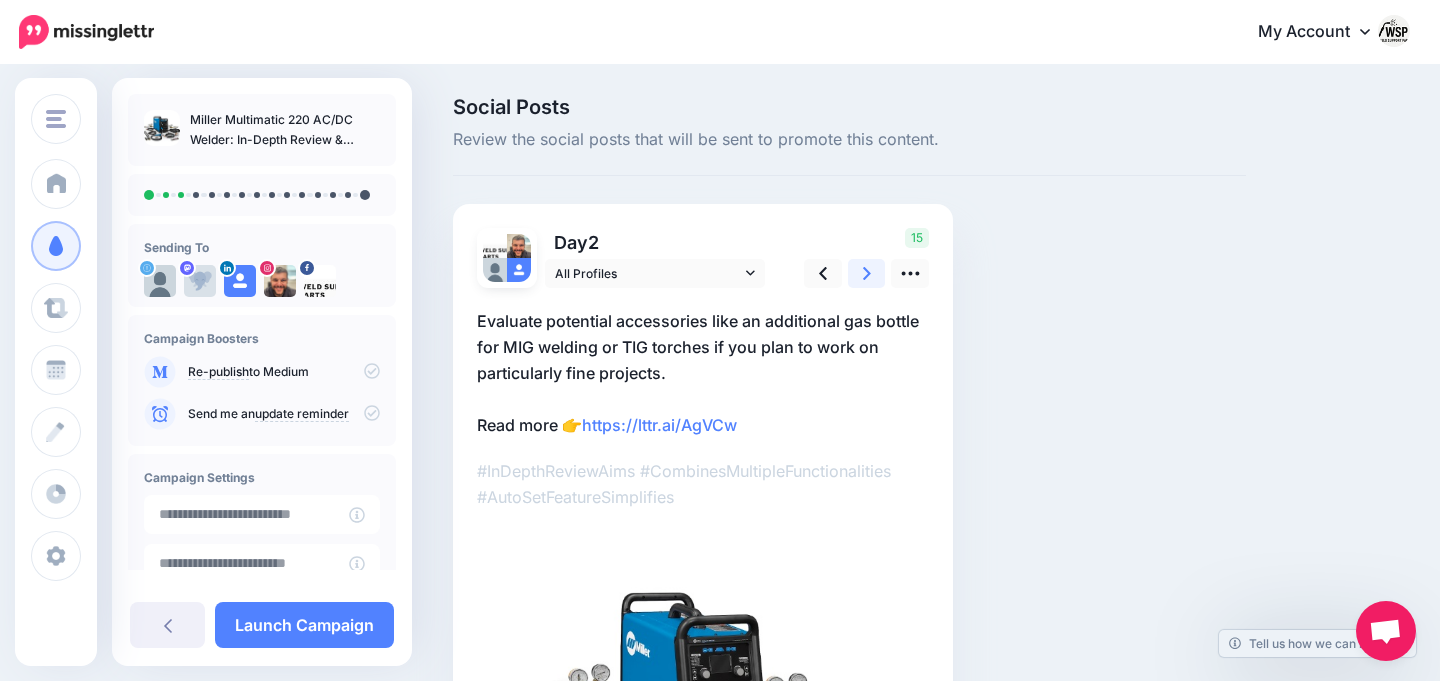 click at bounding box center [867, 273] 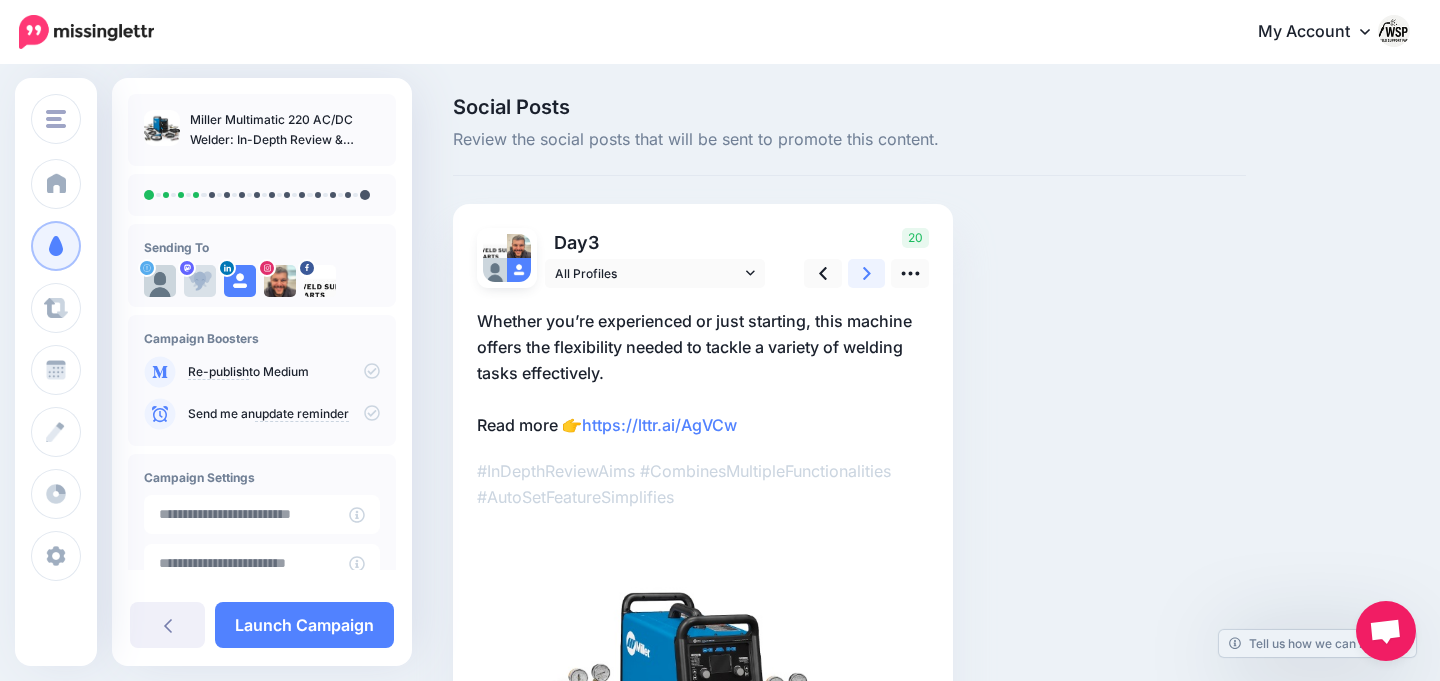 click at bounding box center [867, 273] 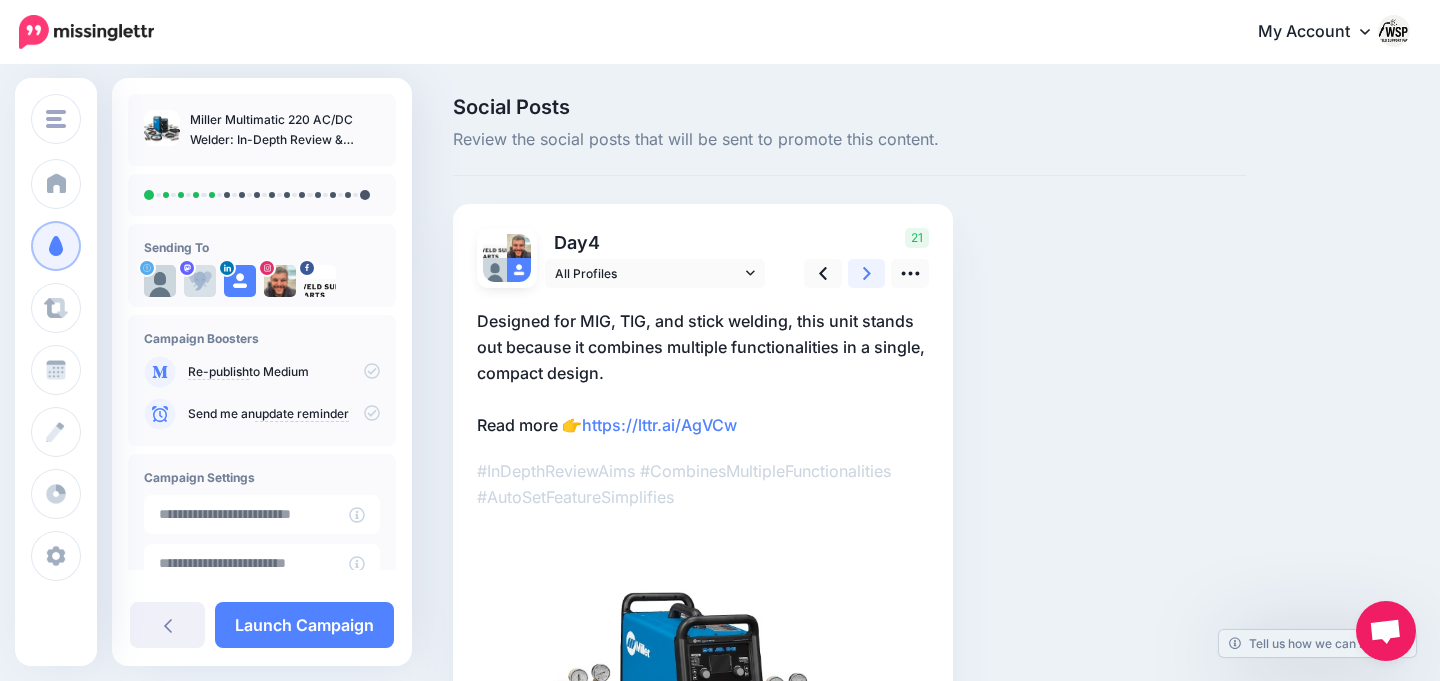 click at bounding box center [867, 273] 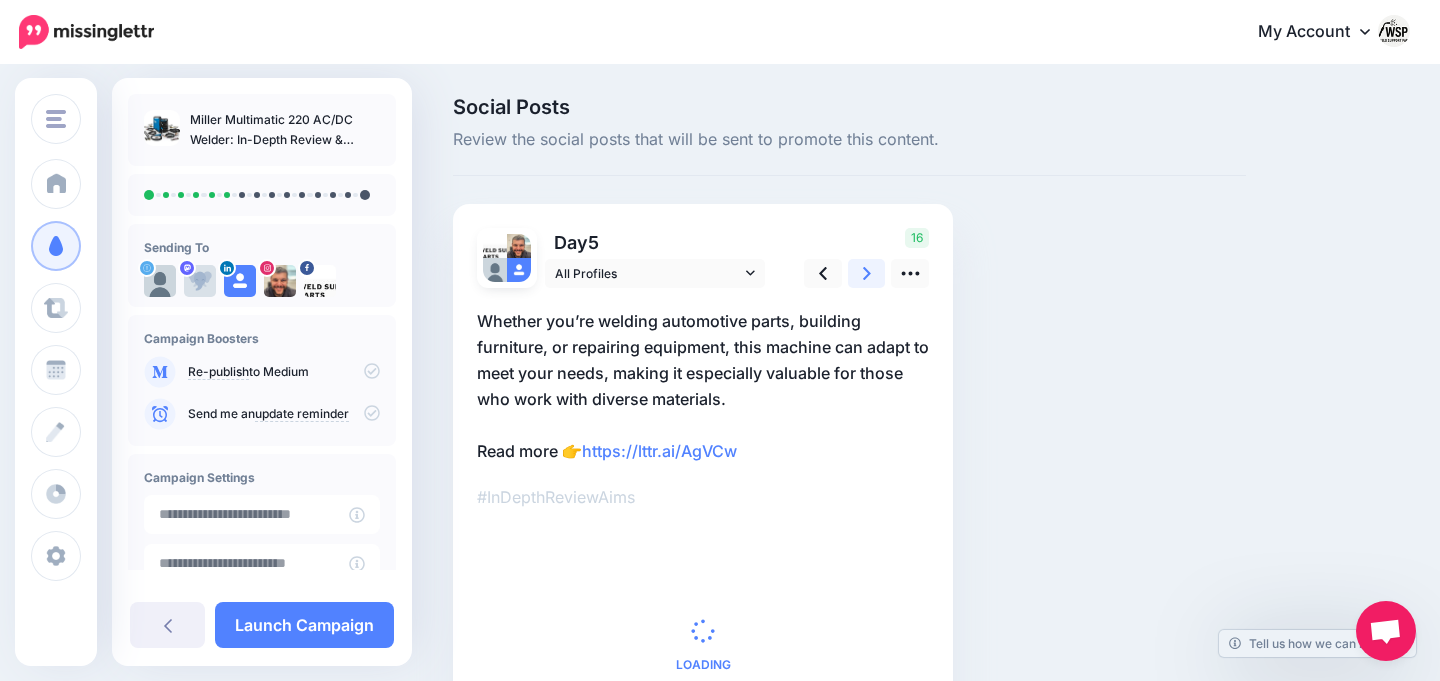 click at bounding box center (867, 273) 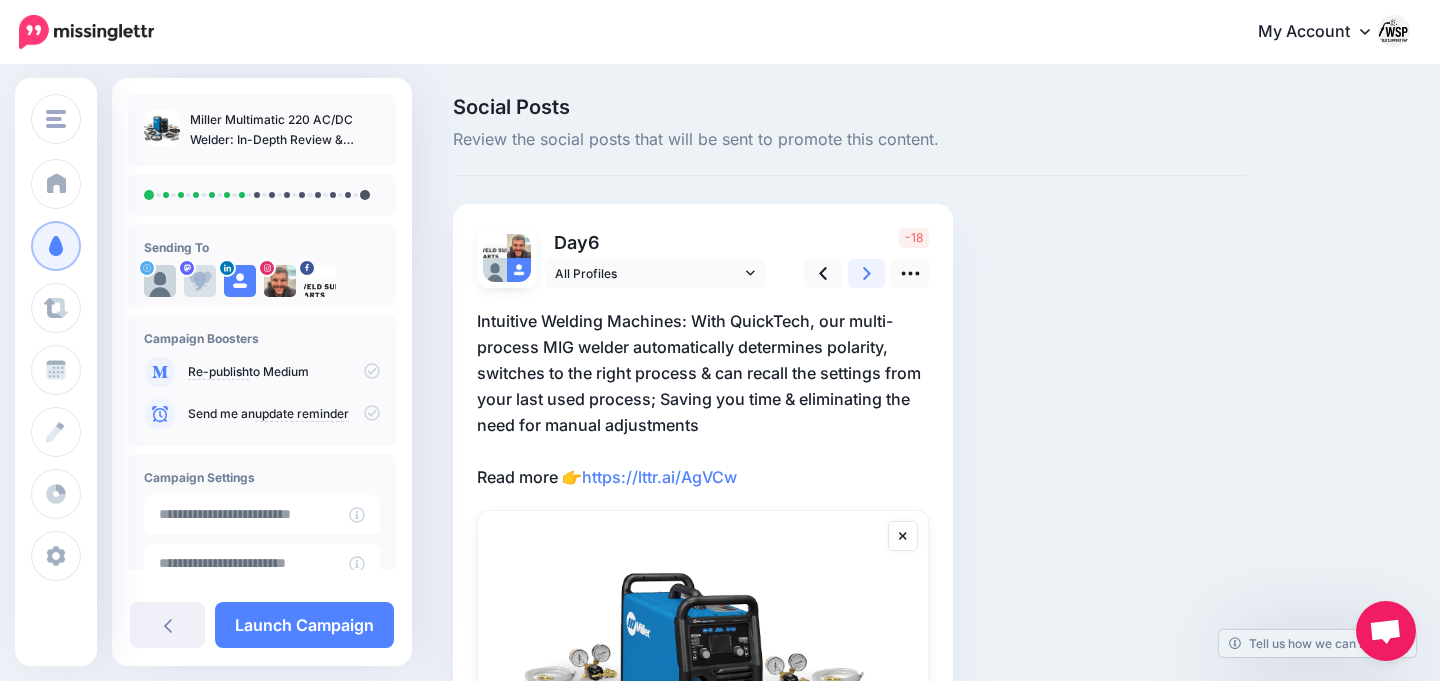click at bounding box center (867, 273) 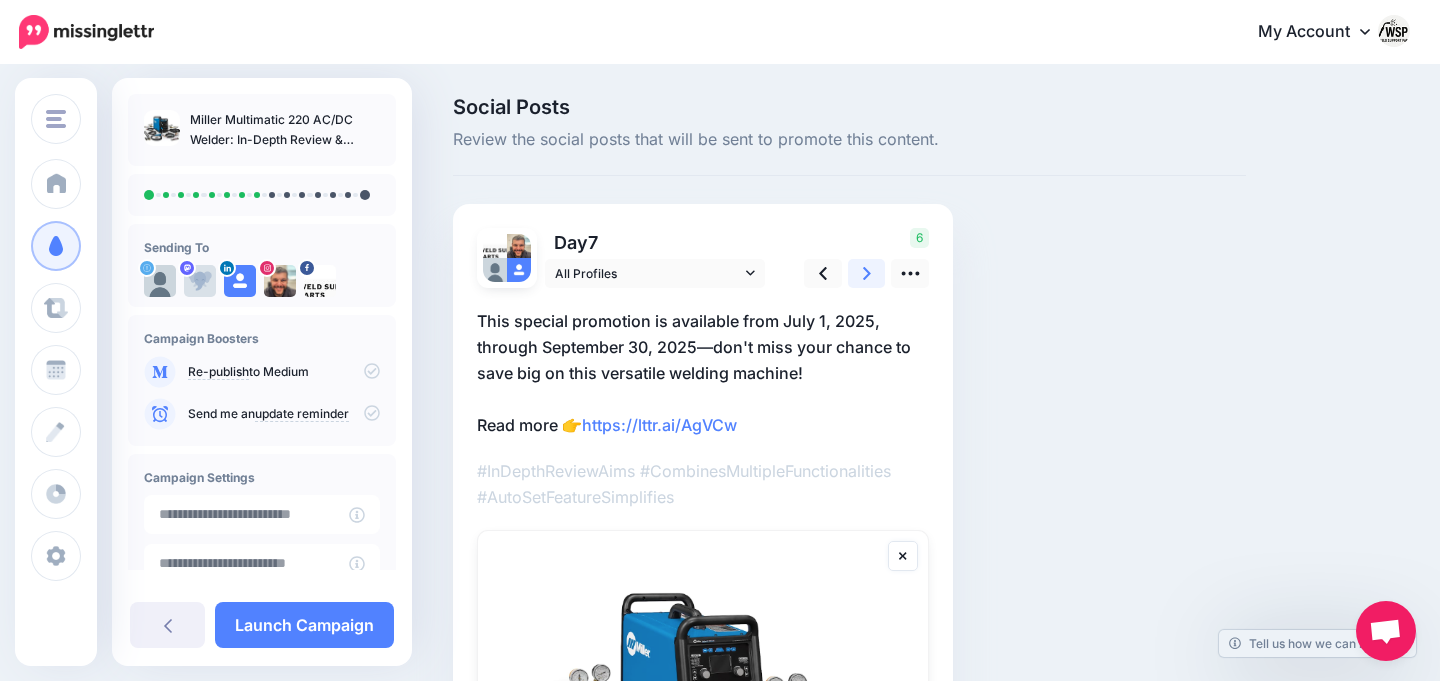 click 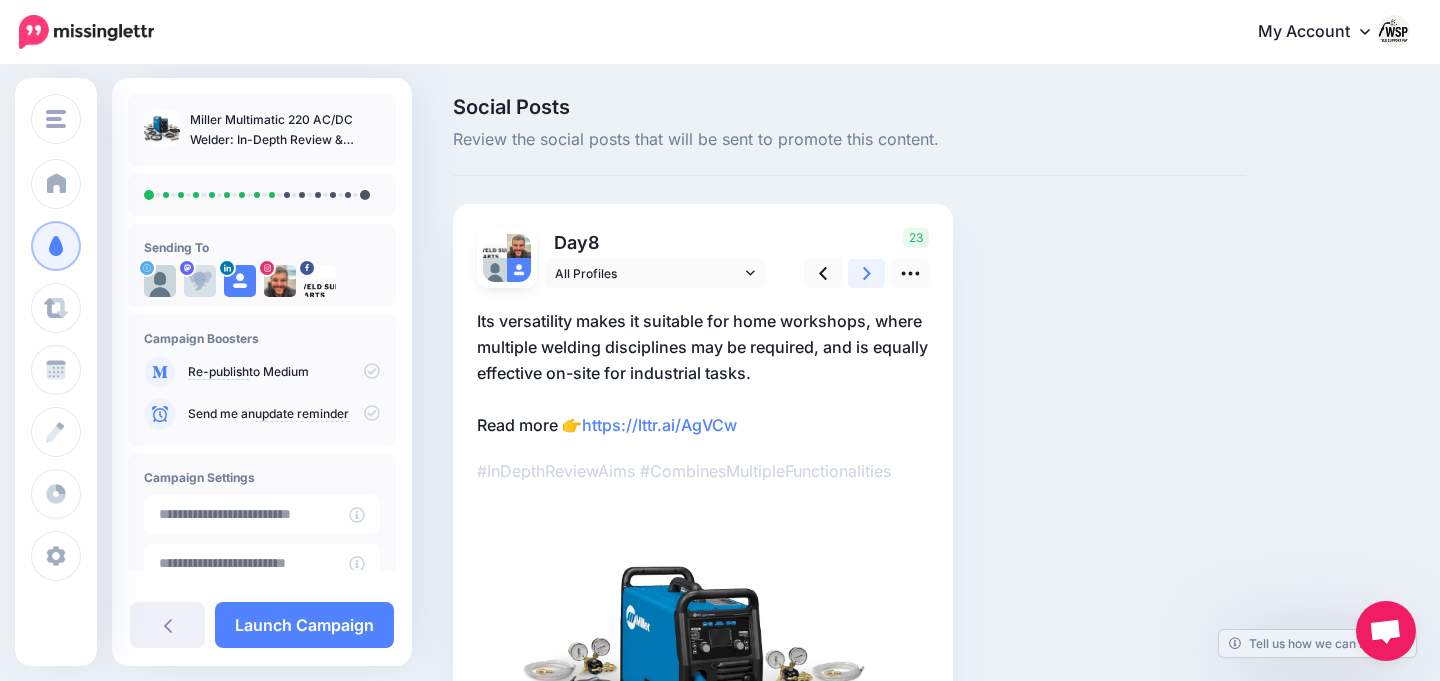 click 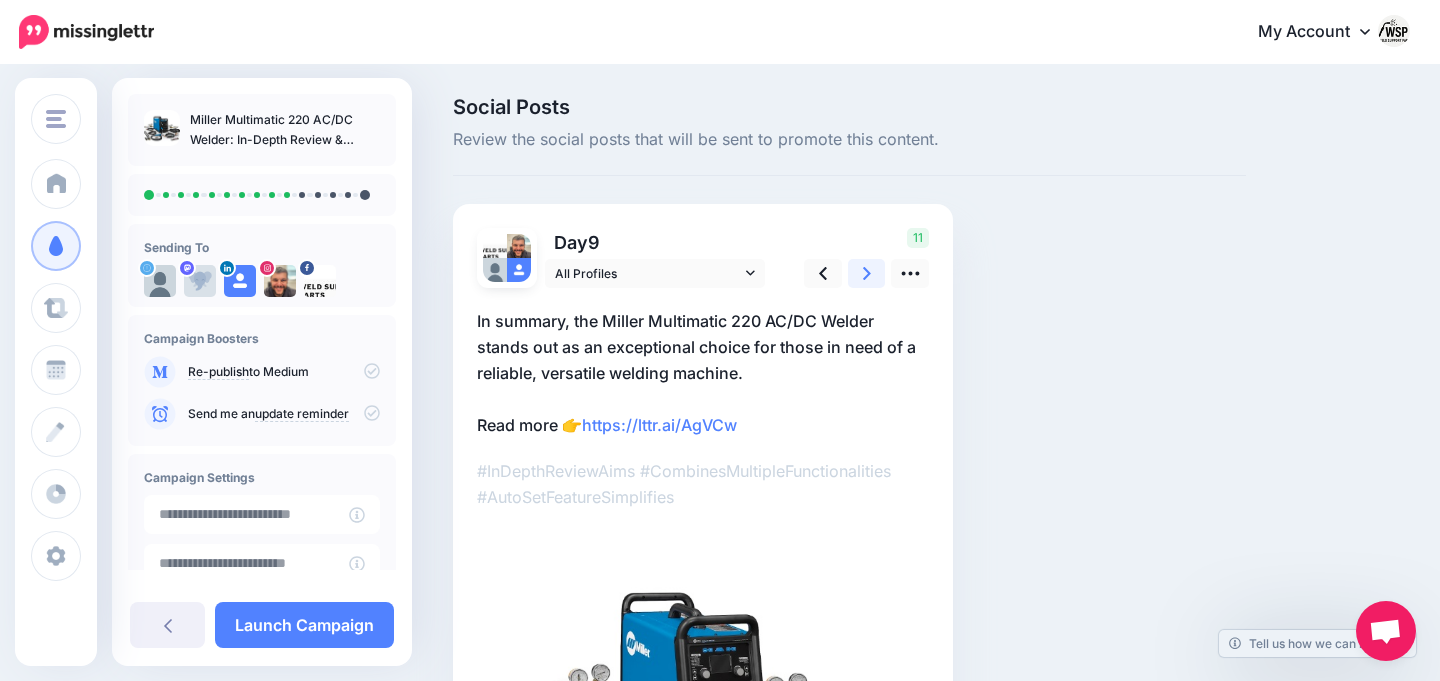 click 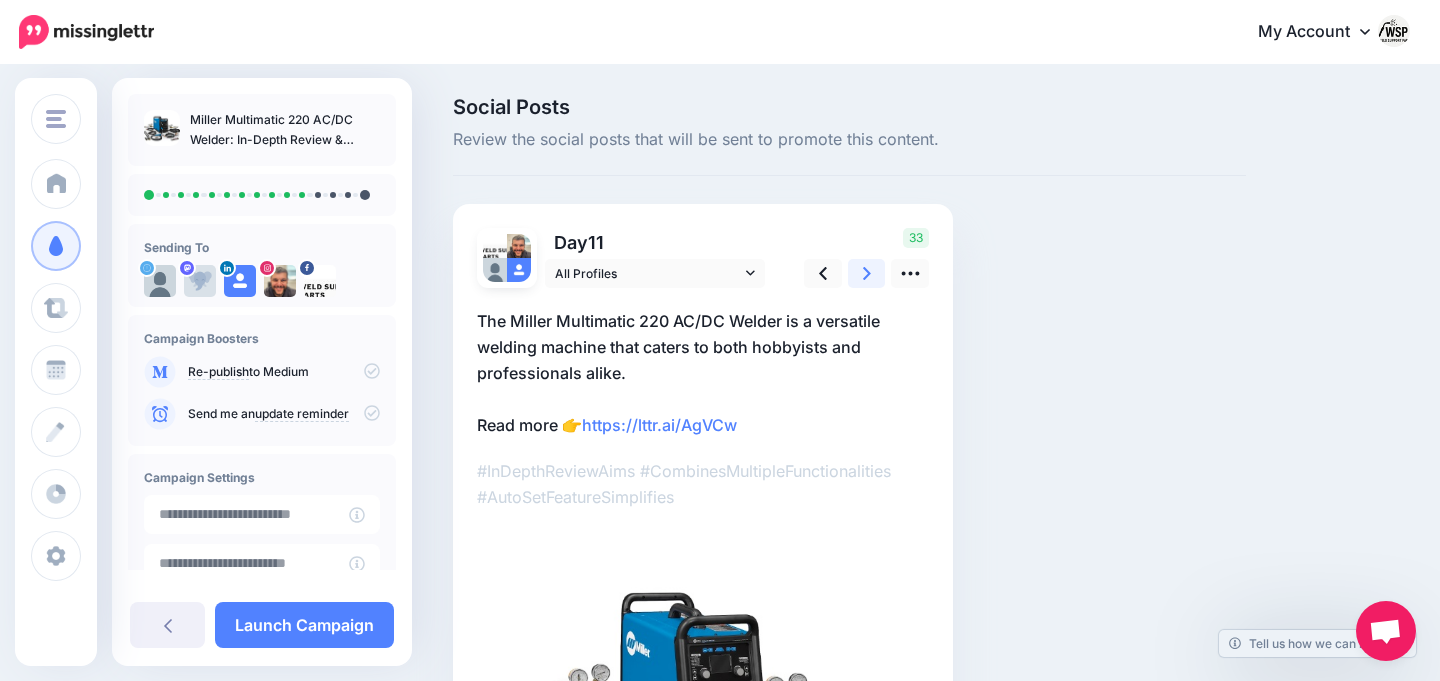 click 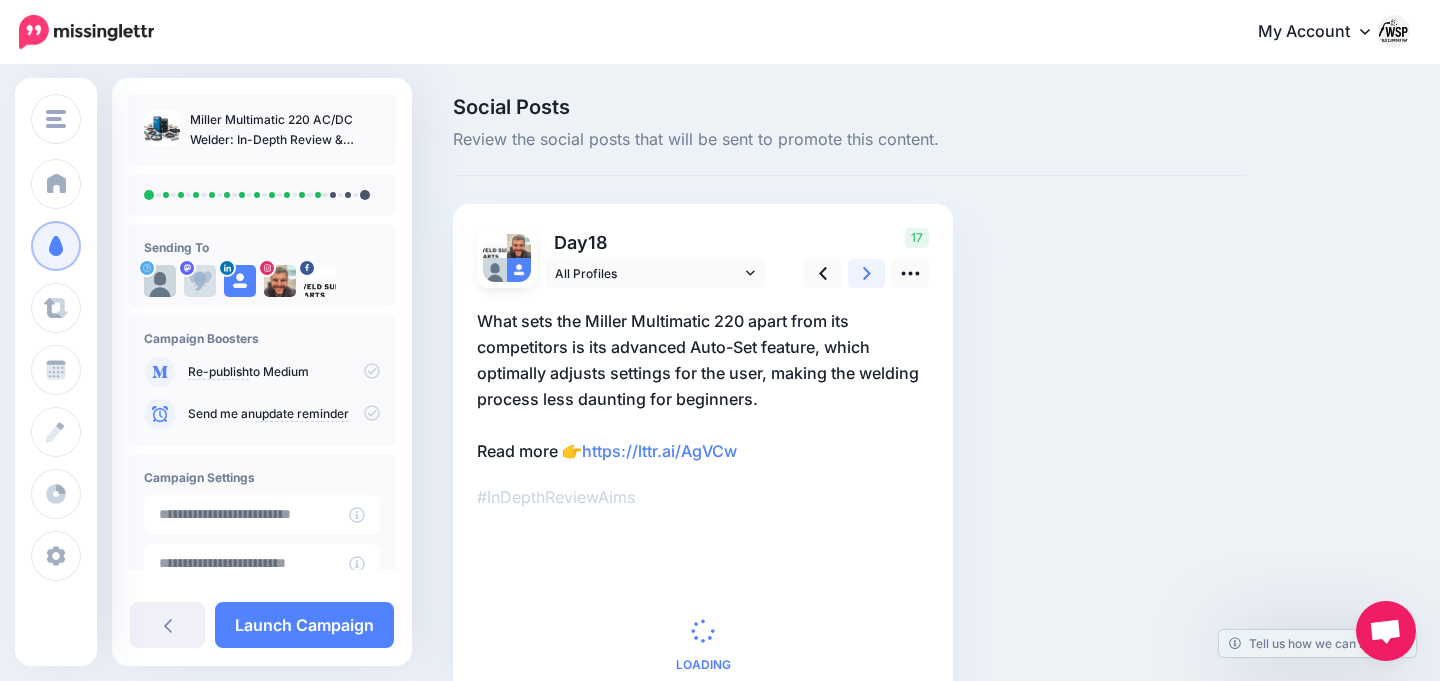 click 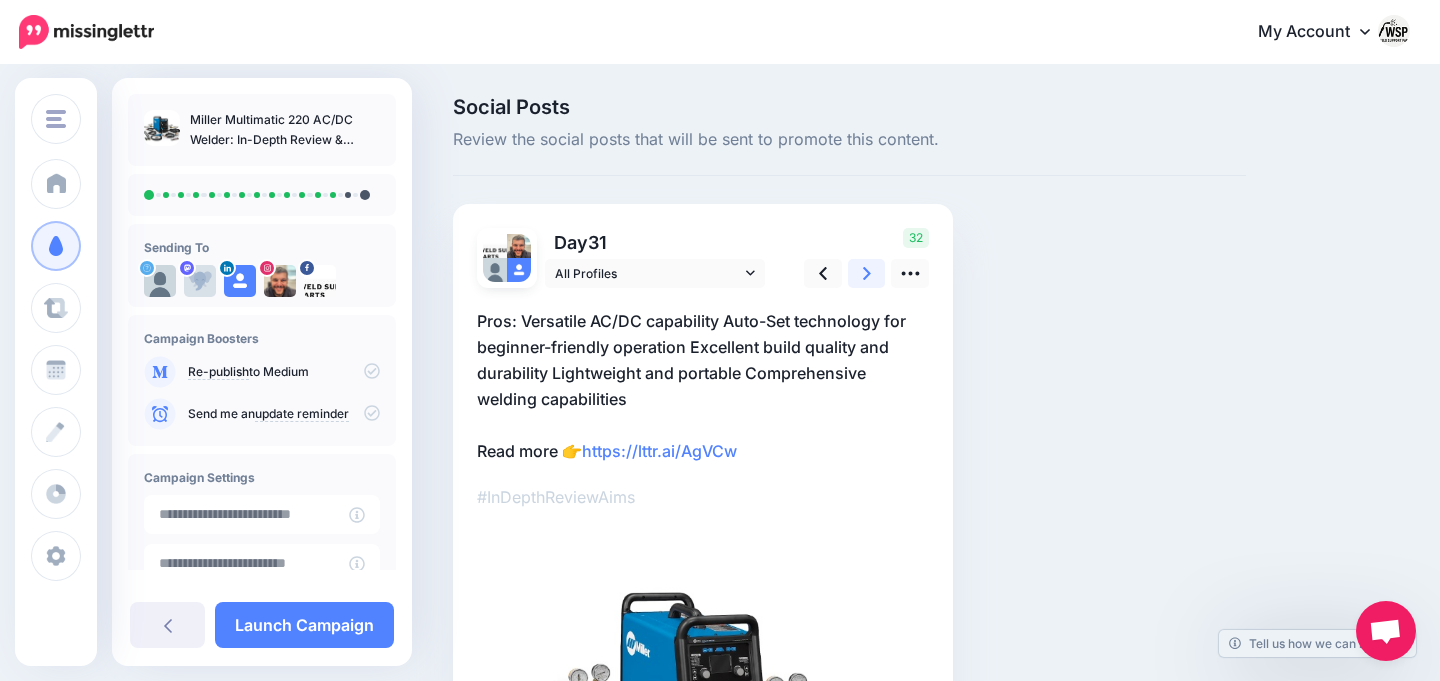 click 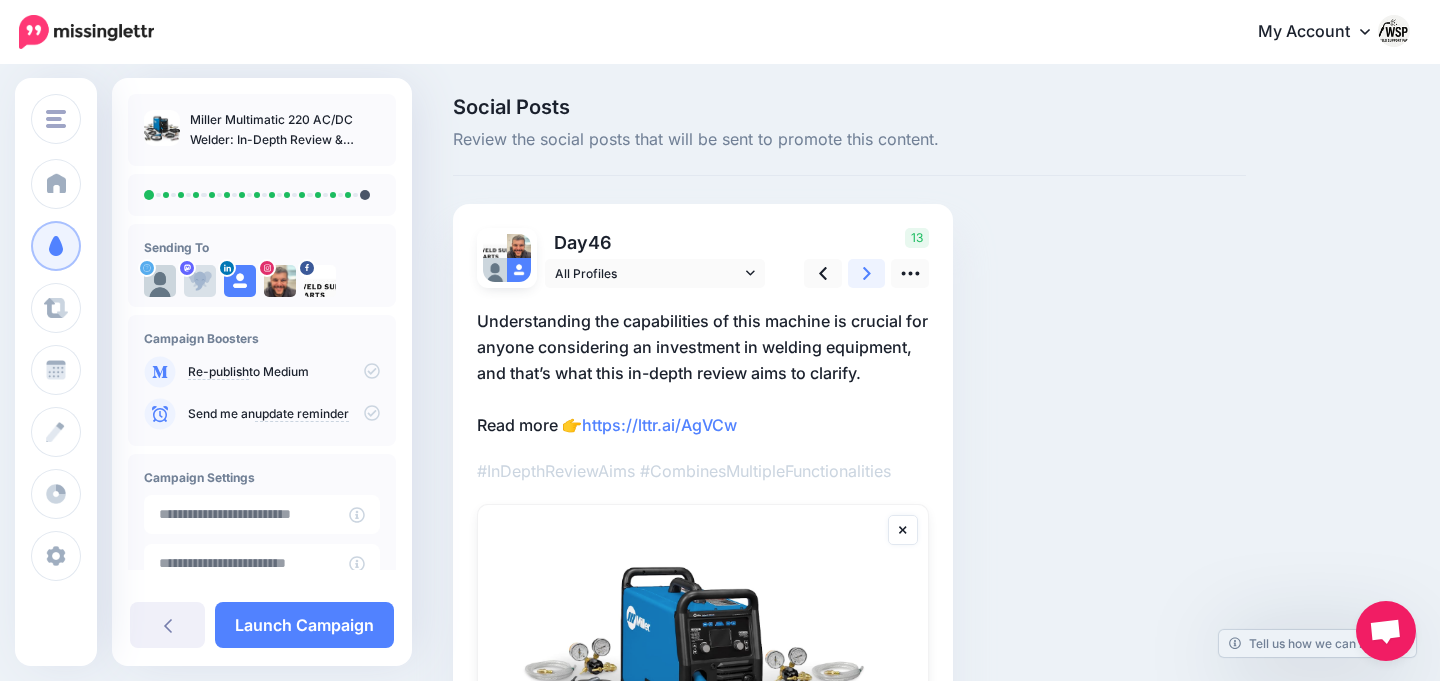 click 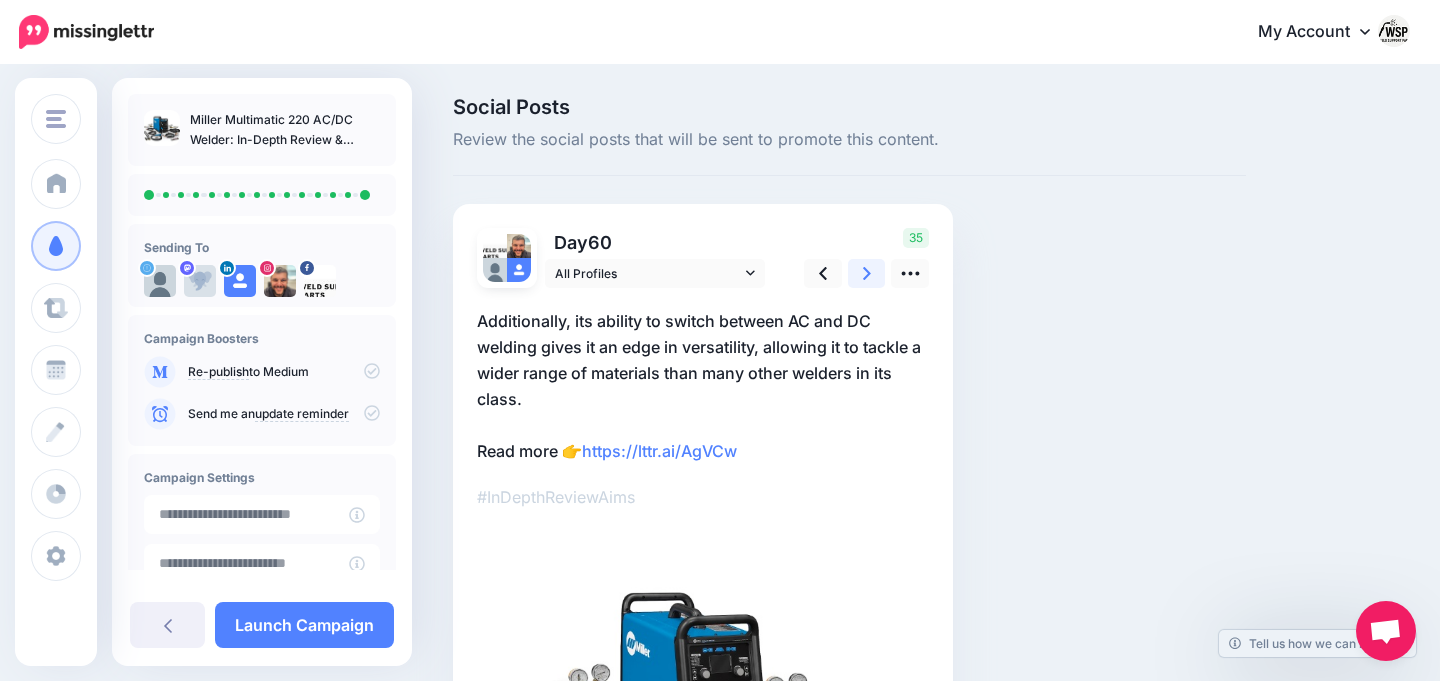 click 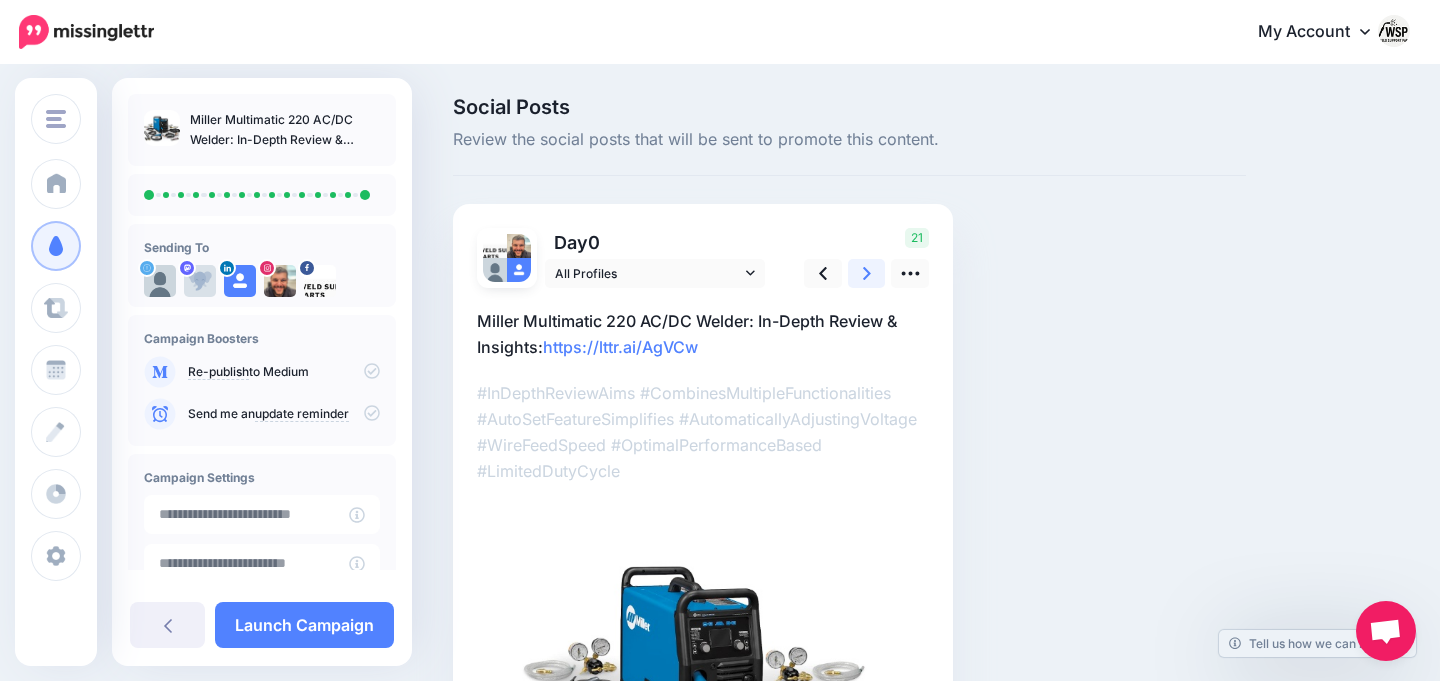 click 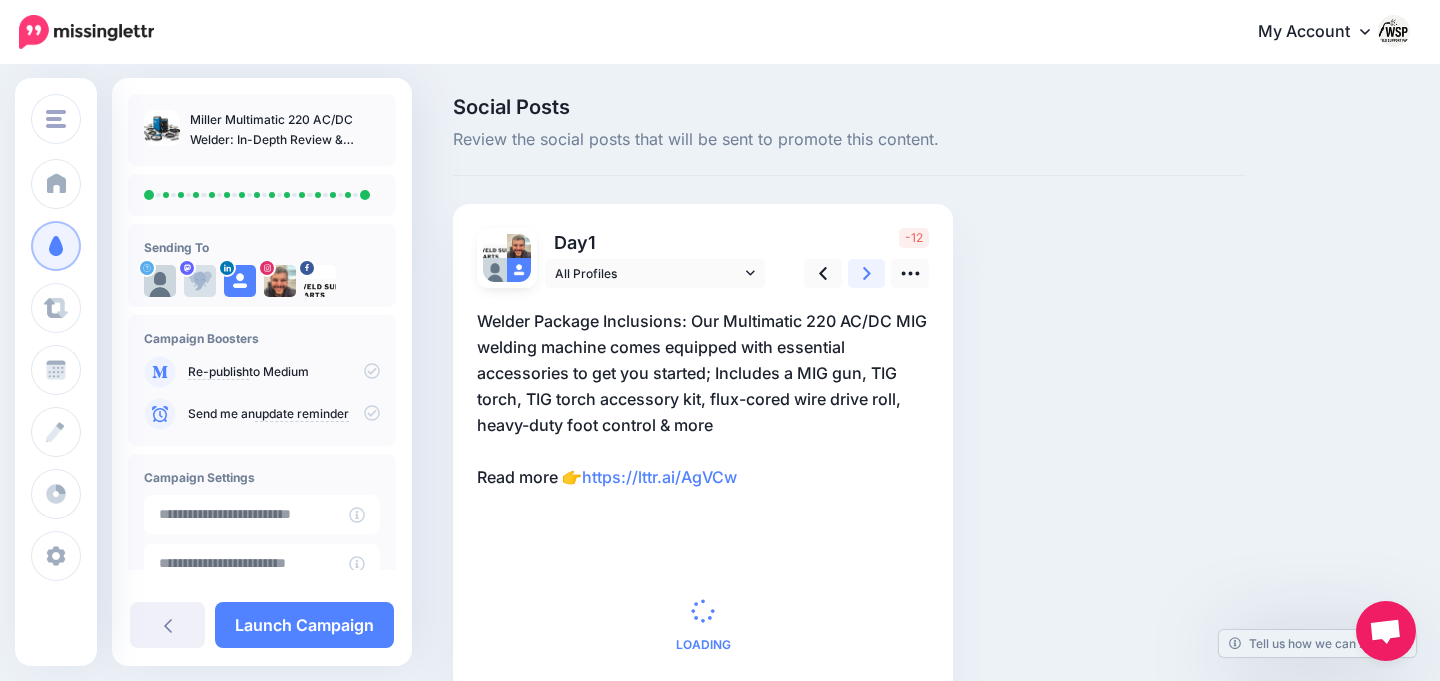 click 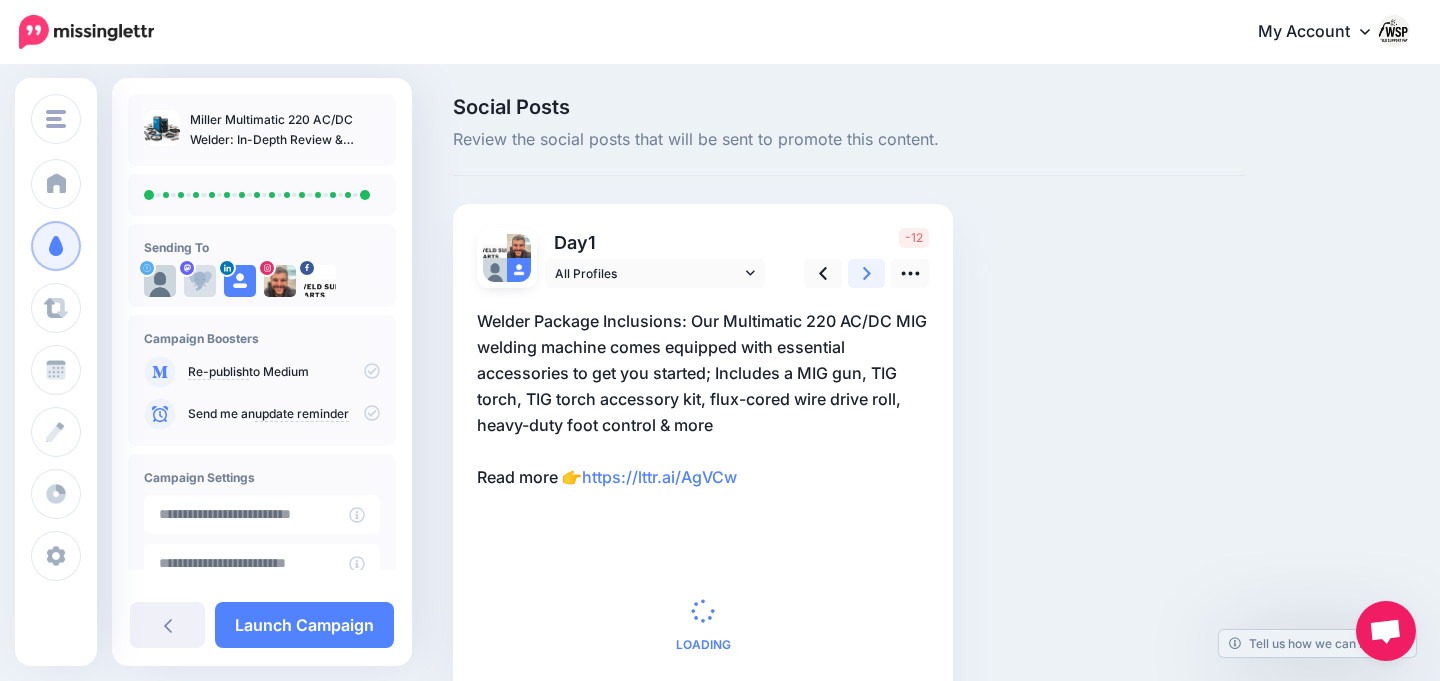 click 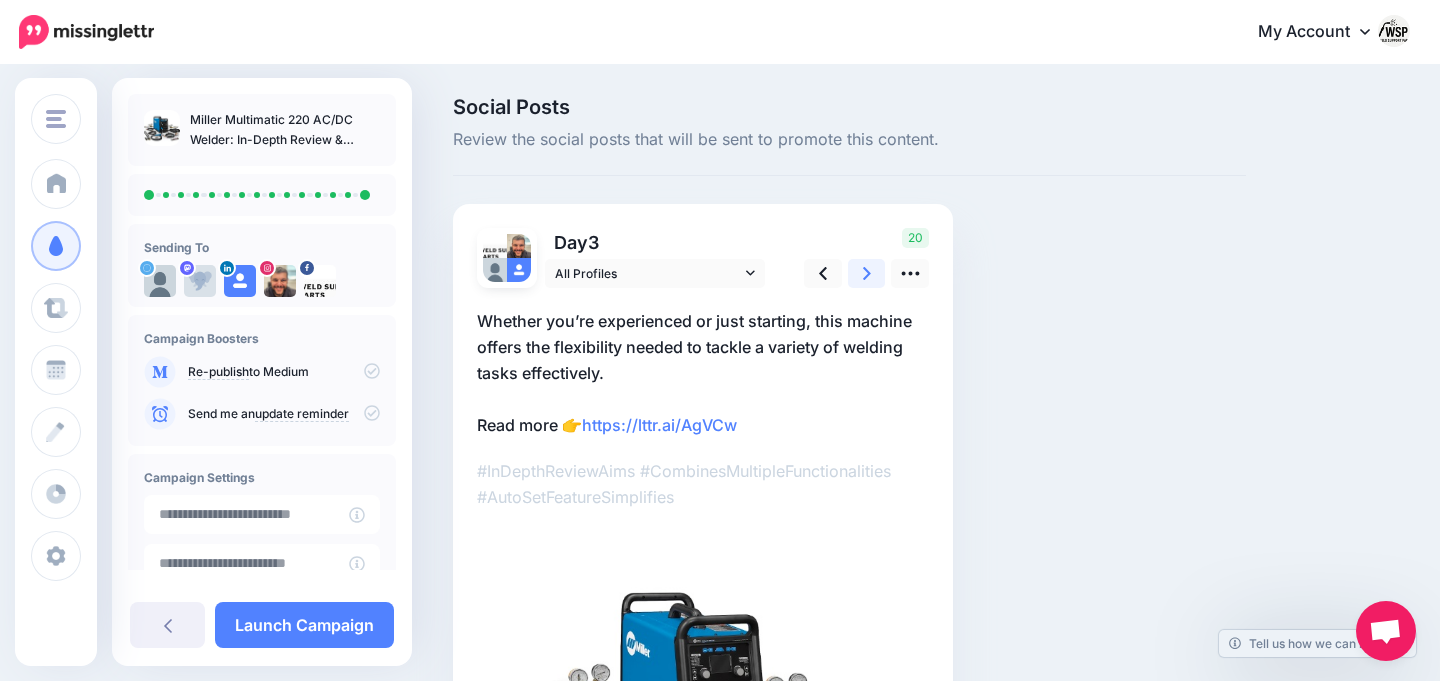 click 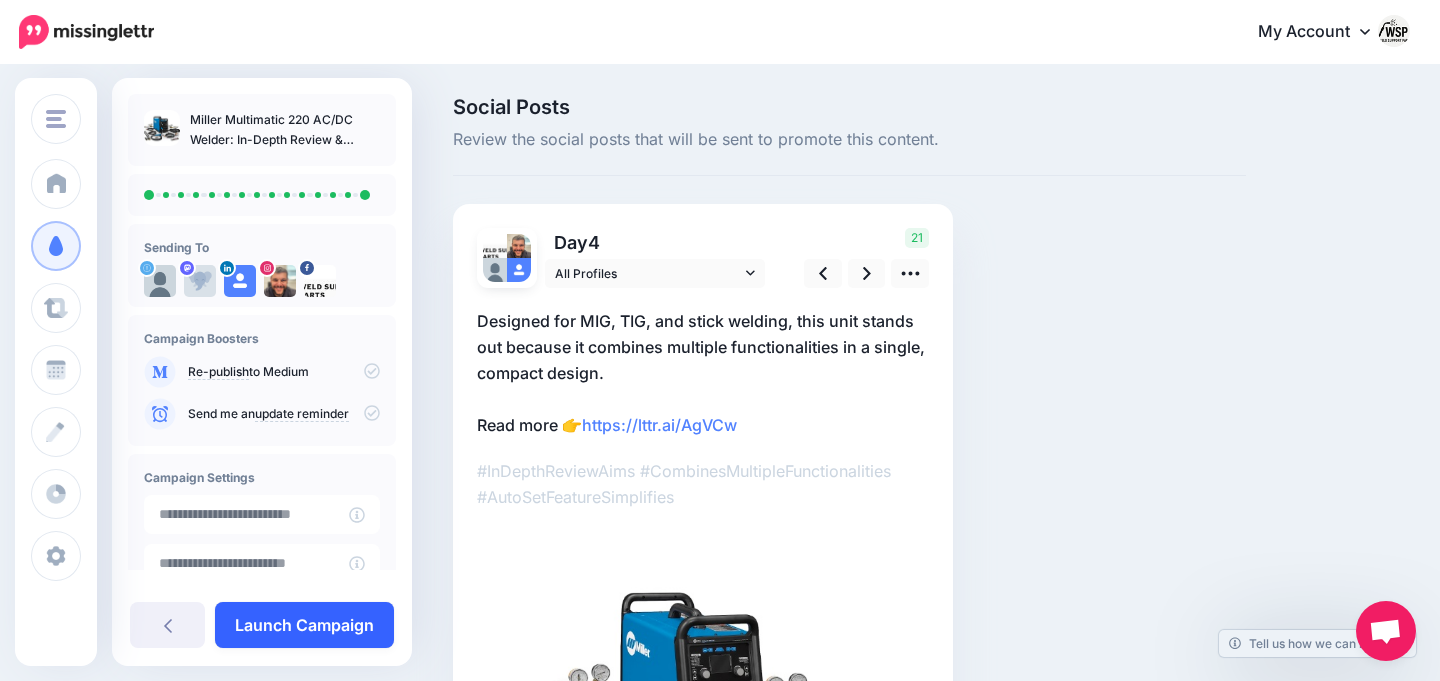 click on "Launch Campaign" at bounding box center [304, 625] 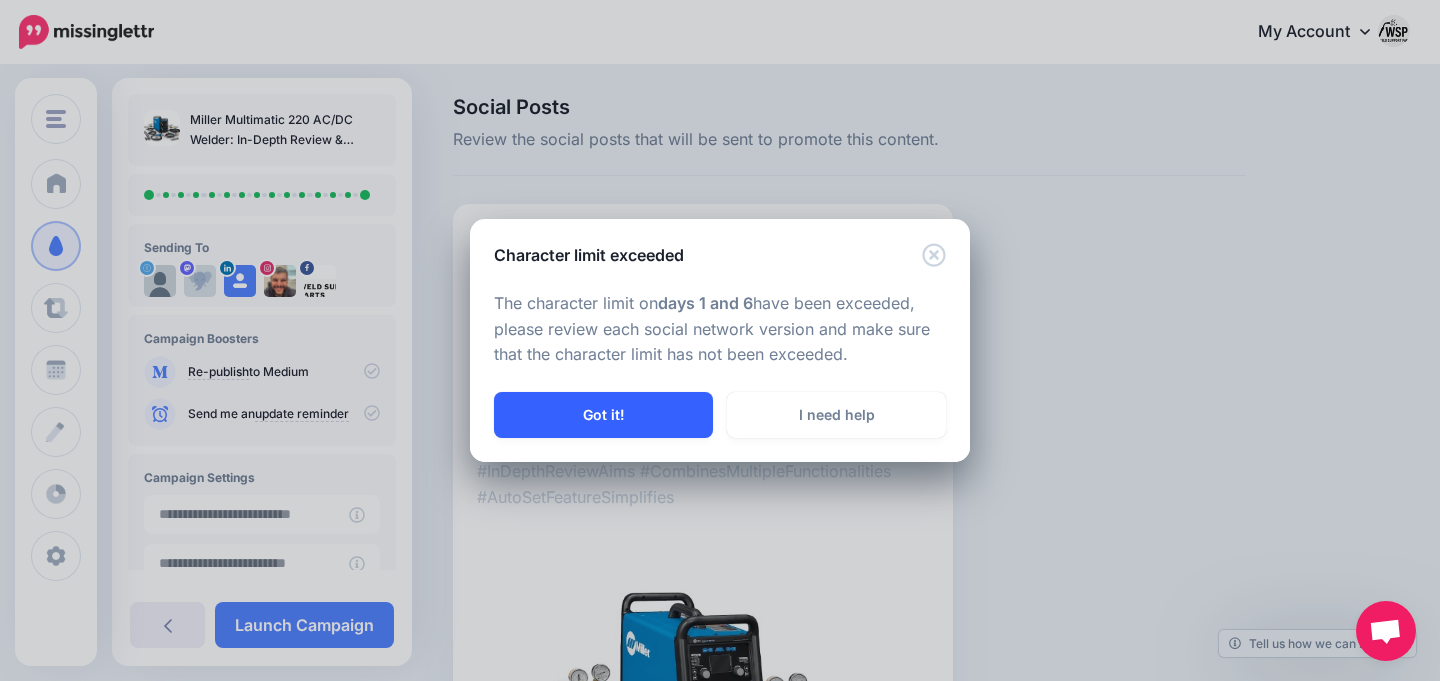 click on "Got it!" at bounding box center [603, 415] 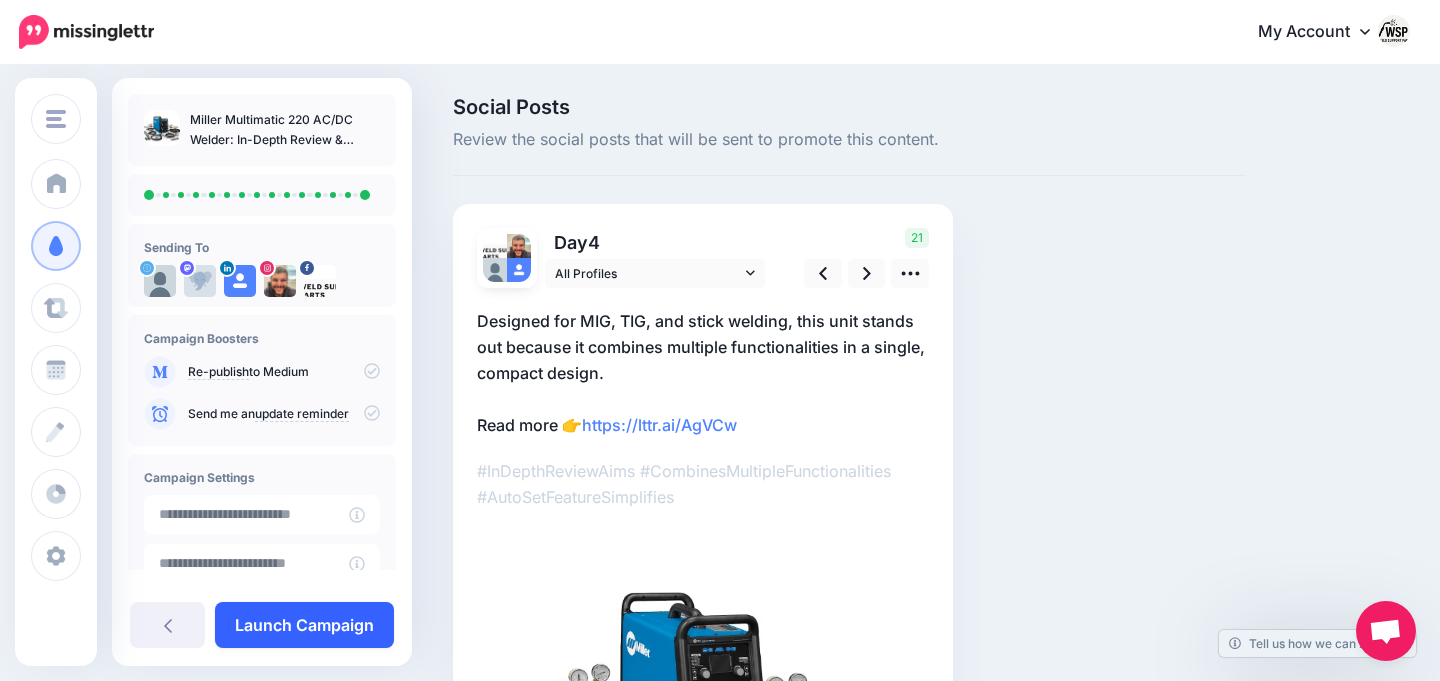 click on "Launch Campaign" at bounding box center [304, 625] 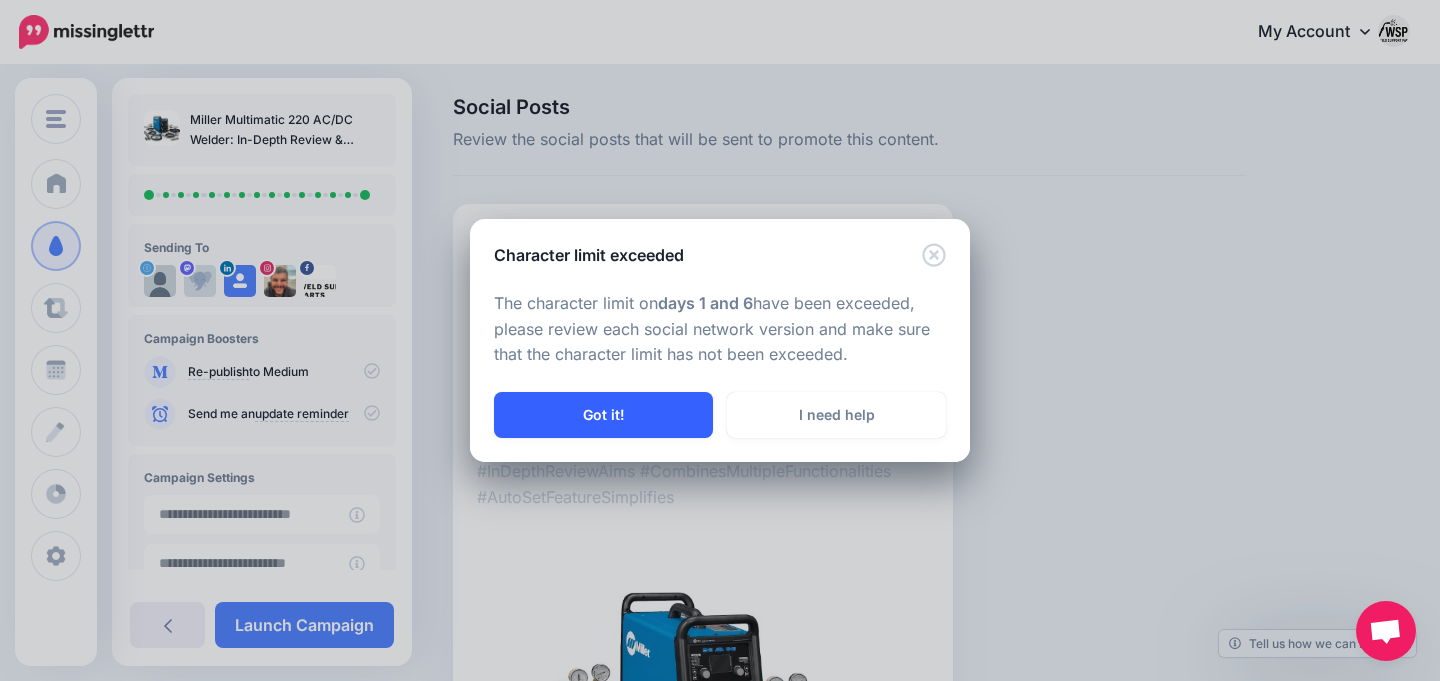 click on "Got it!" at bounding box center [603, 415] 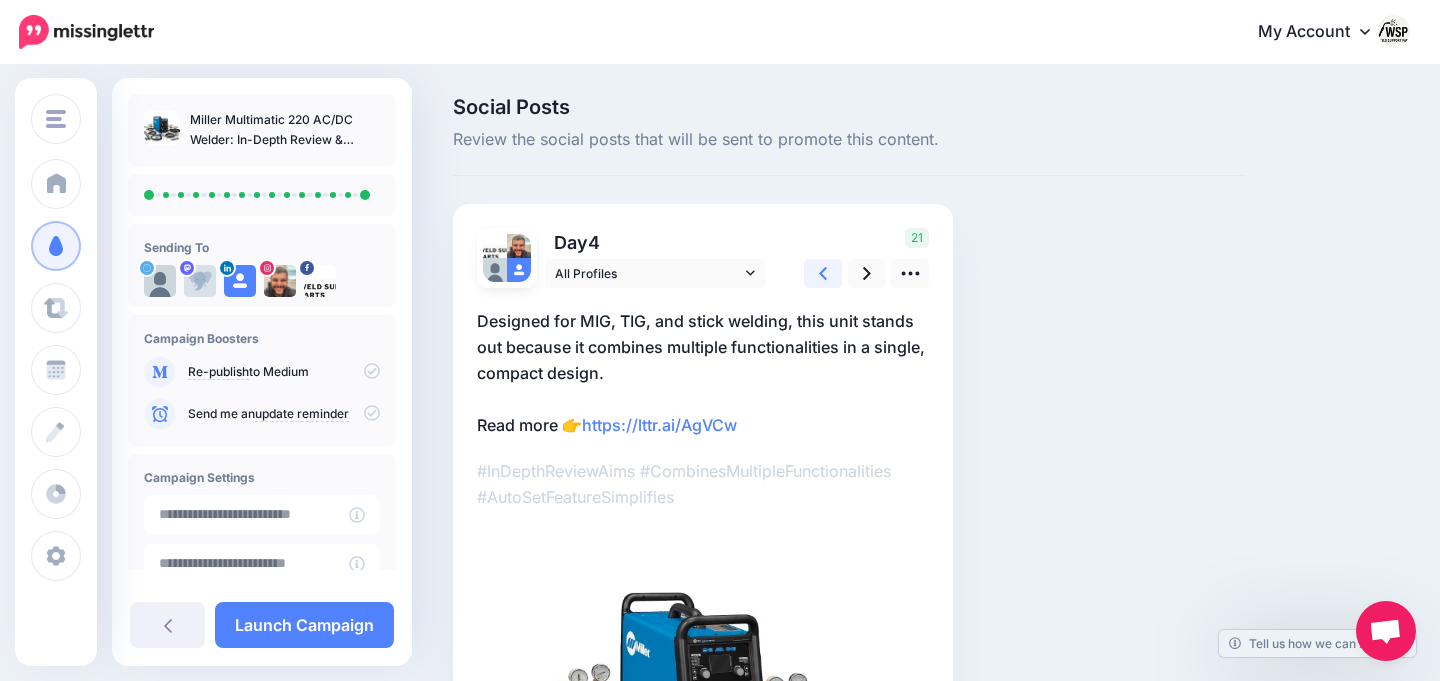 click 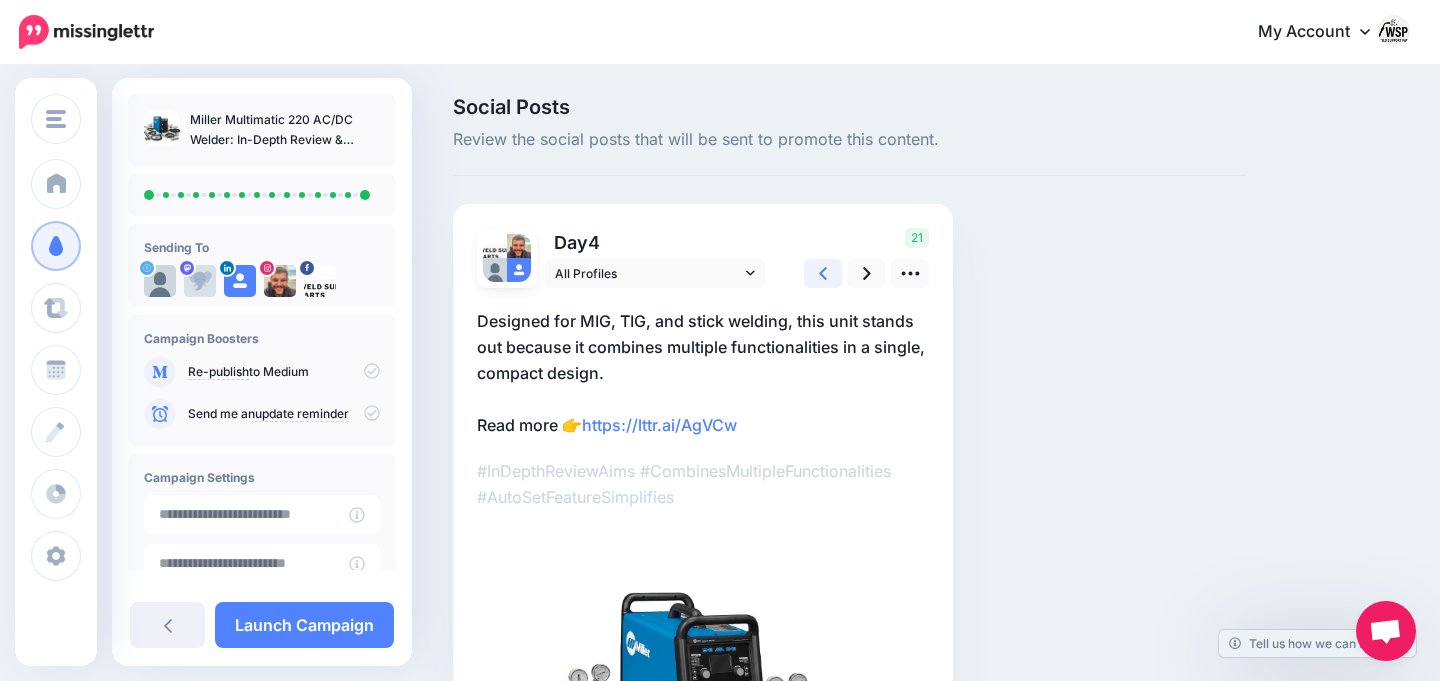 click 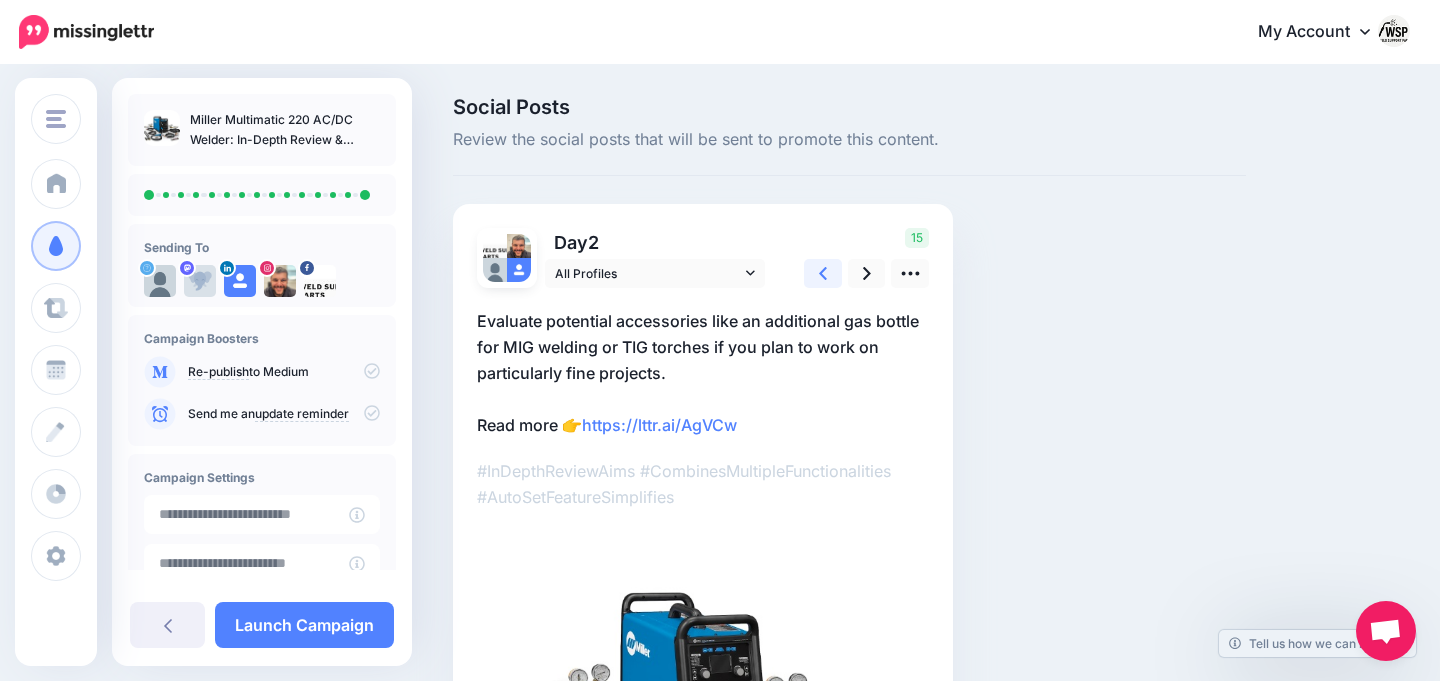 click 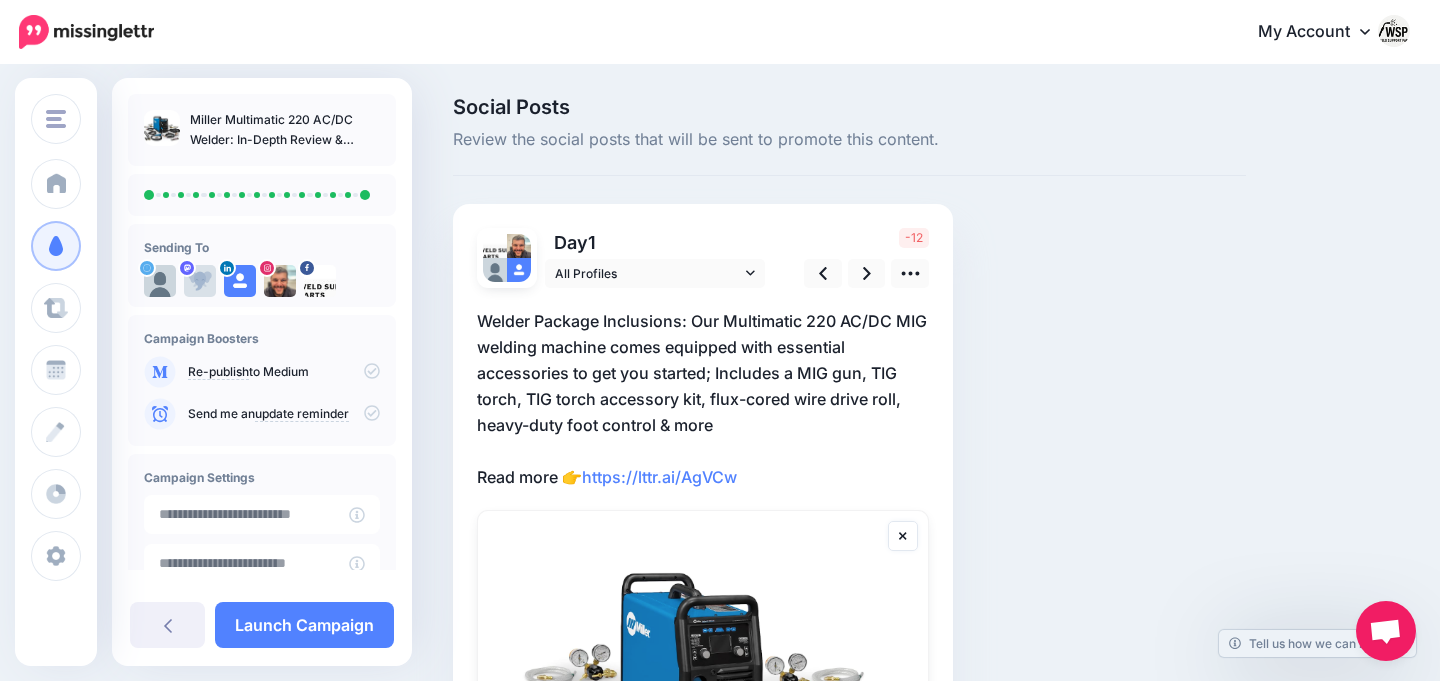 click on "Welder Package Inclusions: Our Multimatic 220 AC/DC MIG welding machine comes equipped with essential accessories to get you started; Includes a MIG gun, TIG torch, TIG torch accessory kit, flux-cored wire drive roll, heavy-duty foot control & more Read more 👉  https://lttr.ai/AgVCw" at bounding box center [703, 399] 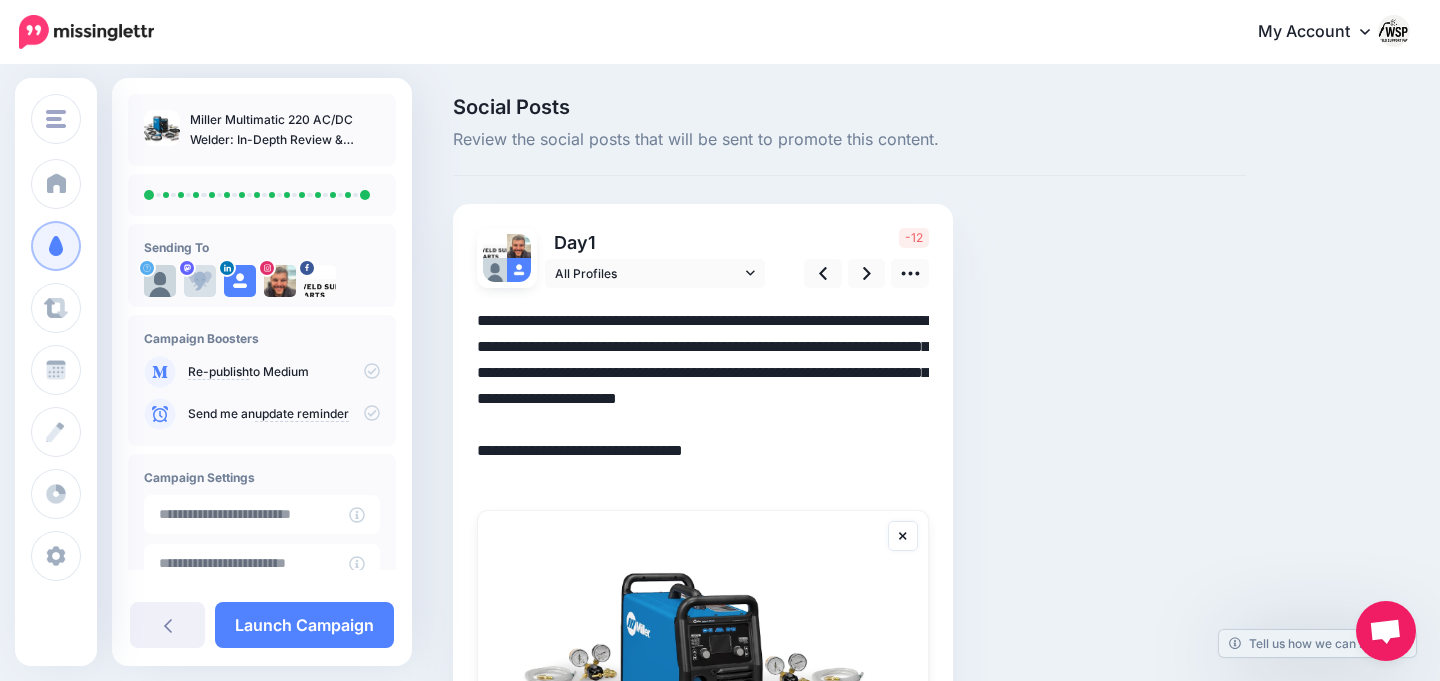 scroll, scrollTop: 0, scrollLeft: 0, axis: both 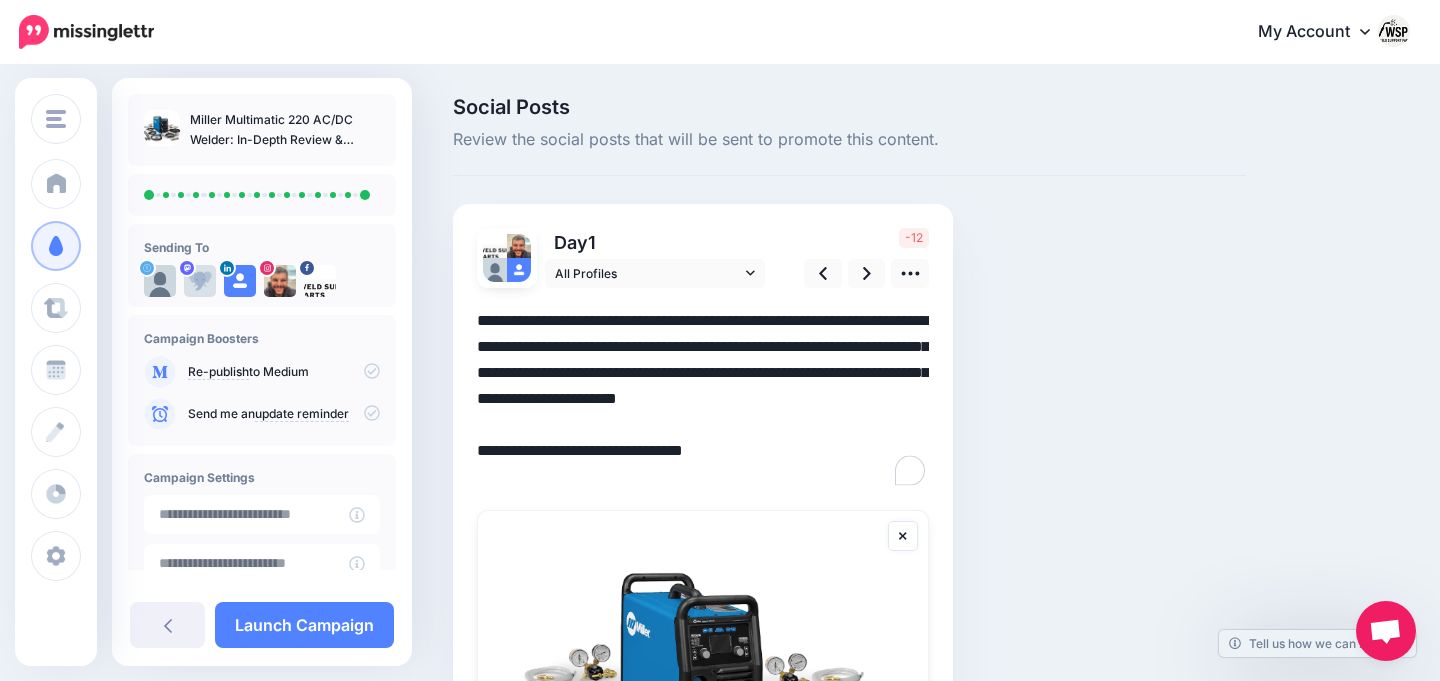 drag, startPoint x: 722, startPoint y: 325, endPoint x: 478, endPoint y: 321, distance: 244.03279 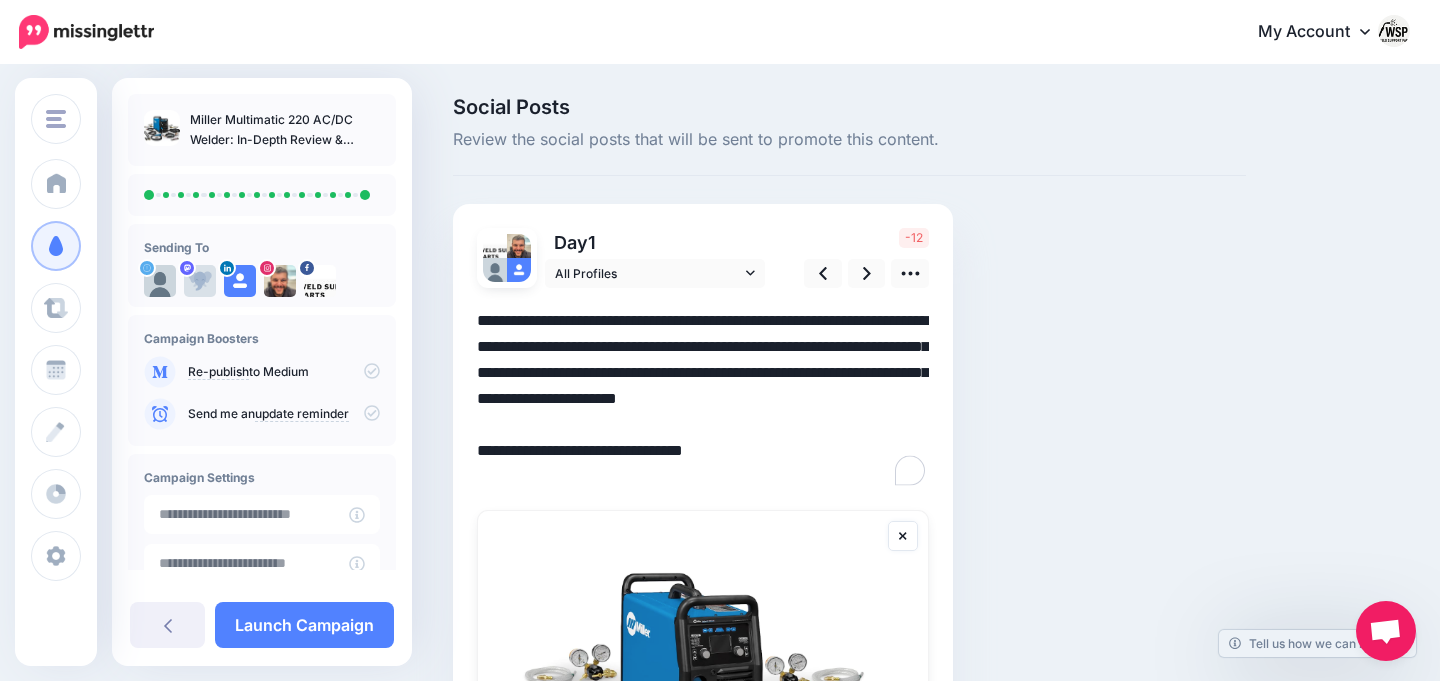 click on "**********" at bounding box center [703, 399] 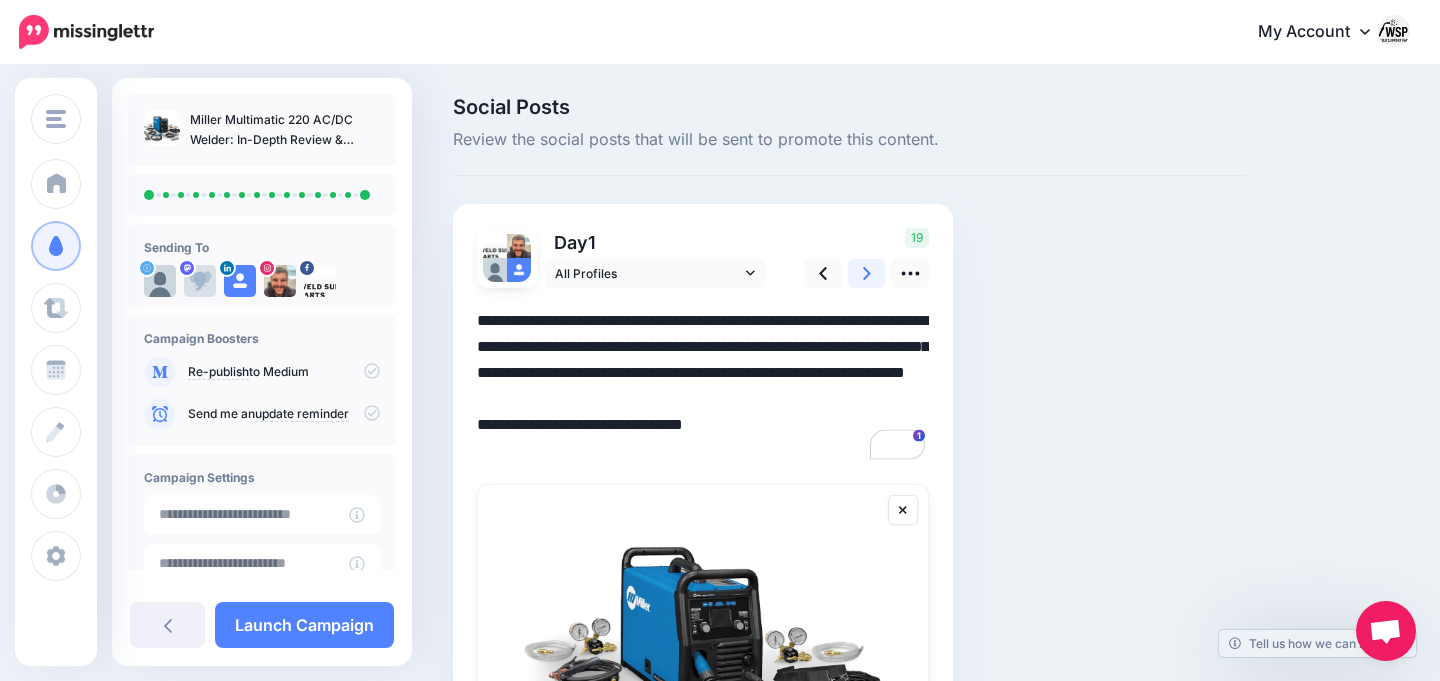 click at bounding box center [867, 273] 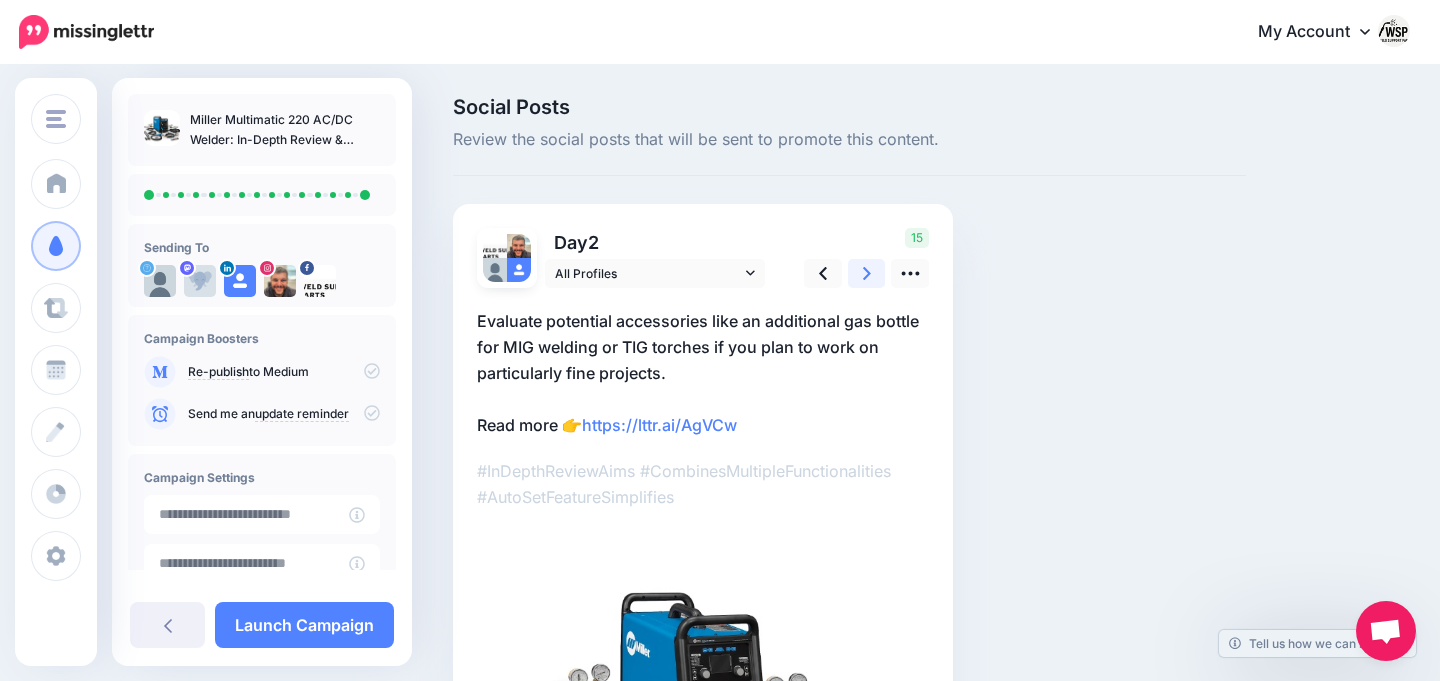 click at bounding box center (867, 273) 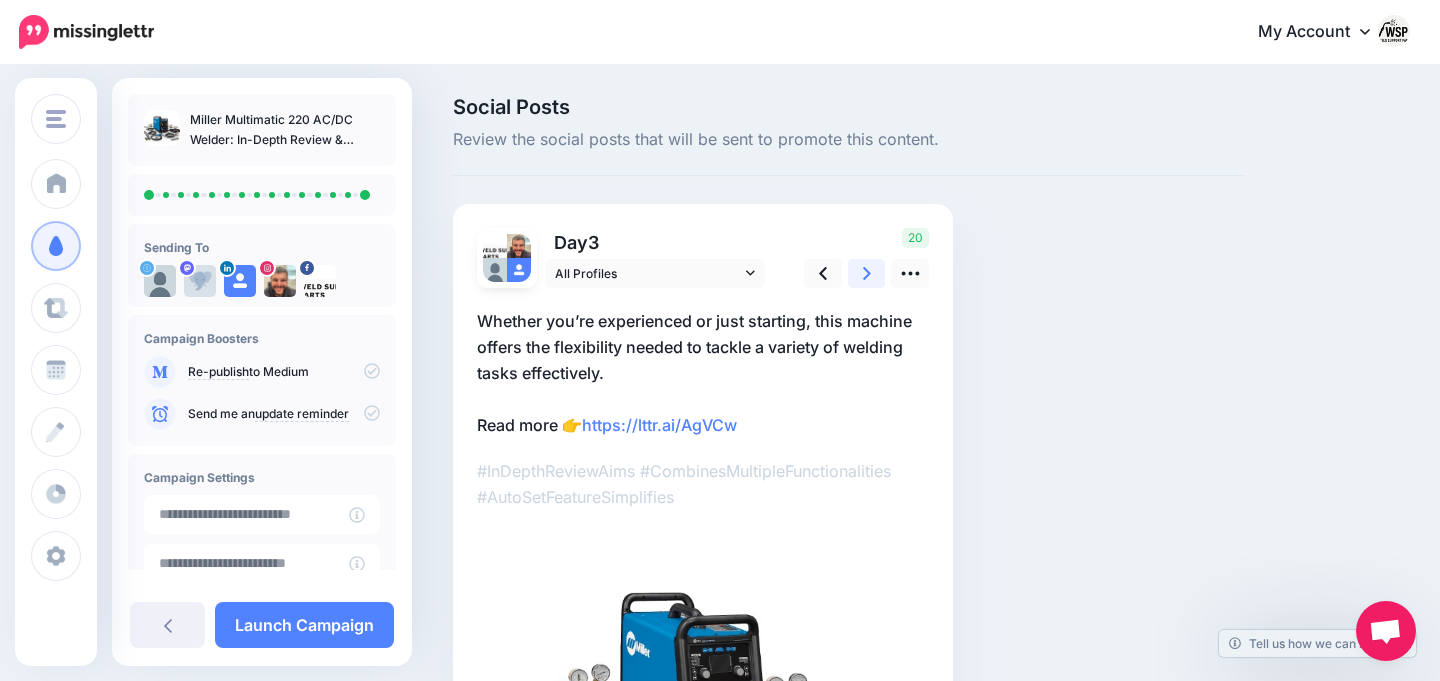 click at bounding box center (867, 273) 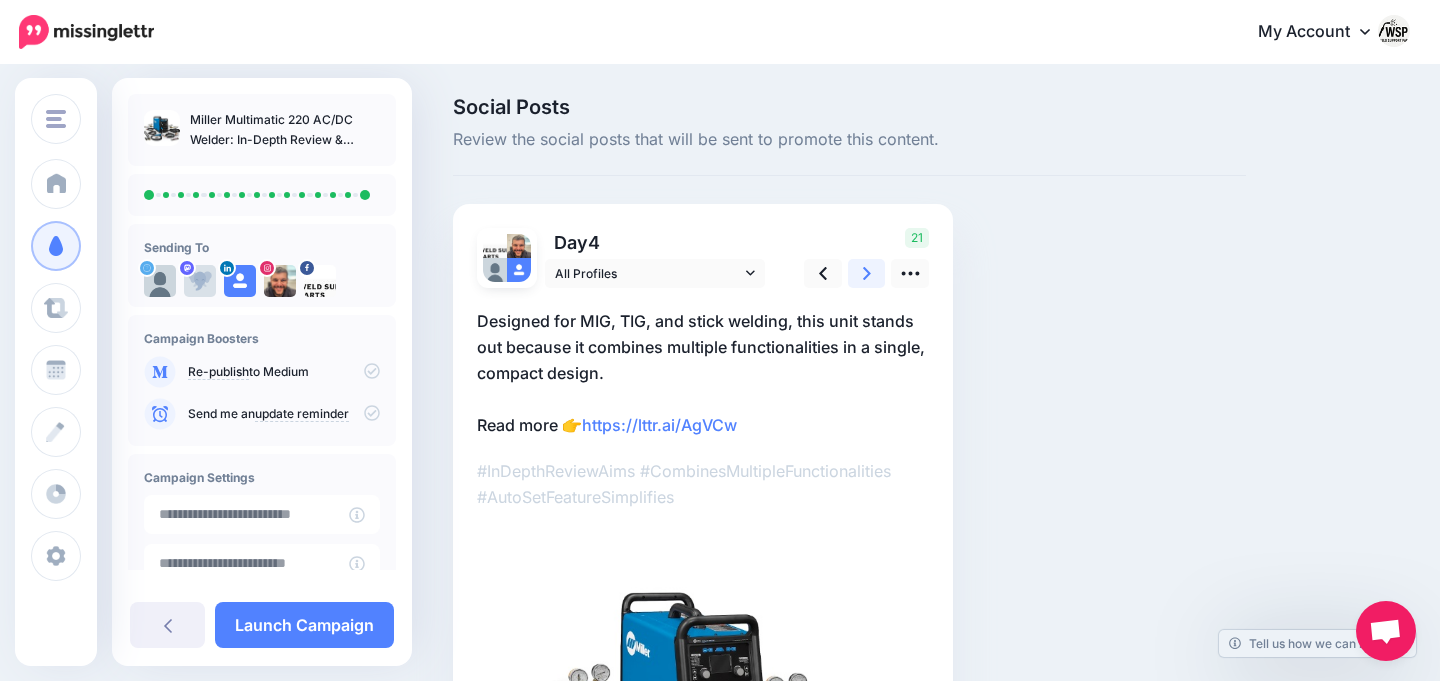 click at bounding box center (867, 273) 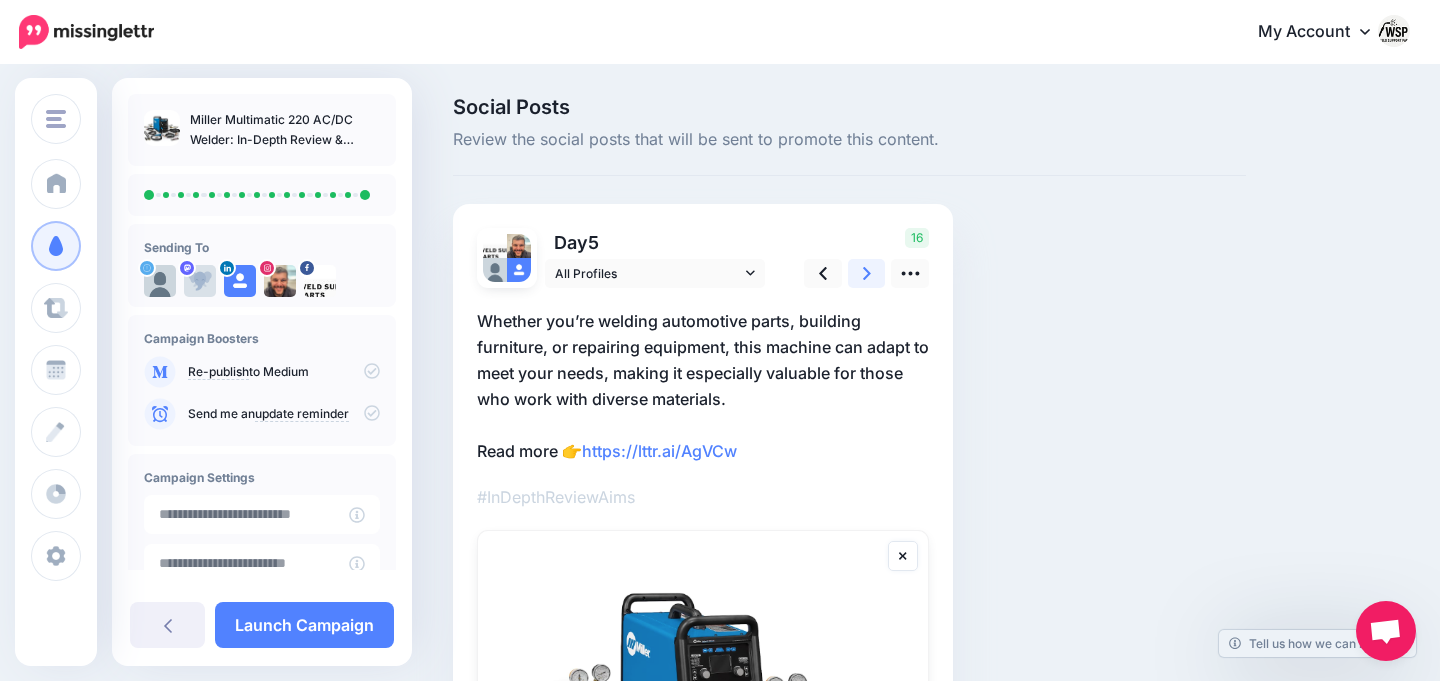 click at bounding box center (867, 273) 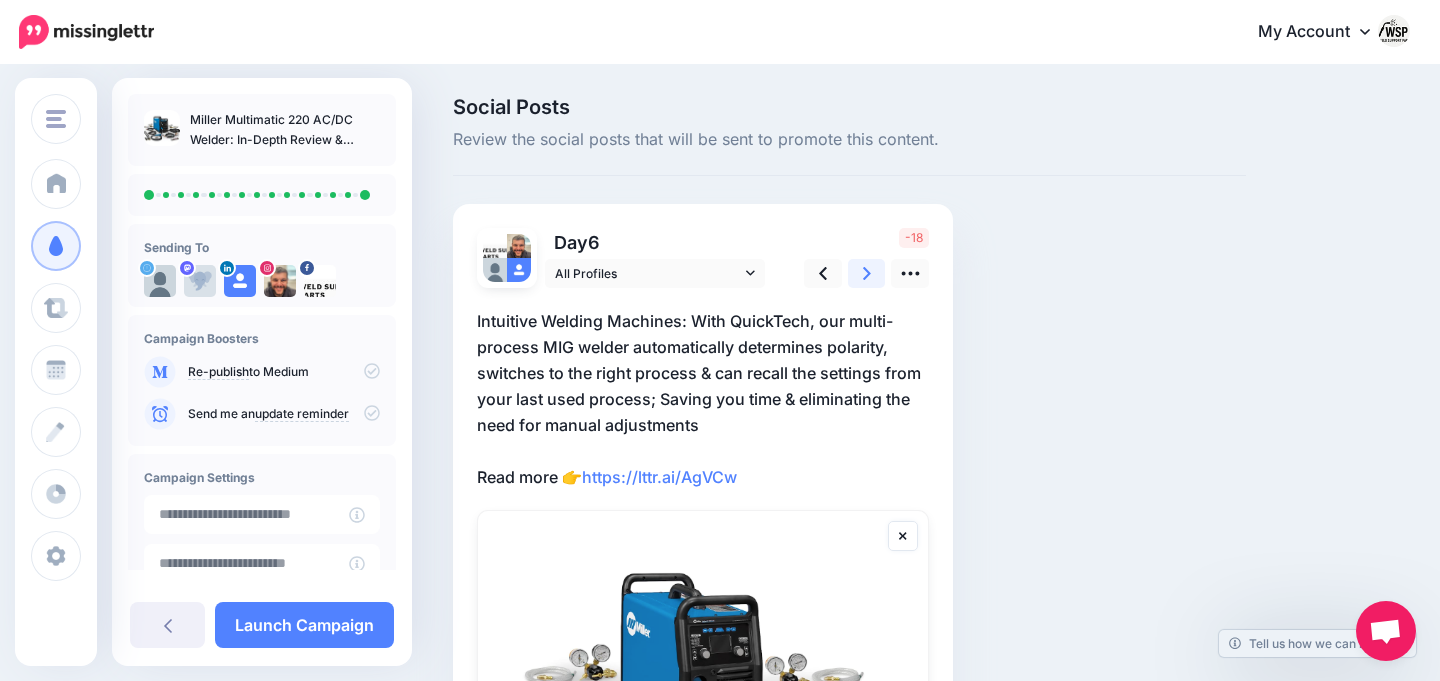 click at bounding box center [867, 273] 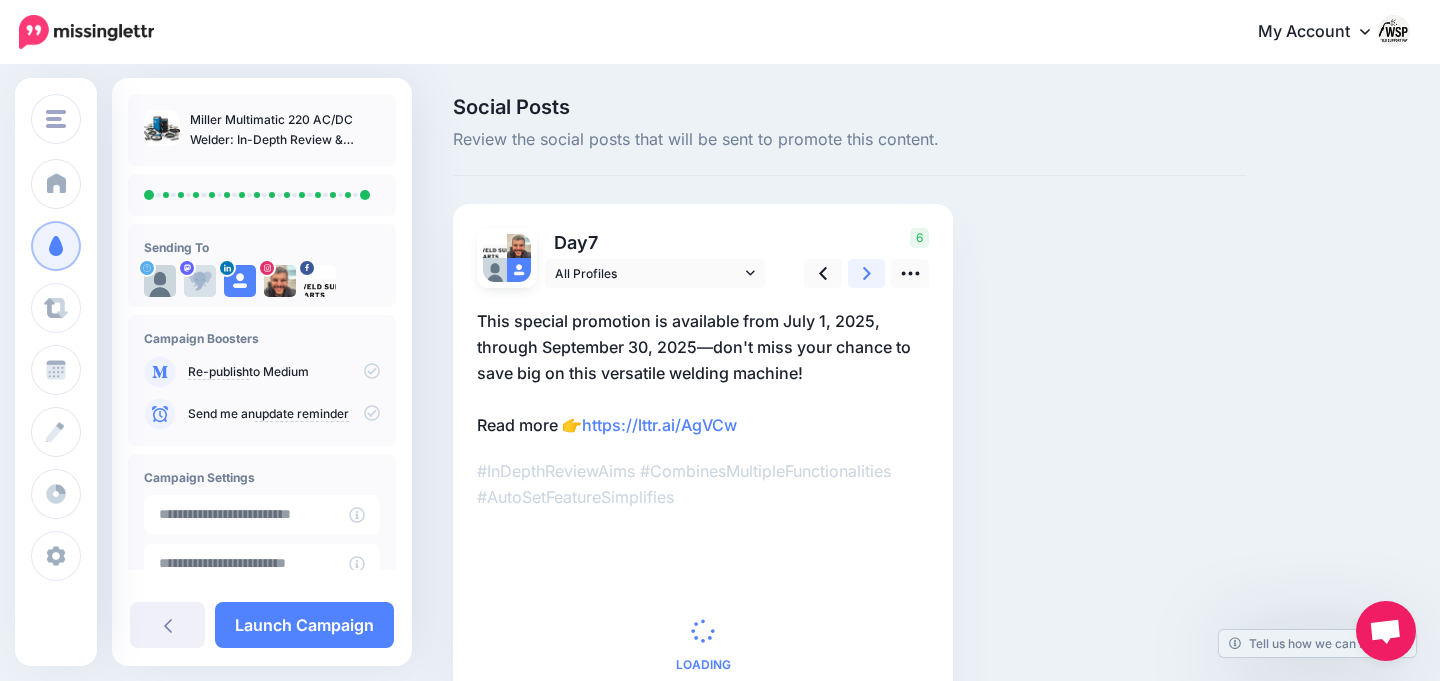 click at bounding box center (867, 273) 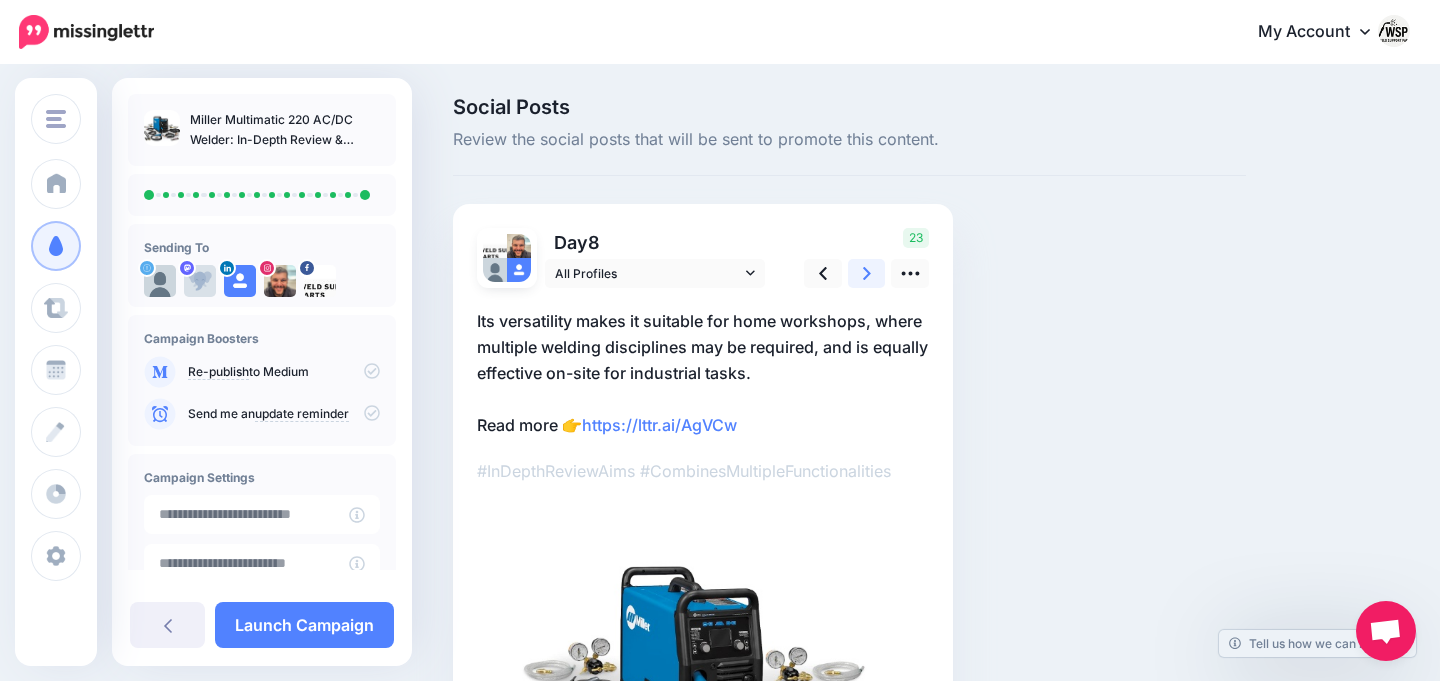 click at bounding box center [867, 273] 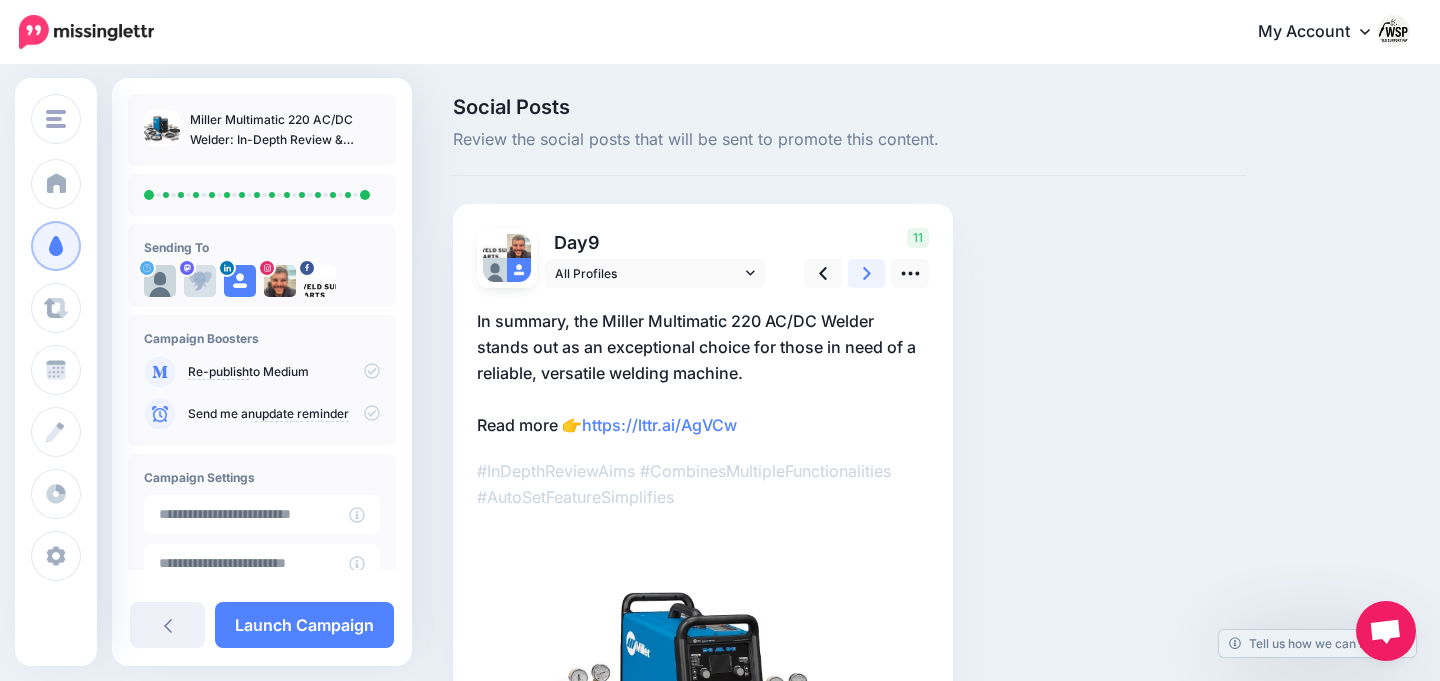 click at bounding box center (867, 273) 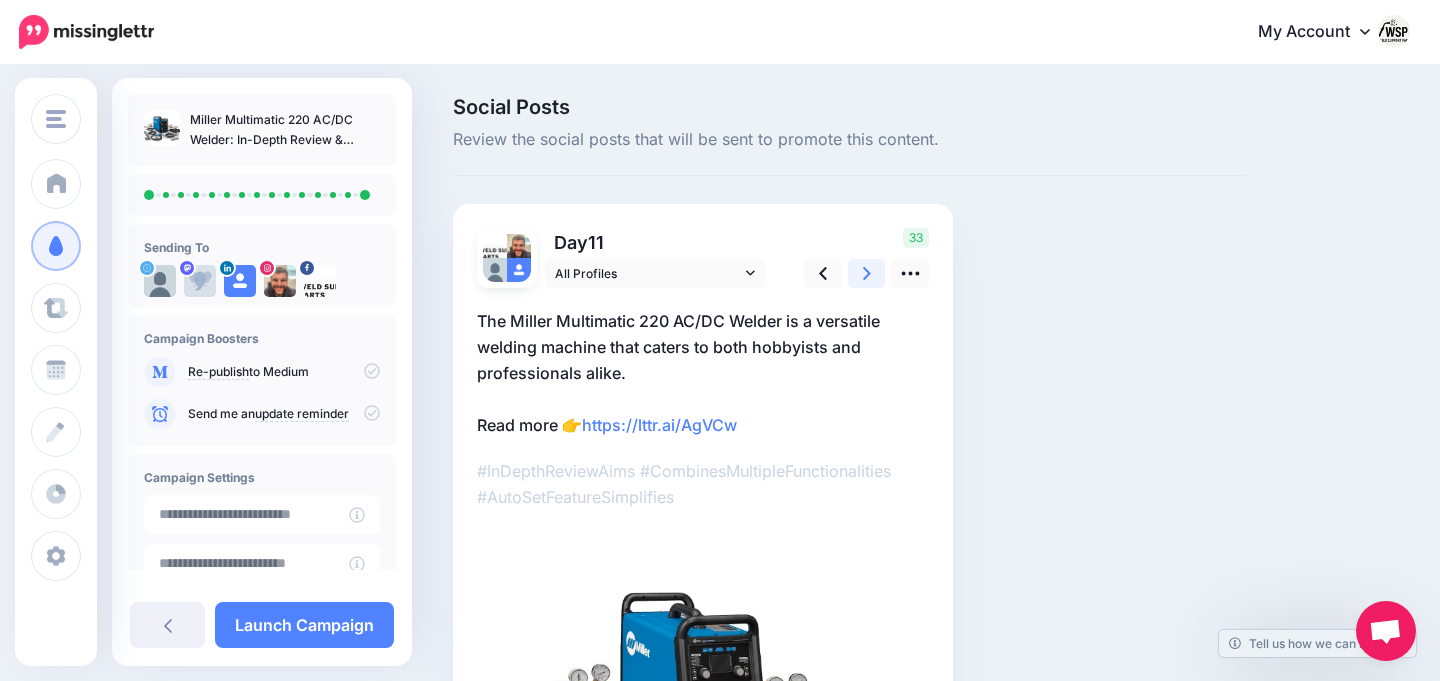 click at bounding box center (867, 273) 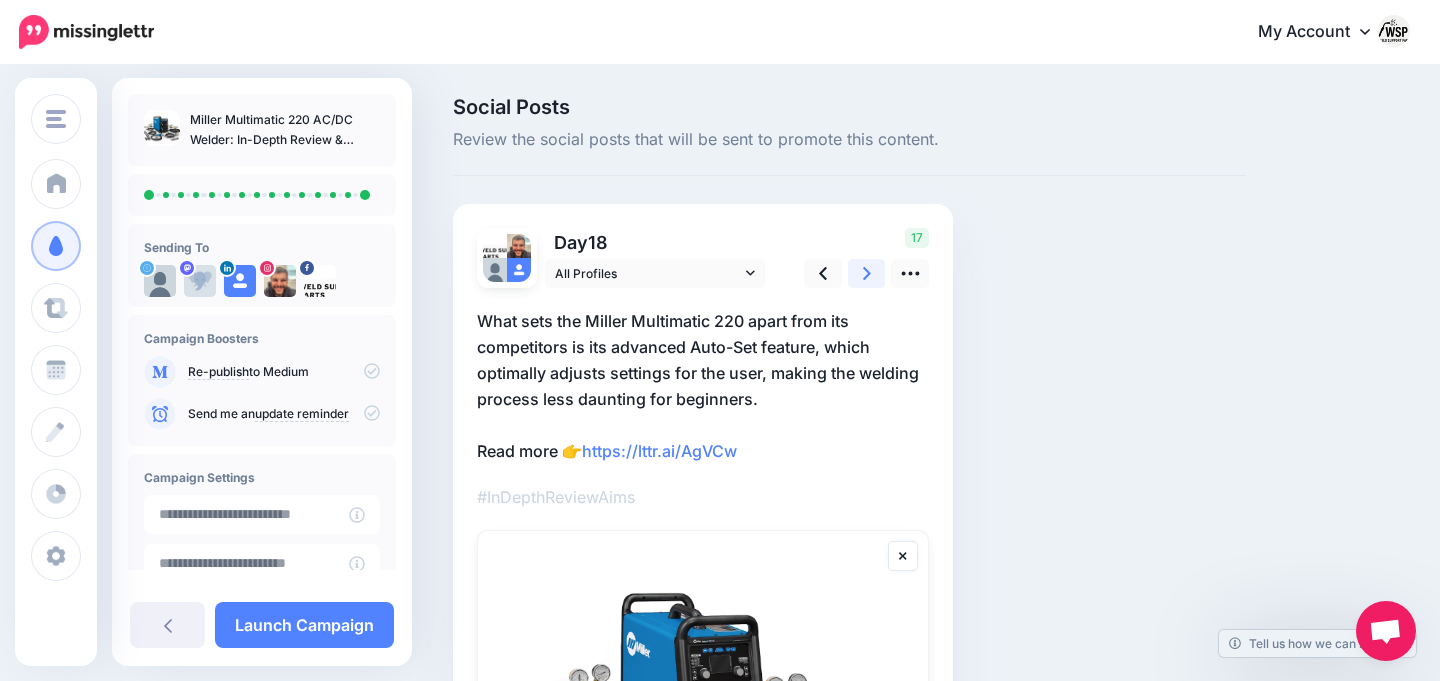 click at bounding box center (867, 273) 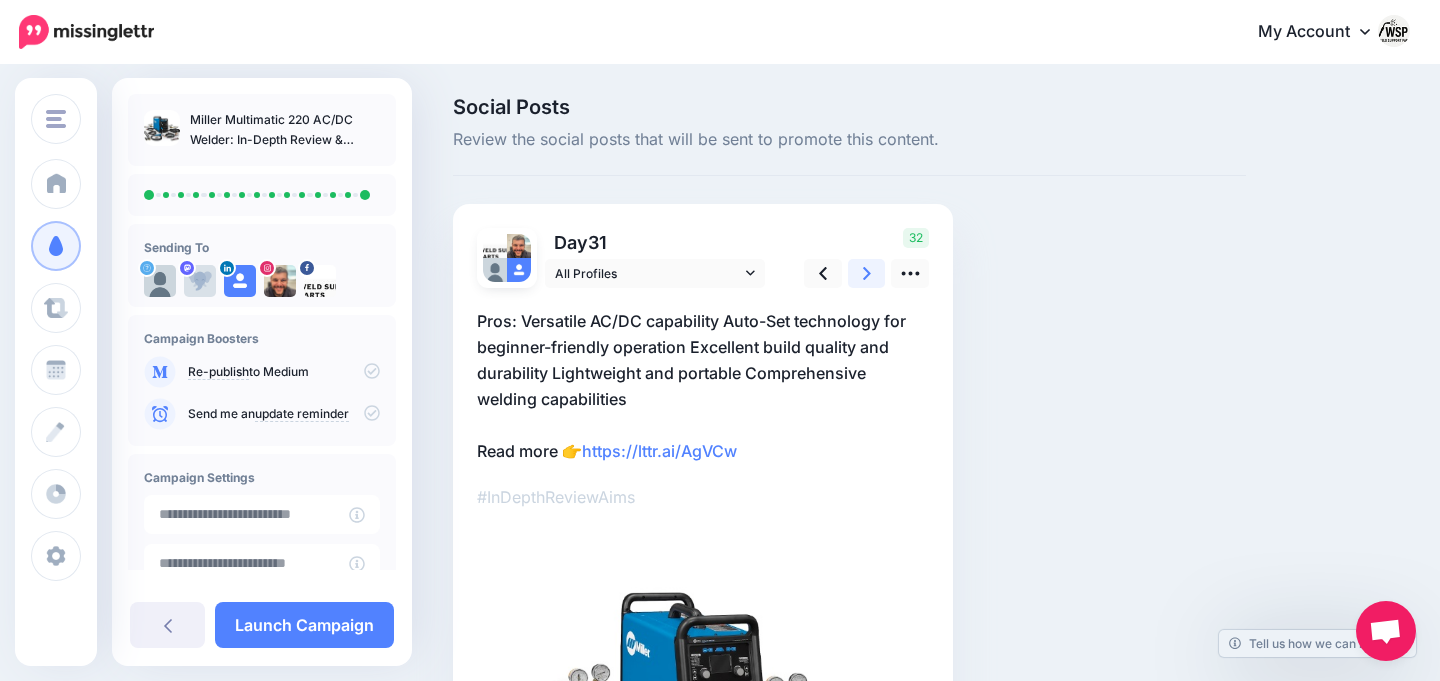click at bounding box center [867, 273] 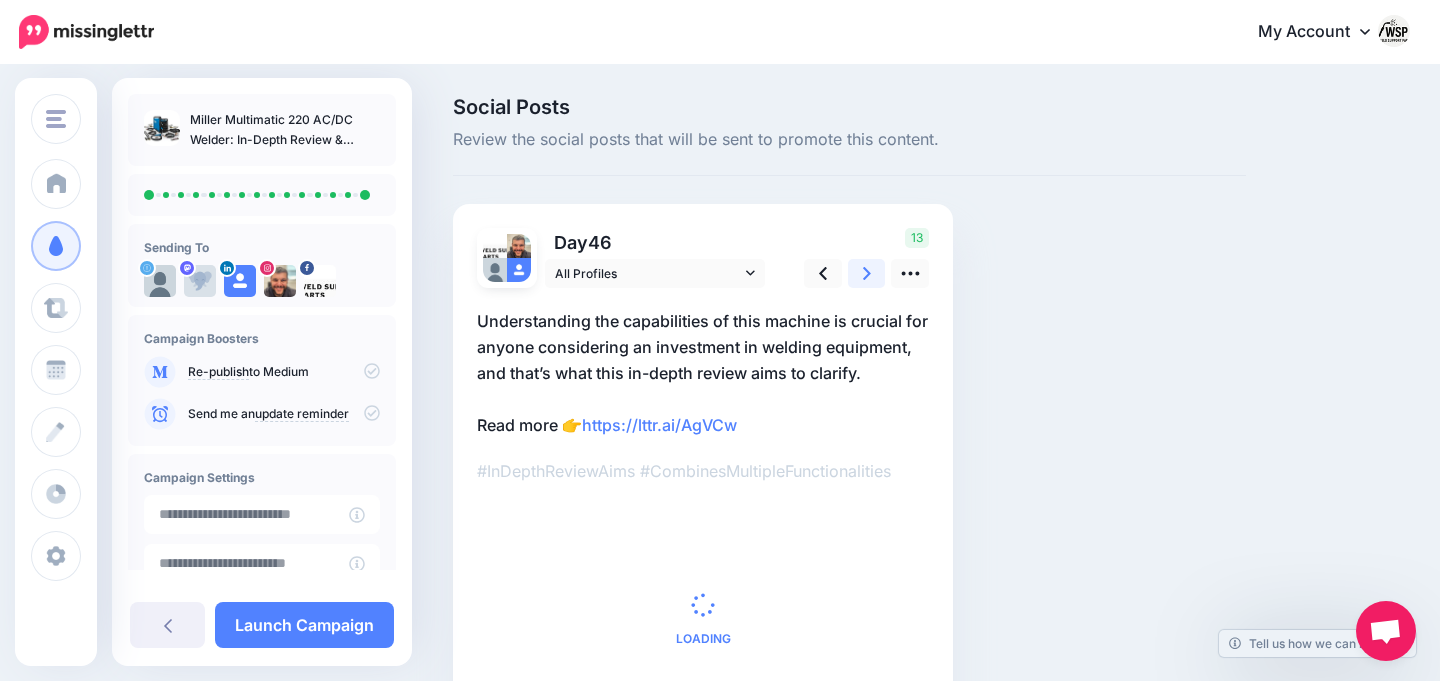 click at bounding box center [867, 273] 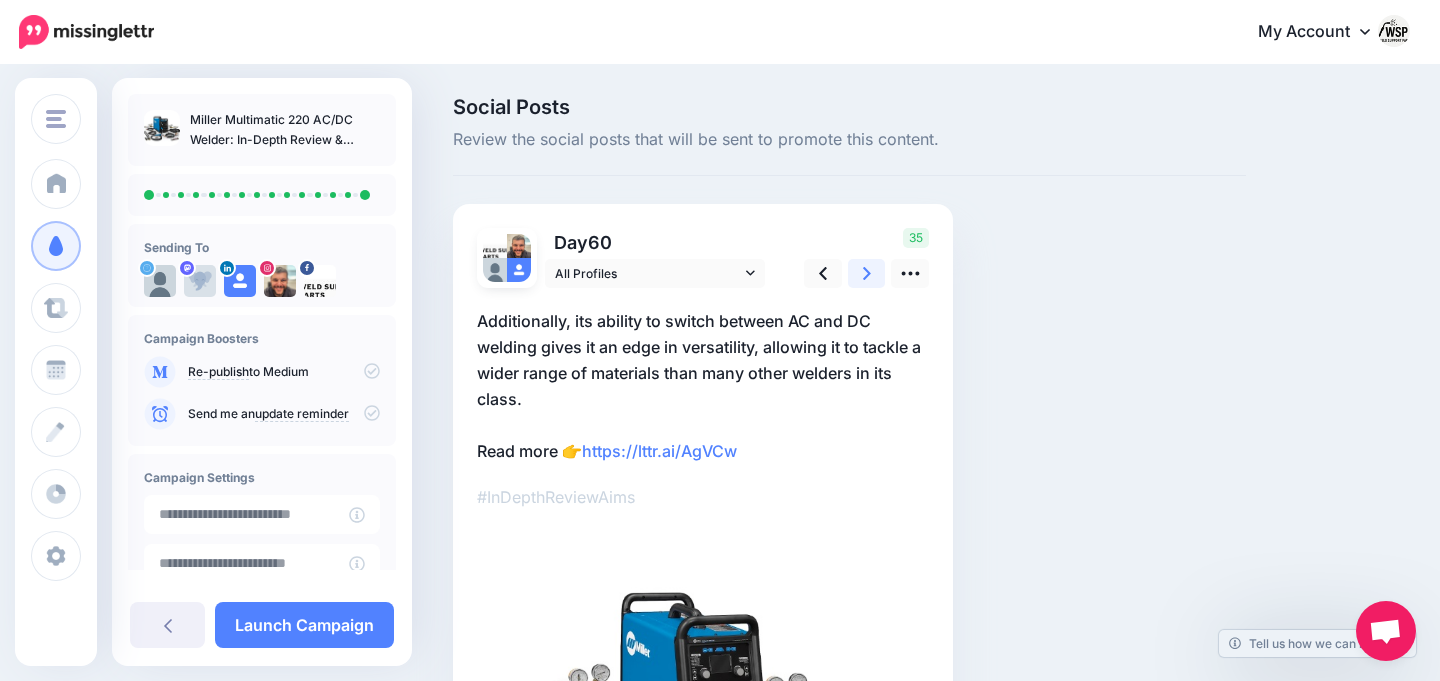 click at bounding box center (867, 273) 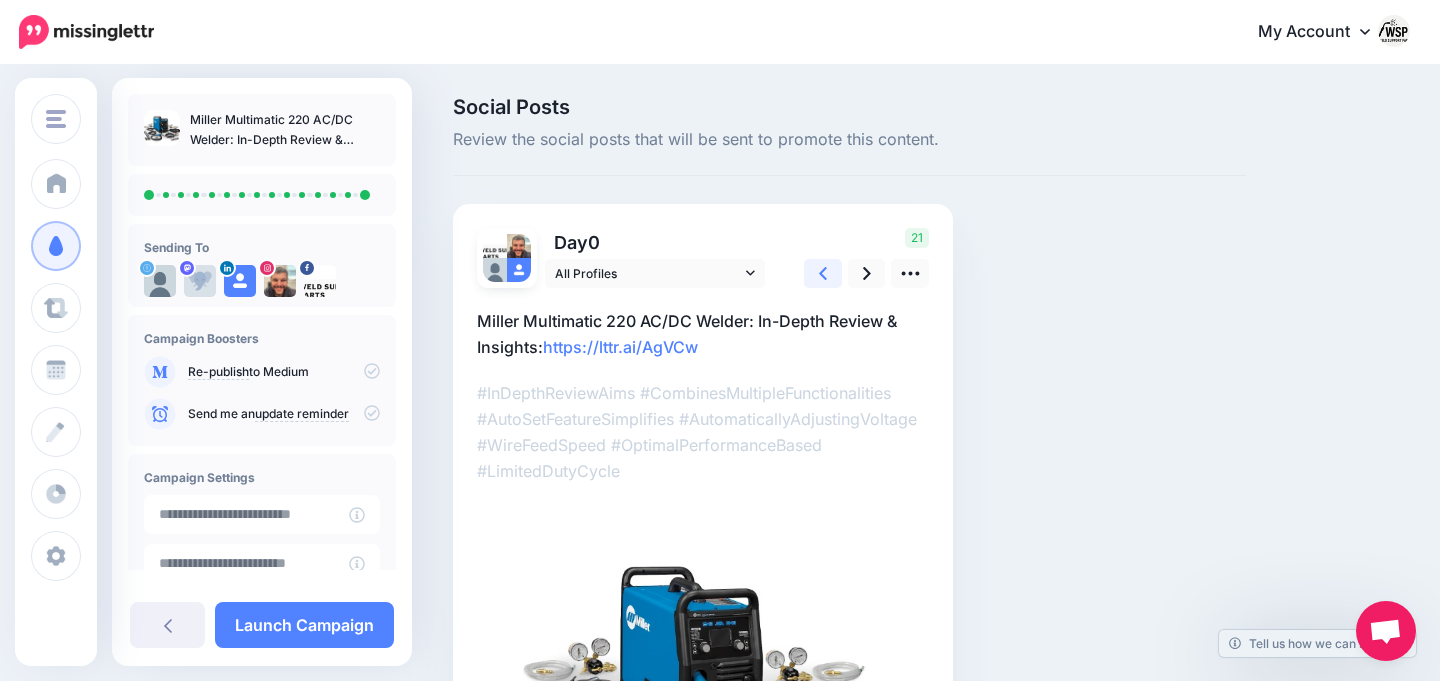 click at bounding box center [823, 273] 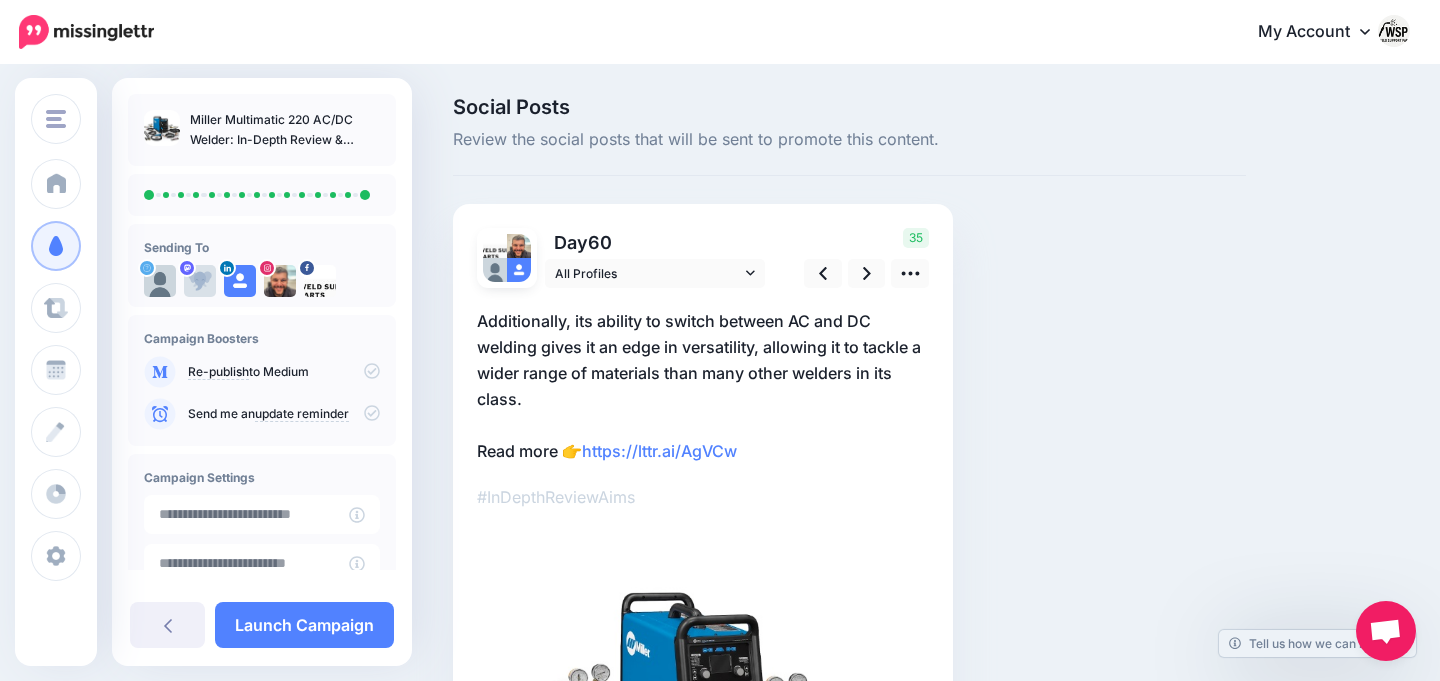 click on "Additionally, its ability to switch between AC and DC welding gives it an edge in versatility, allowing it to tackle a wider range of materials than many other welders in its class. Read more 👉  https://lttr.ai/AgVCw" at bounding box center [703, 386] 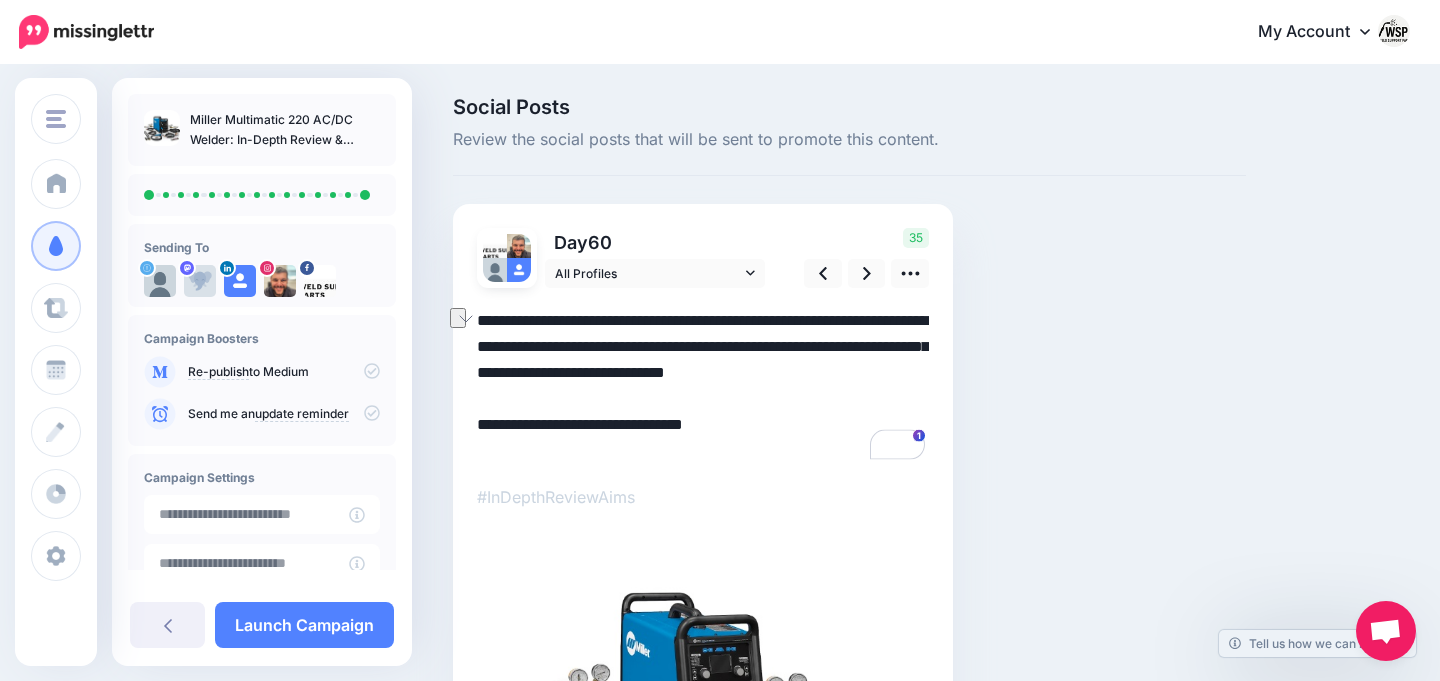 drag, startPoint x: 594, startPoint y: 324, endPoint x: 475, endPoint y: 309, distance: 119.94165 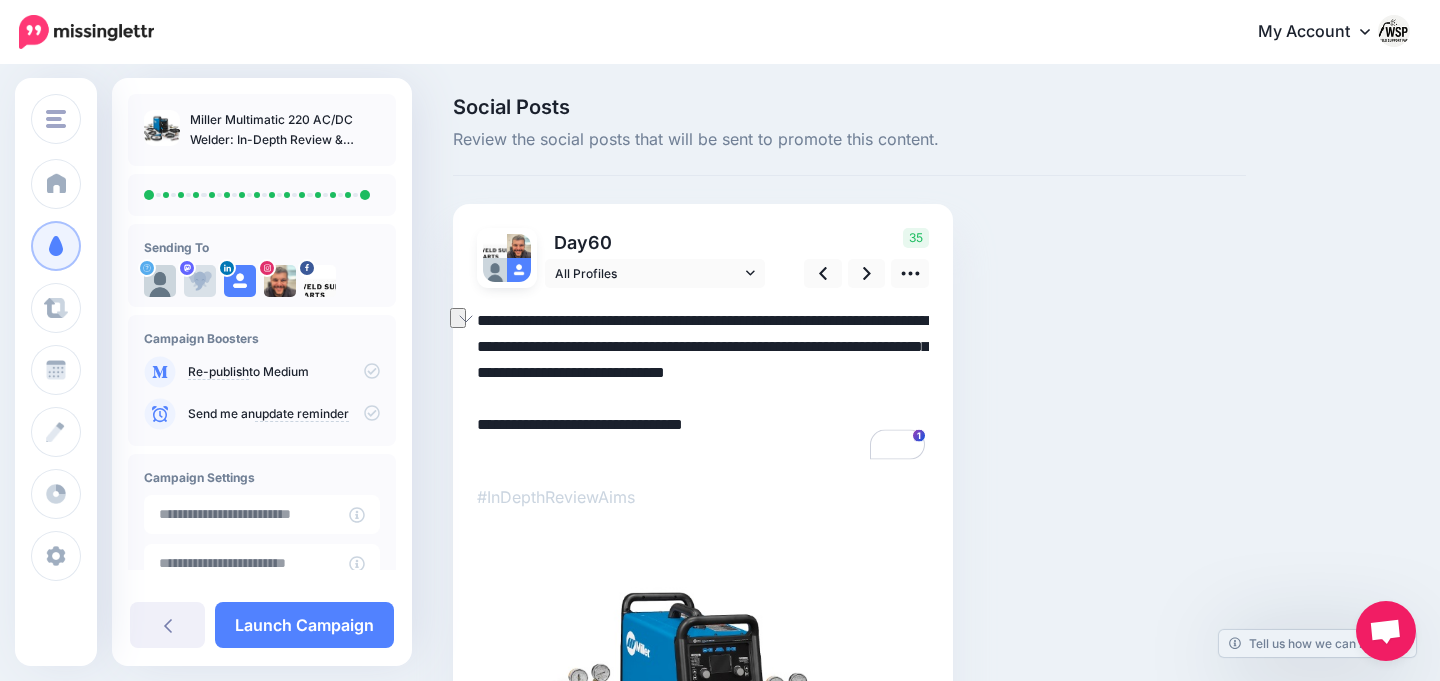 click on "Day  60
All
Profiles" at bounding box center (703, 556) 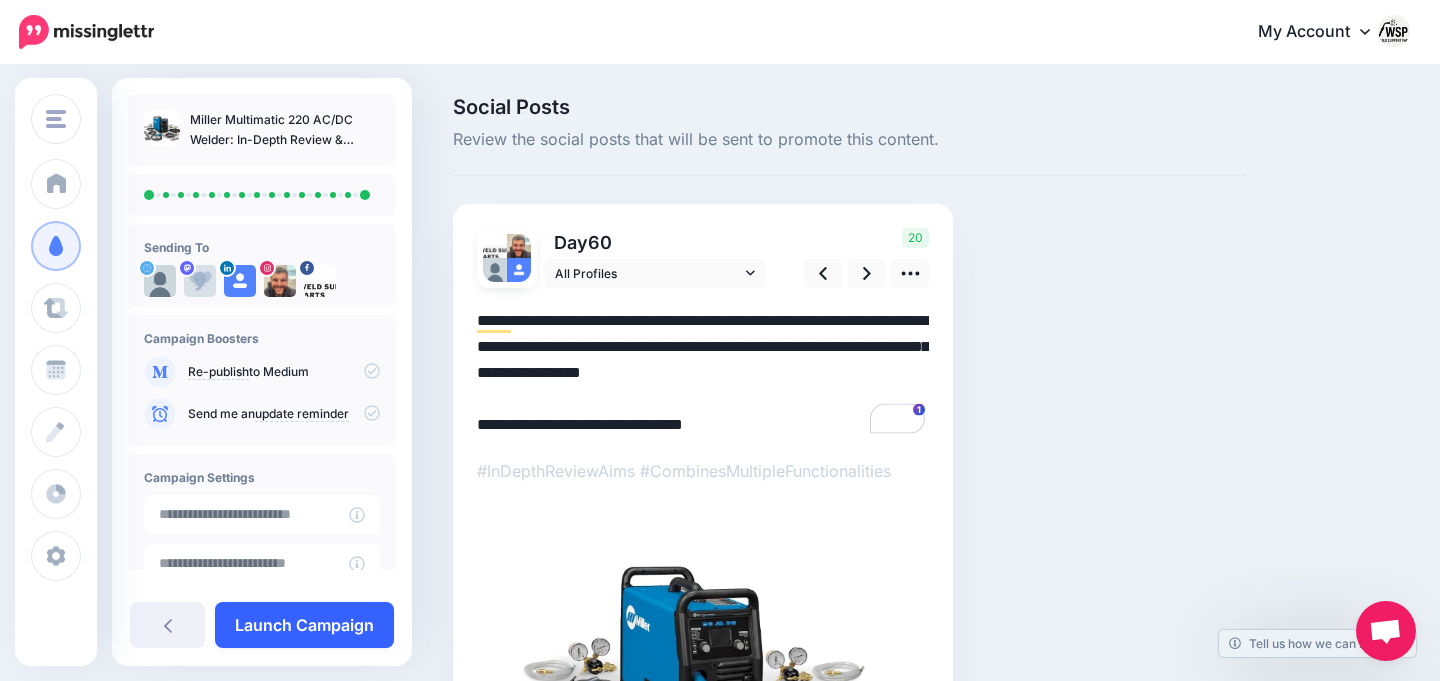 click on "Launch Campaign" at bounding box center [304, 625] 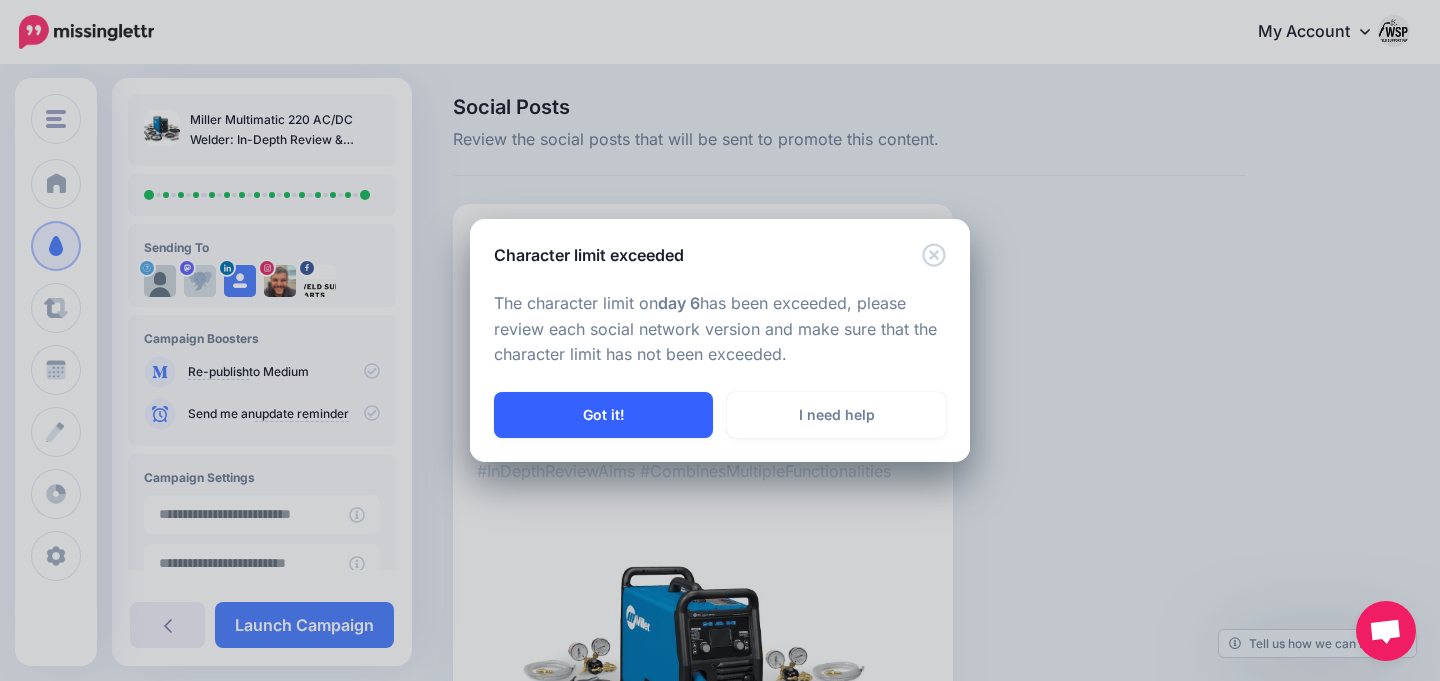 click on "Got it!" at bounding box center (603, 415) 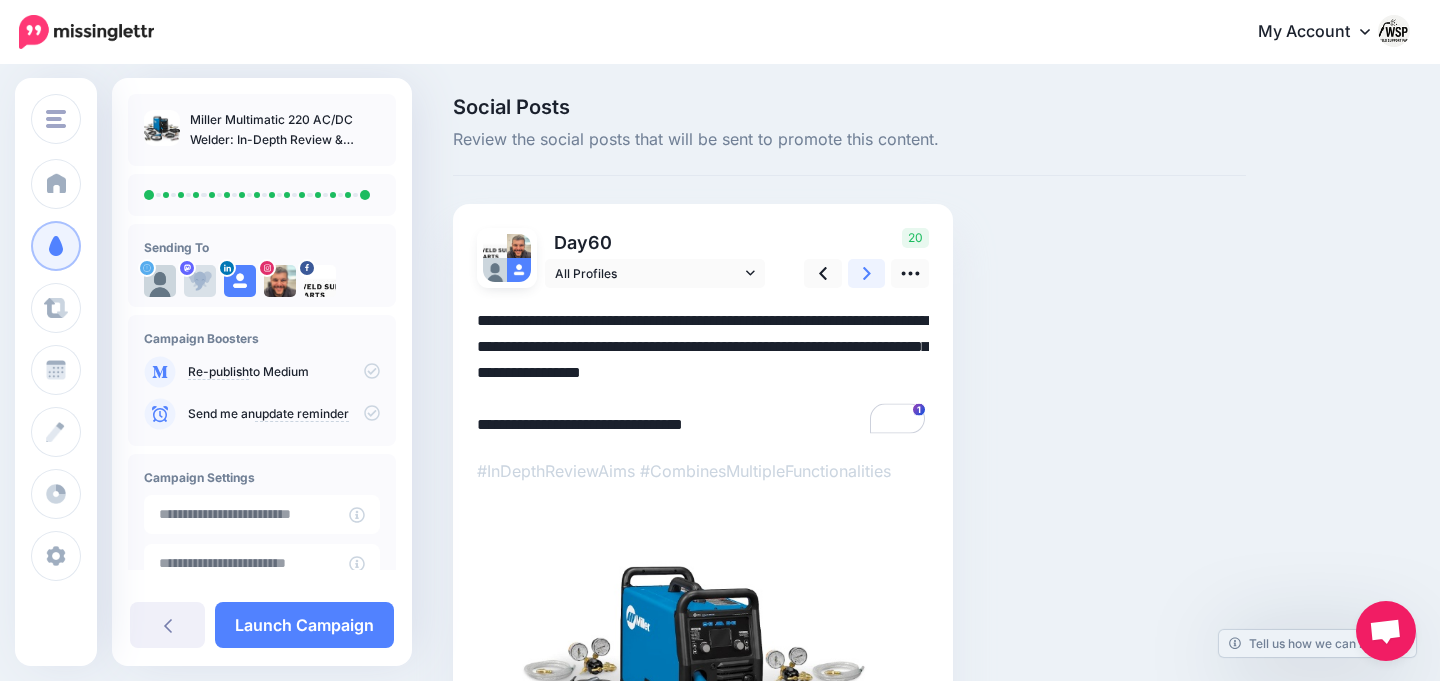click at bounding box center (867, 273) 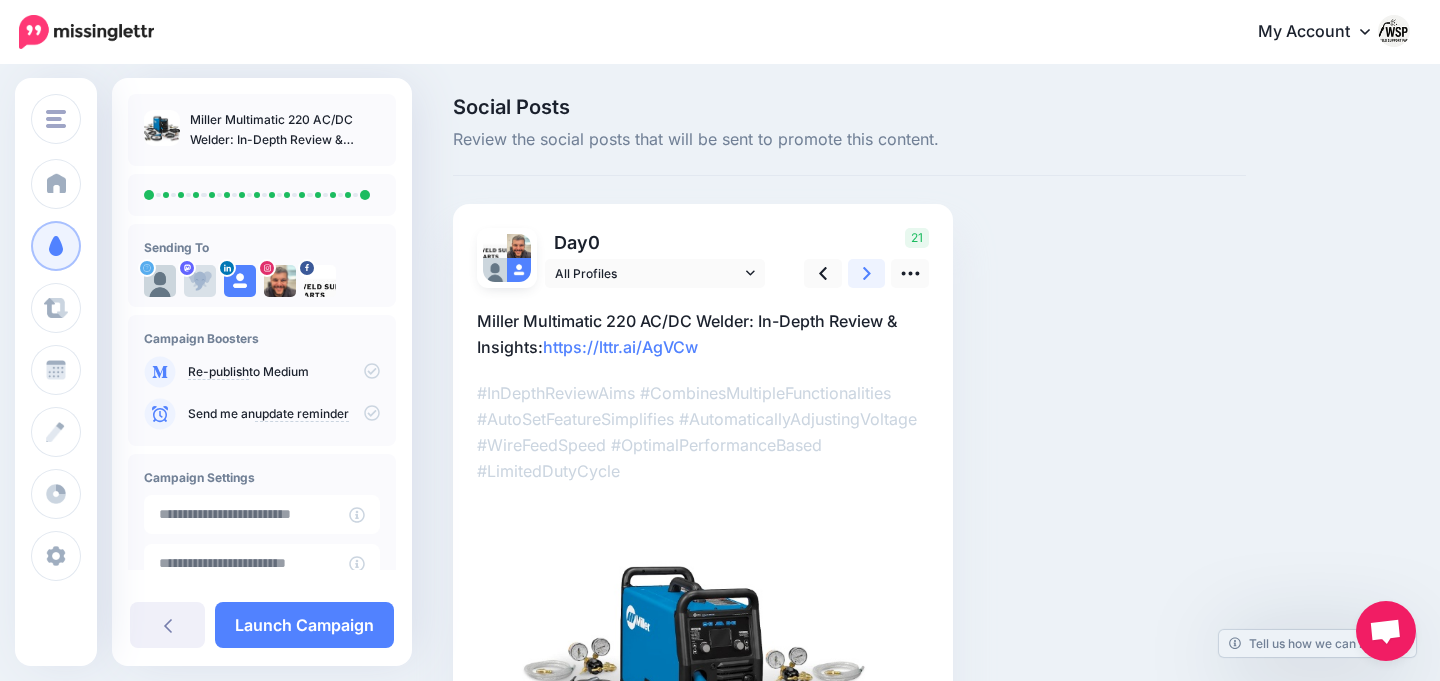 click at bounding box center (867, 273) 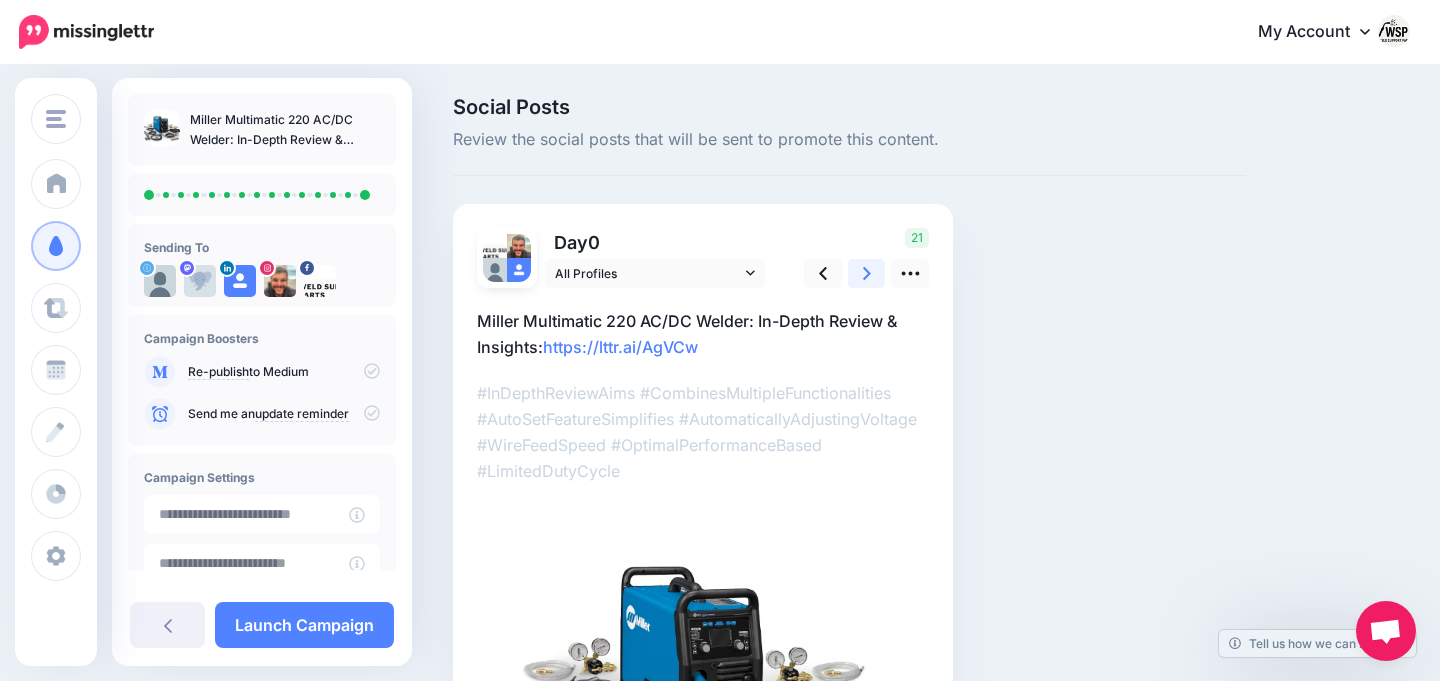 click at bounding box center [867, 273] 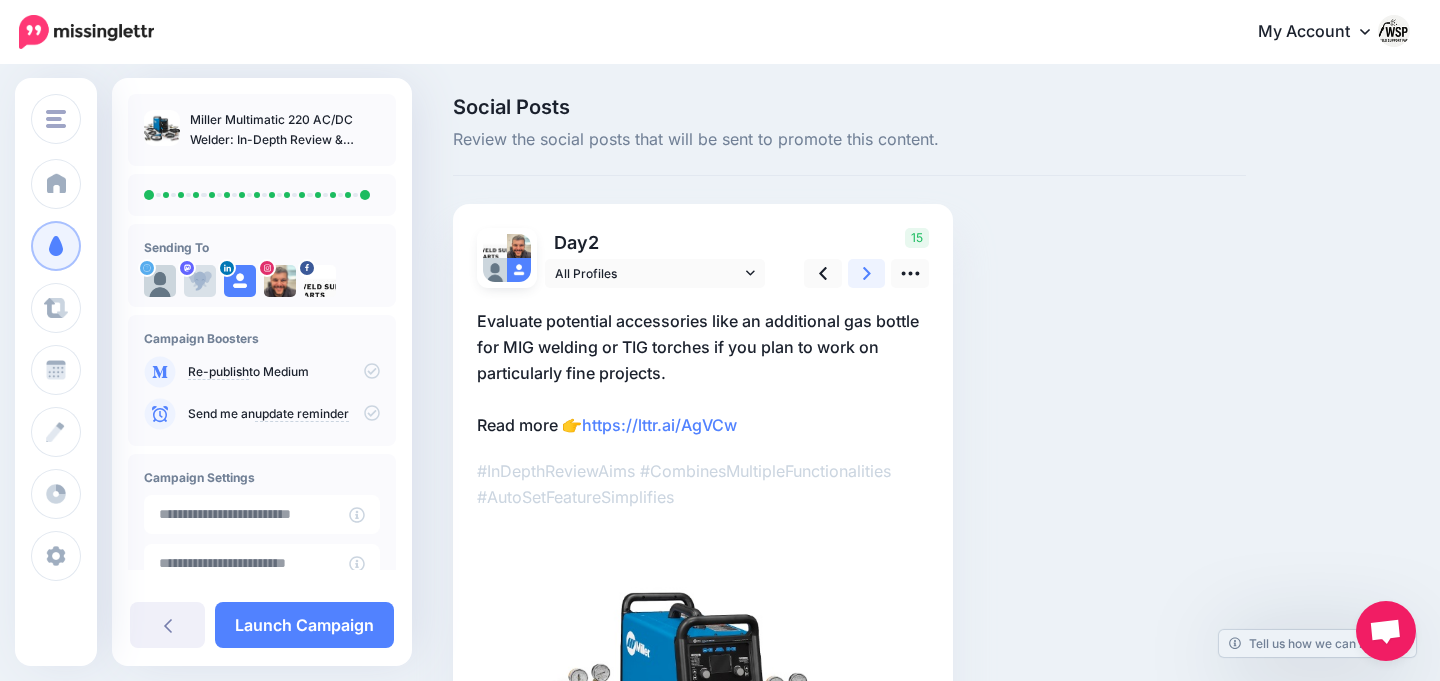 click at bounding box center (867, 273) 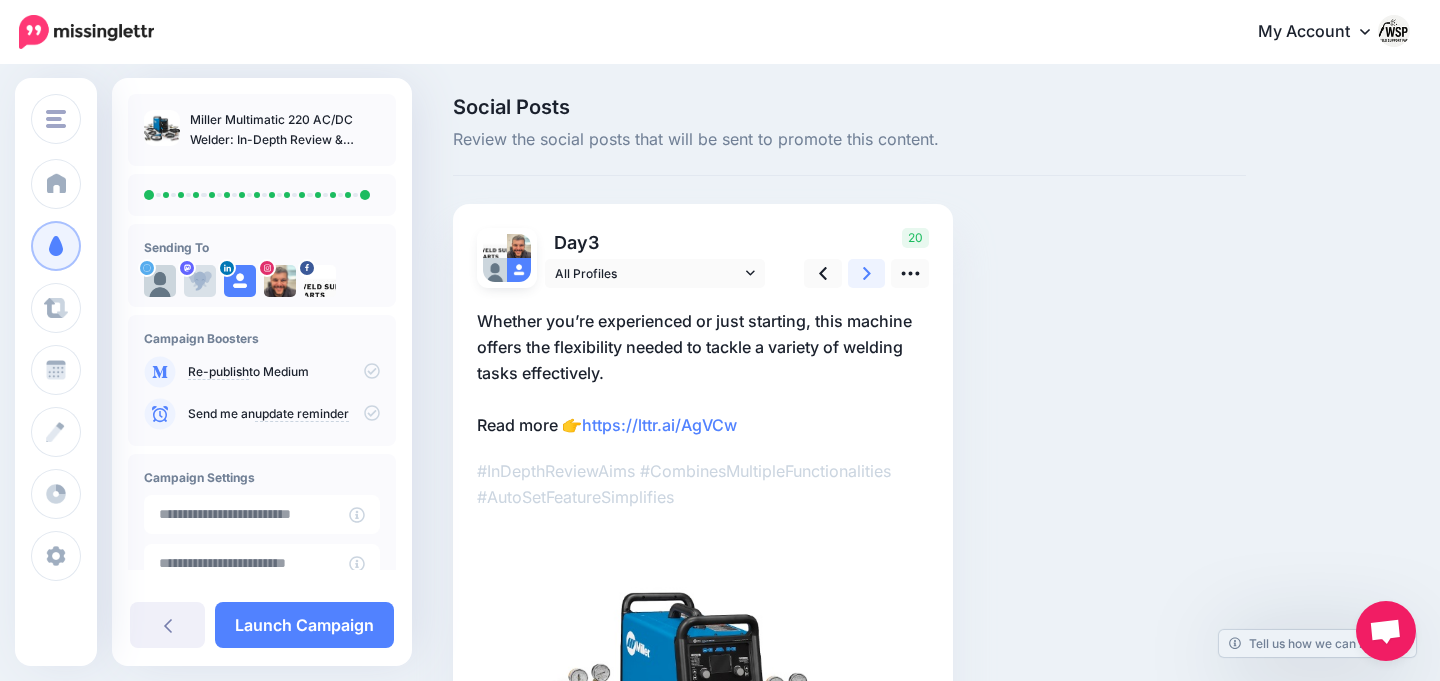 click at bounding box center [867, 273] 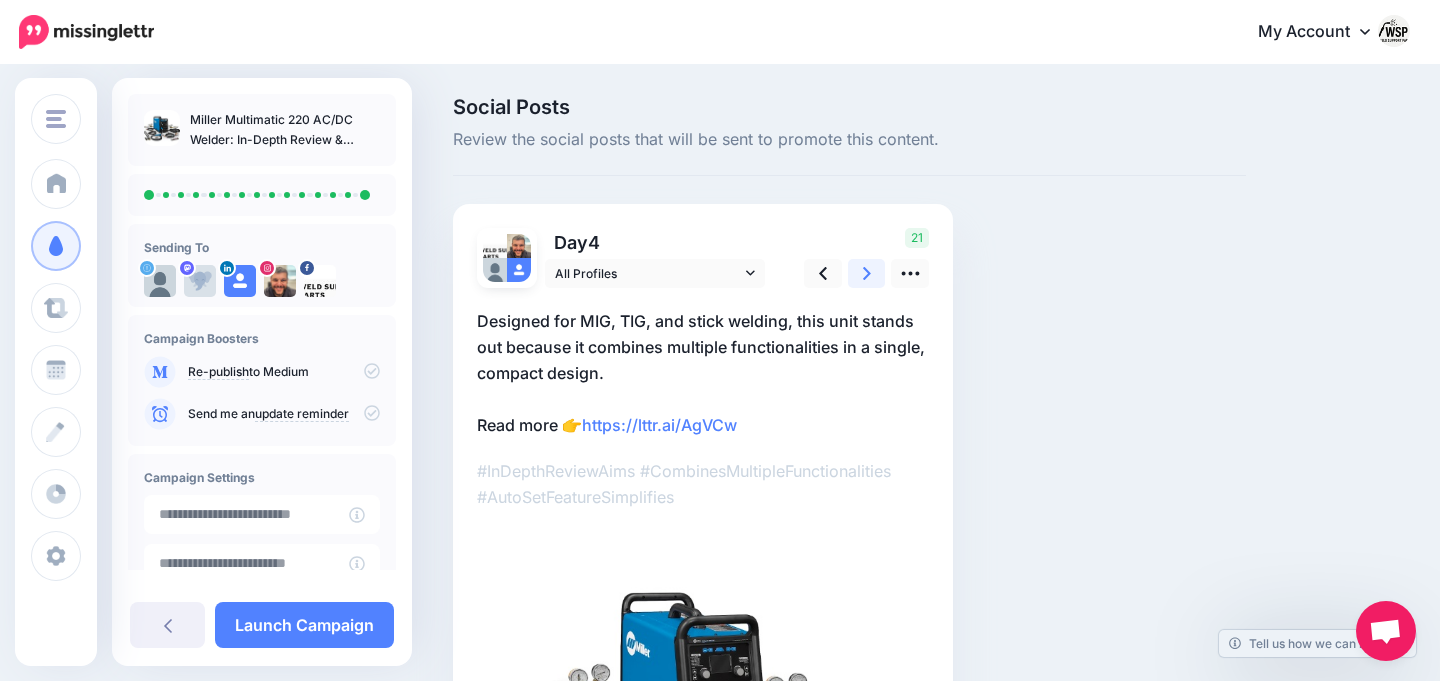 click at bounding box center [867, 273] 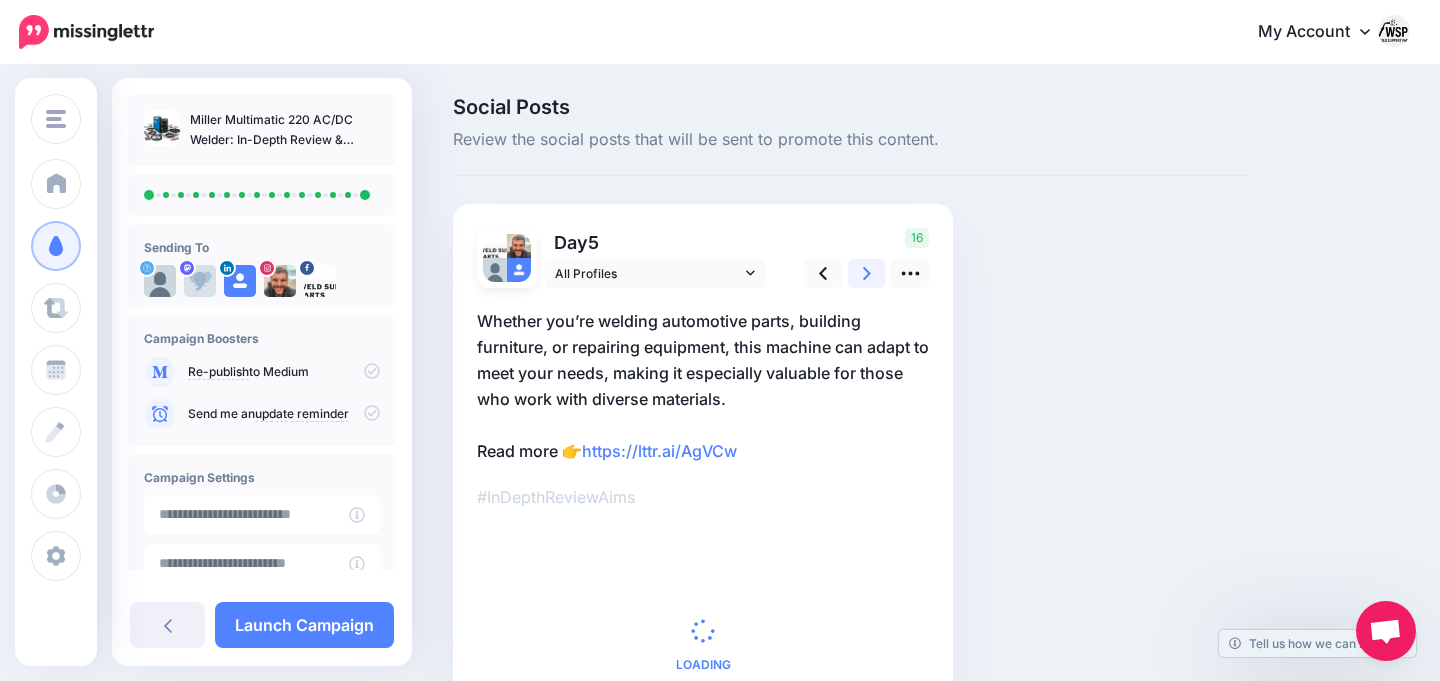 click at bounding box center [867, 273] 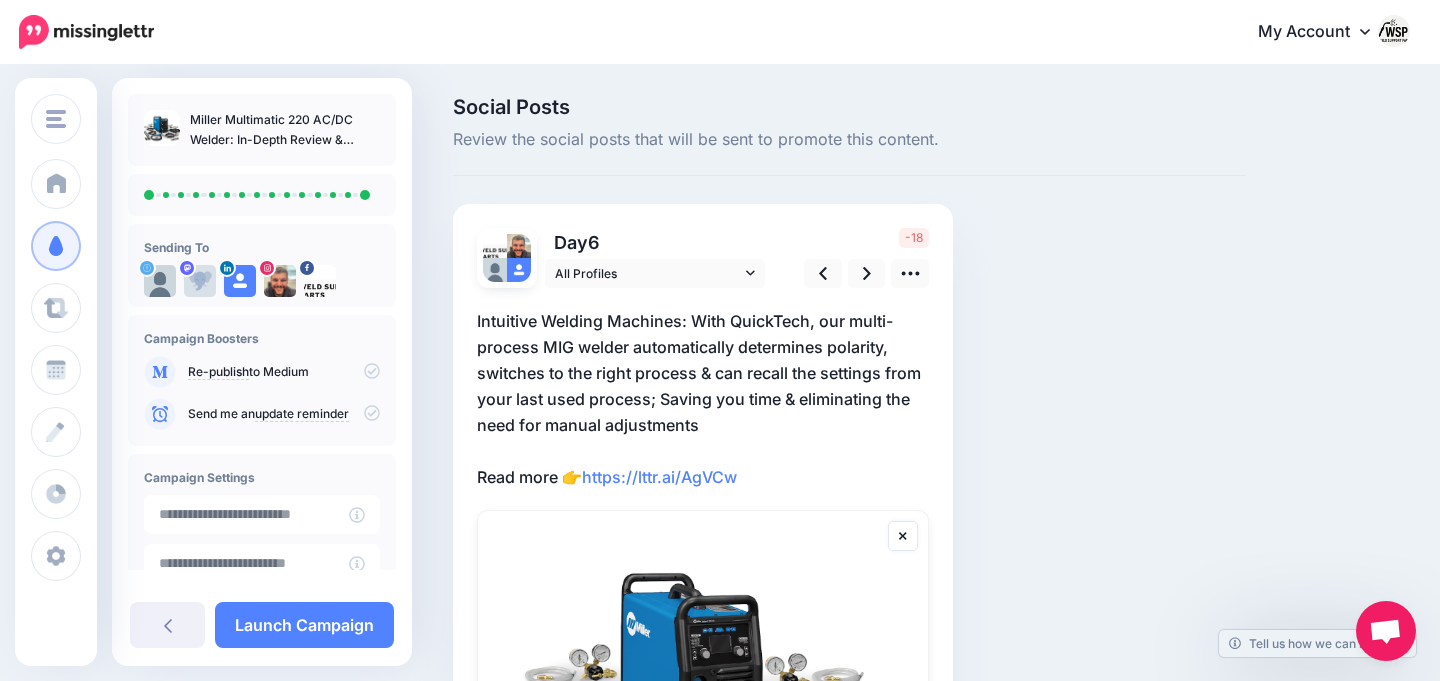 click on "Intuitive Welding Machines: With QuickTech, our multi-process MIG welder automatically determines polarity, switches to the right process & can recall the settings from your last used process; Saving you time & eliminating the need for manual adjustments Read more 👉  https://lttr.ai/AgVCw" at bounding box center [703, 399] 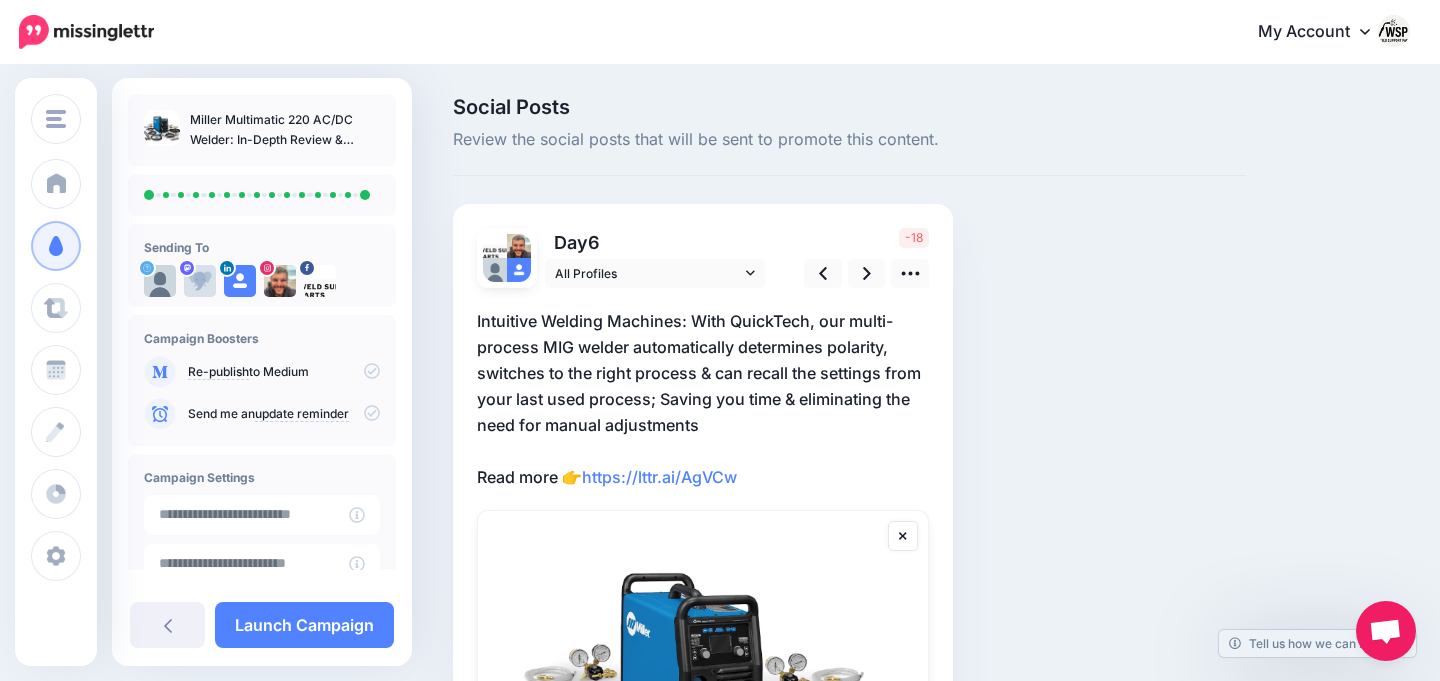 click on "**********" at bounding box center (0, 0) 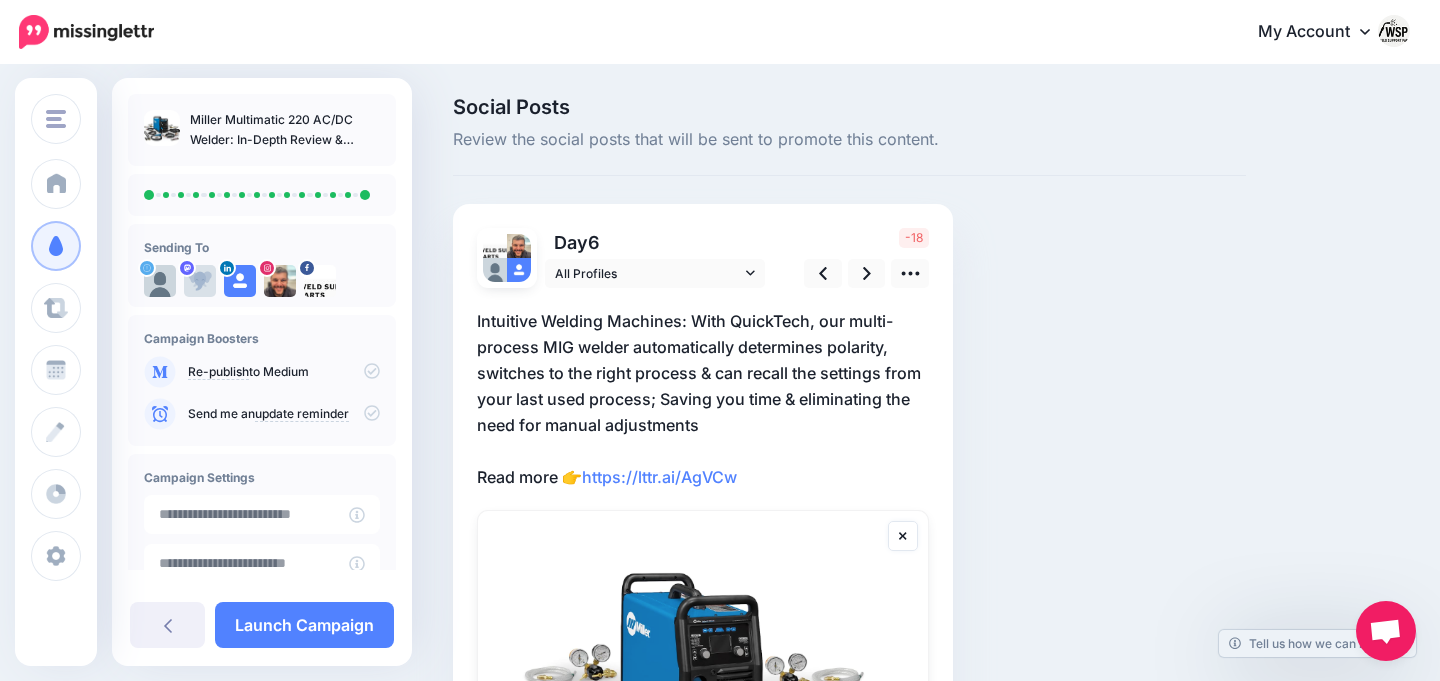 scroll, scrollTop: 0, scrollLeft: 0, axis: both 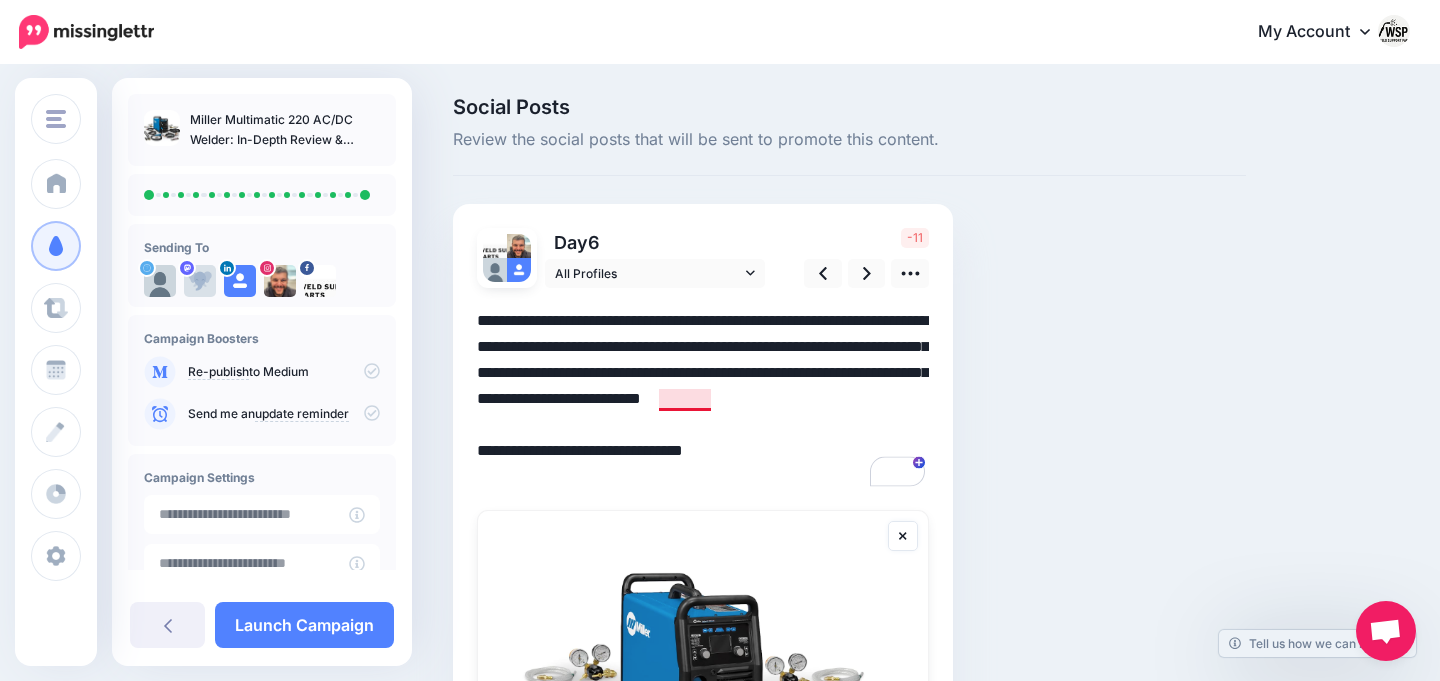click on "**********" at bounding box center [703, 399] 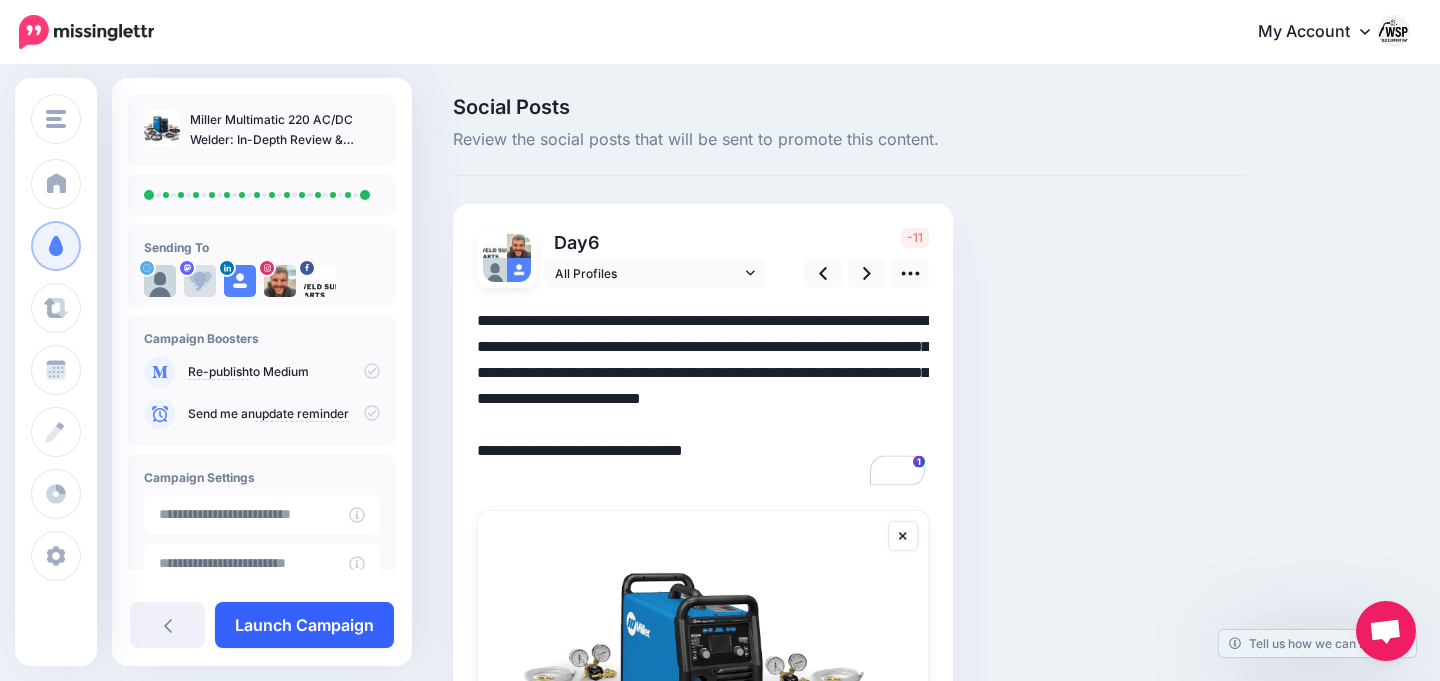 click on "Launch Campaign" at bounding box center [304, 625] 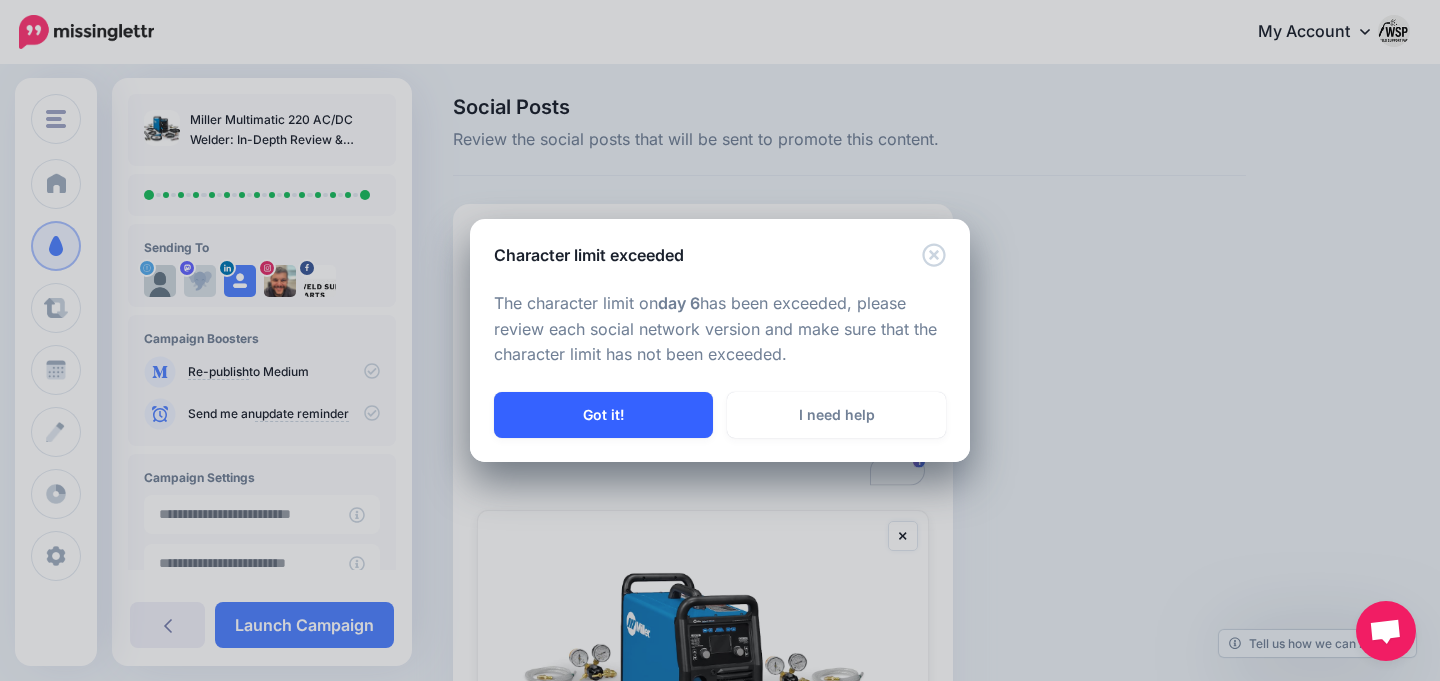 click on "Got it!" at bounding box center [603, 415] 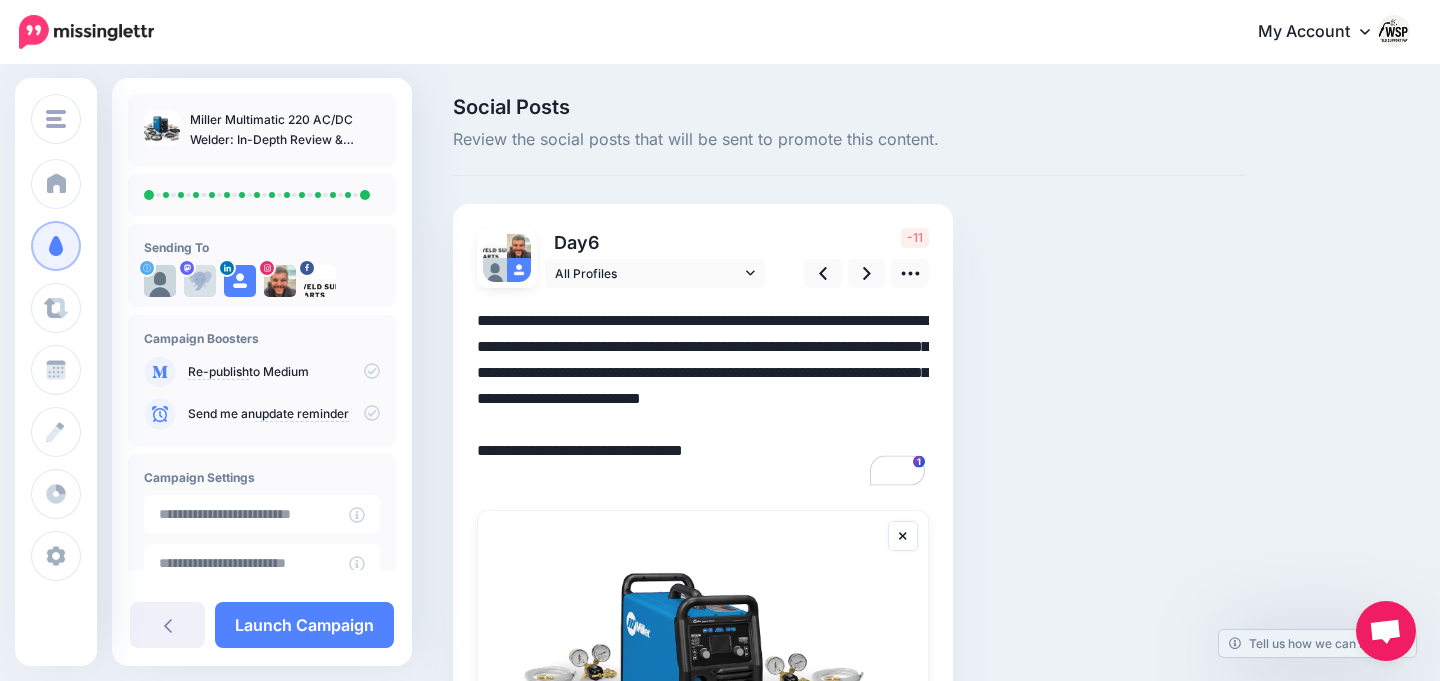 click on "**********" at bounding box center [703, 399] 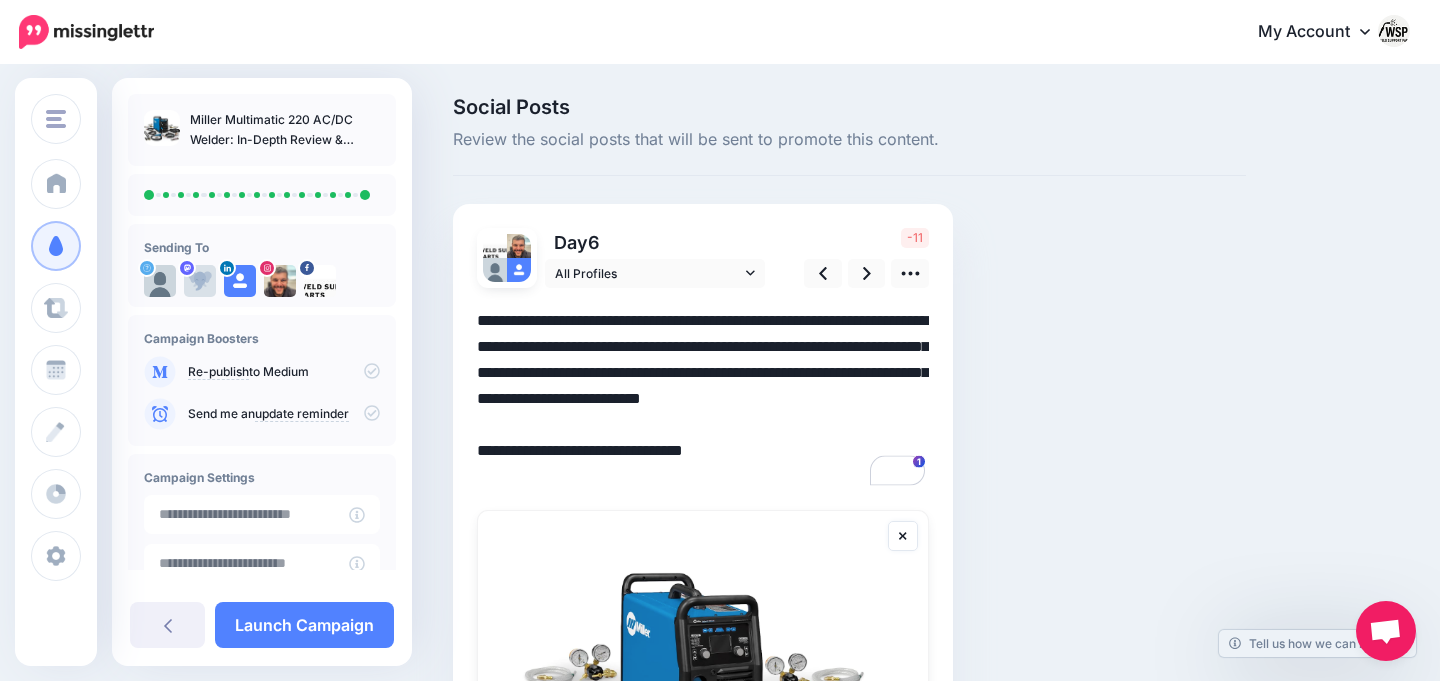 click on "**********" at bounding box center [703, 399] 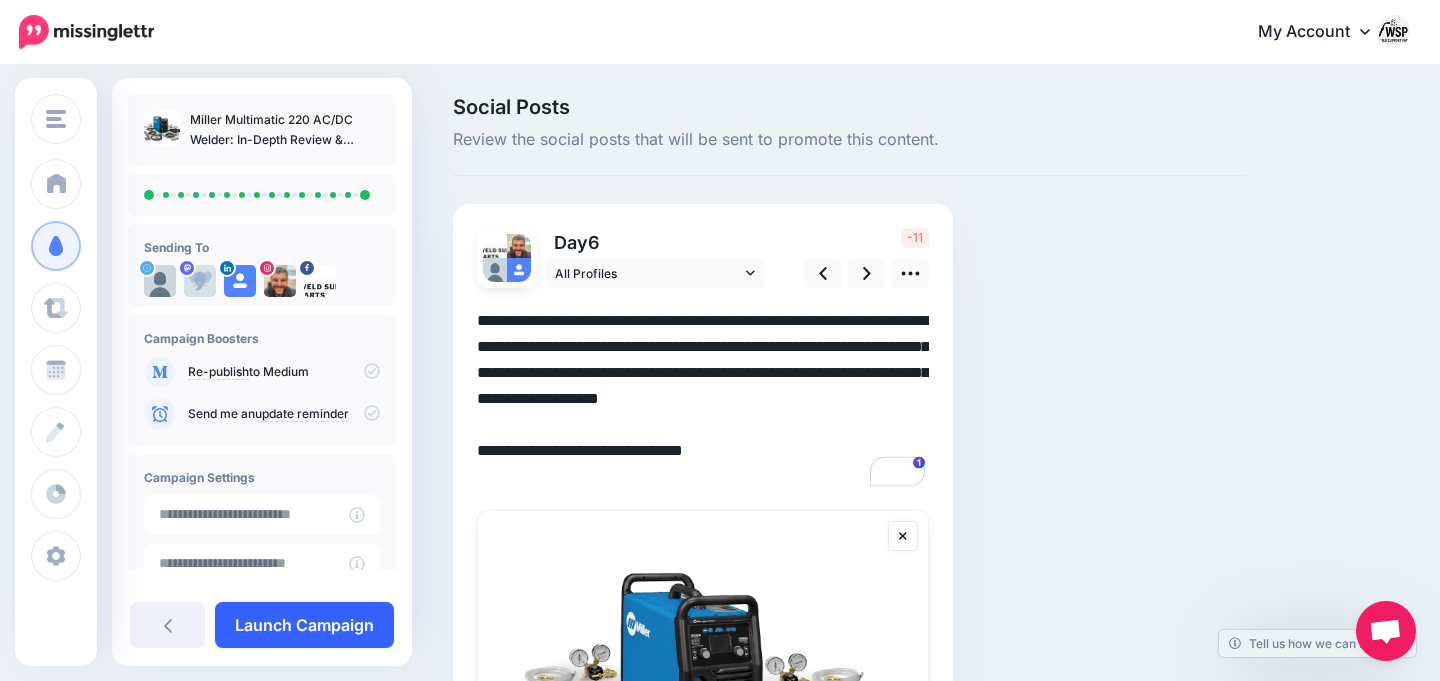 click on "Launch Campaign" at bounding box center (304, 625) 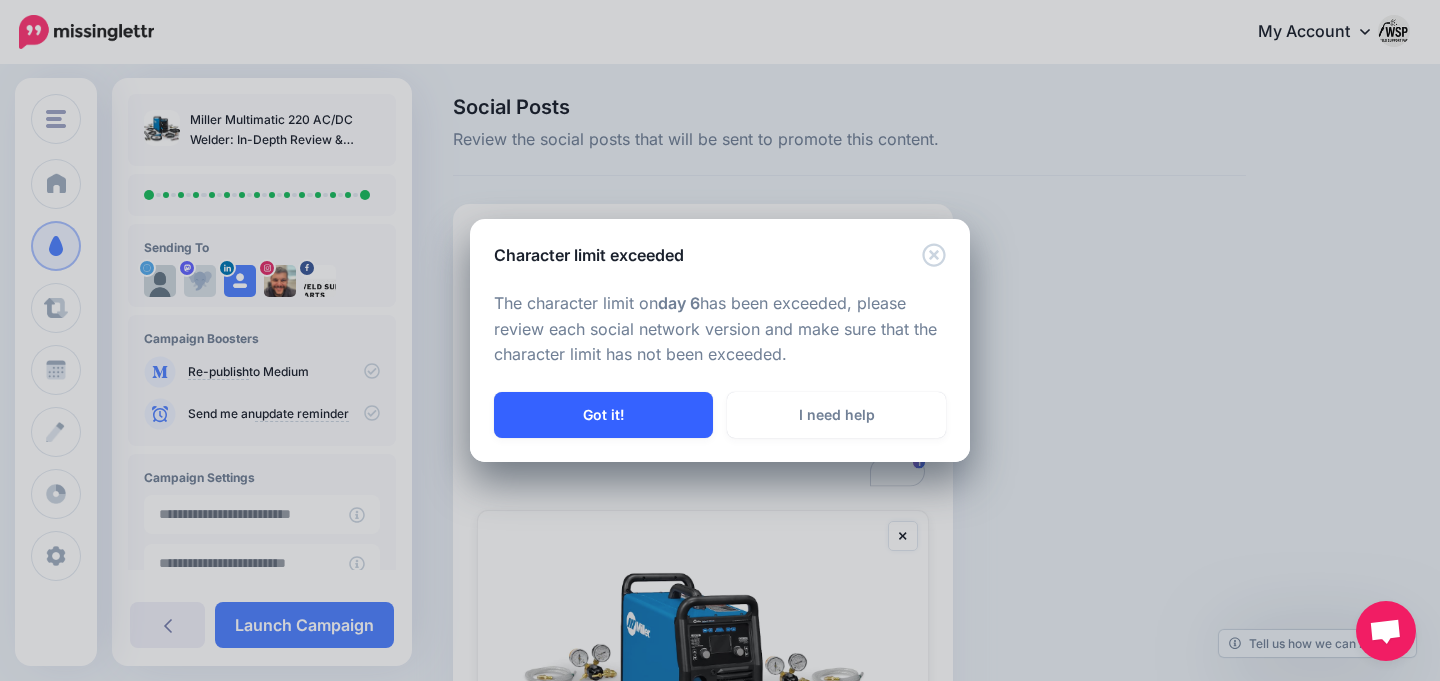 click on "Got it!" at bounding box center (603, 415) 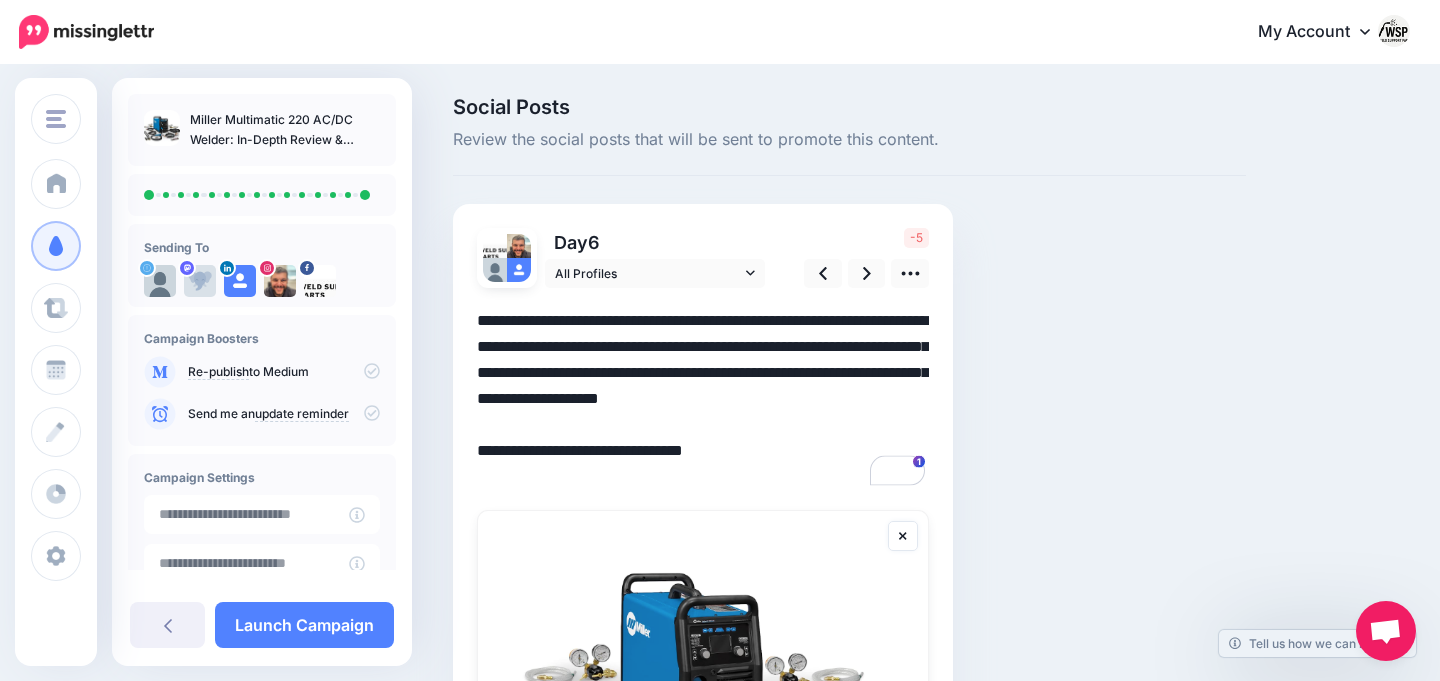 click on "**********" at bounding box center [703, 399] 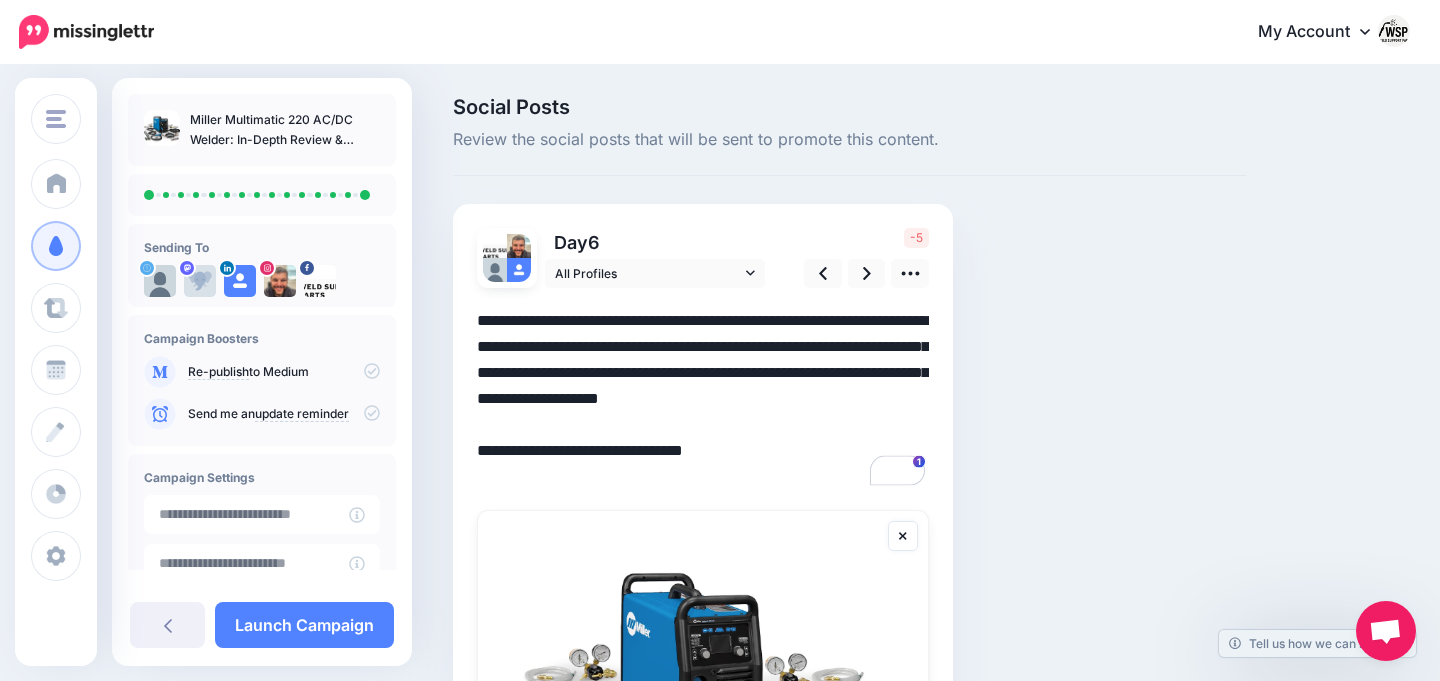 click on "**********" at bounding box center [703, 399] 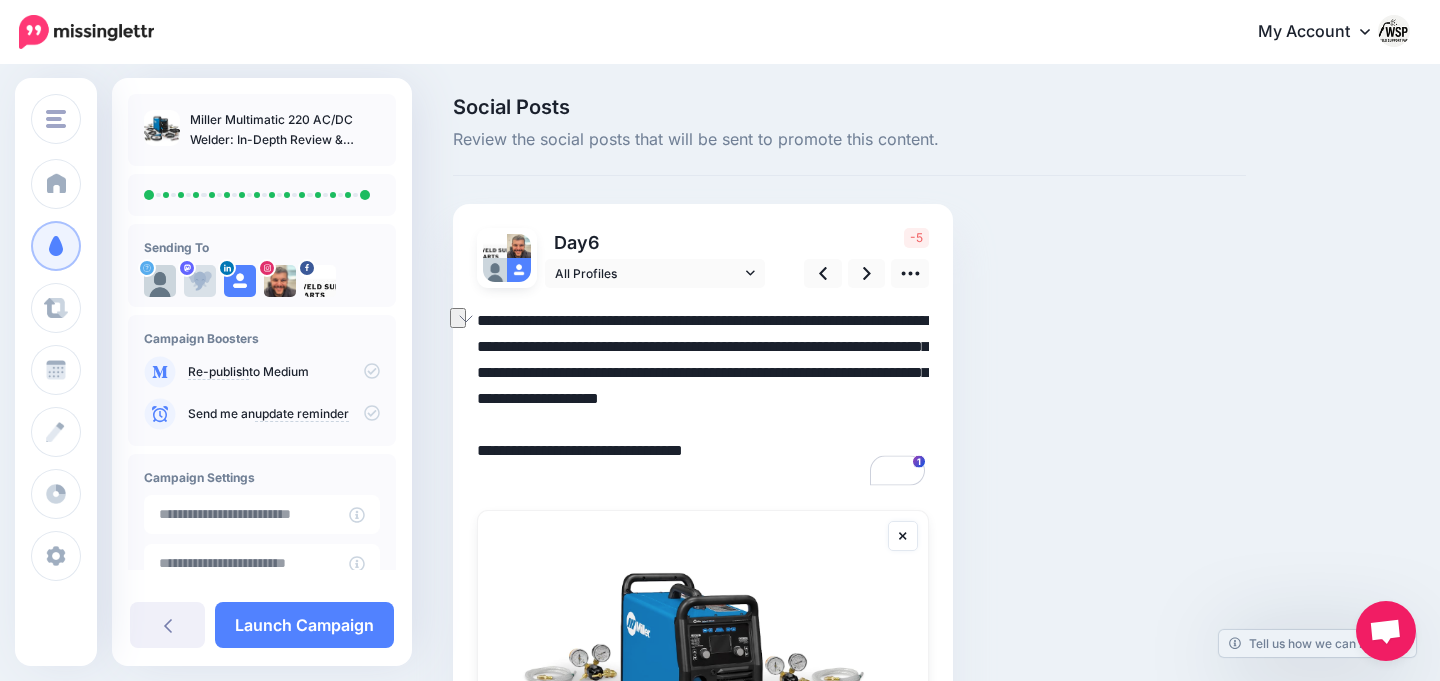 drag, startPoint x: 565, startPoint y: 375, endPoint x: 476, endPoint y: 377, distance: 89.02247 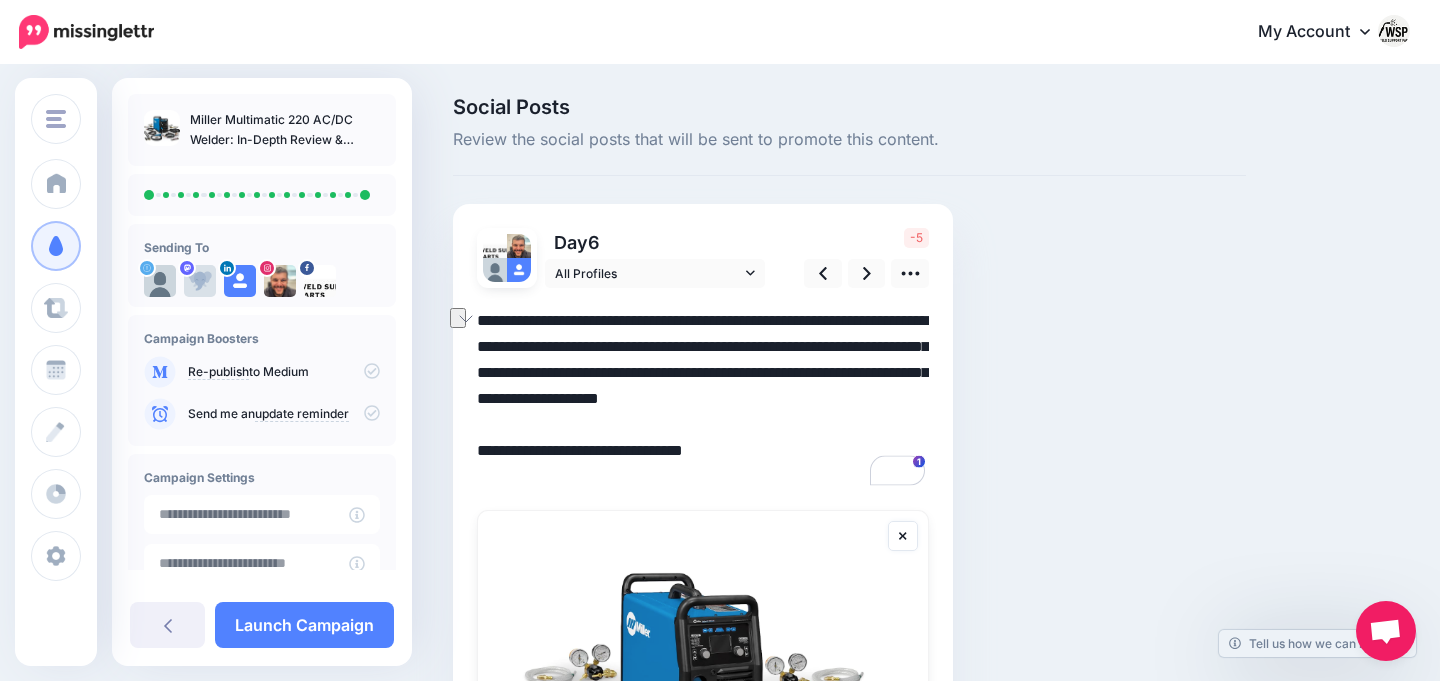 click on "**********" at bounding box center (703, 399) 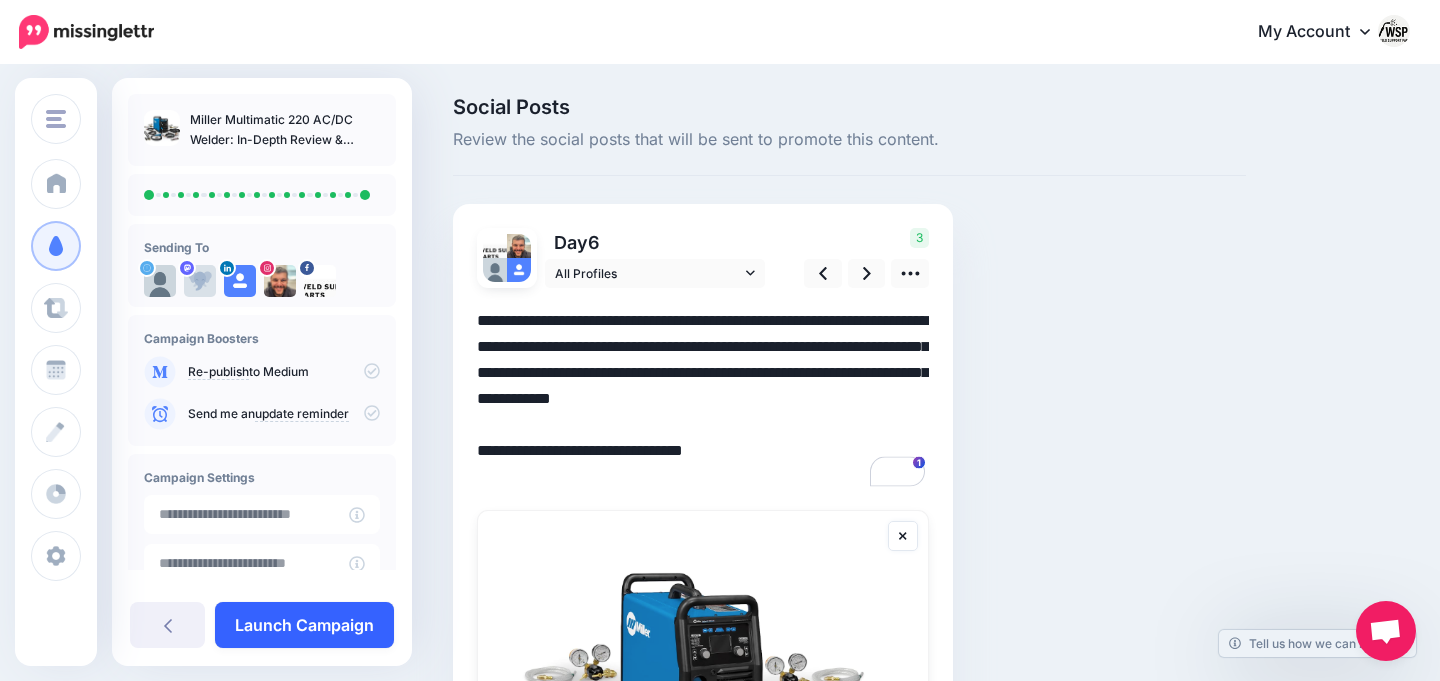 type on "**********" 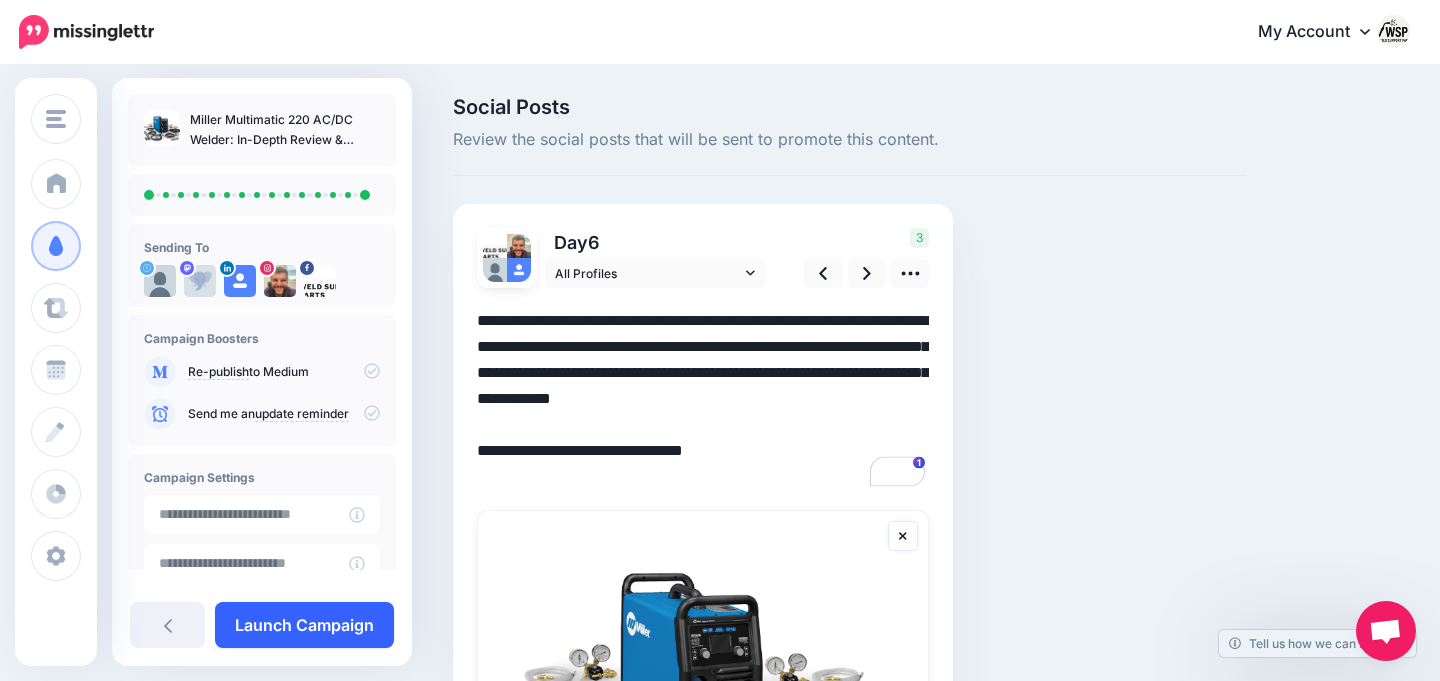 click on "Launch Campaign" at bounding box center (304, 625) 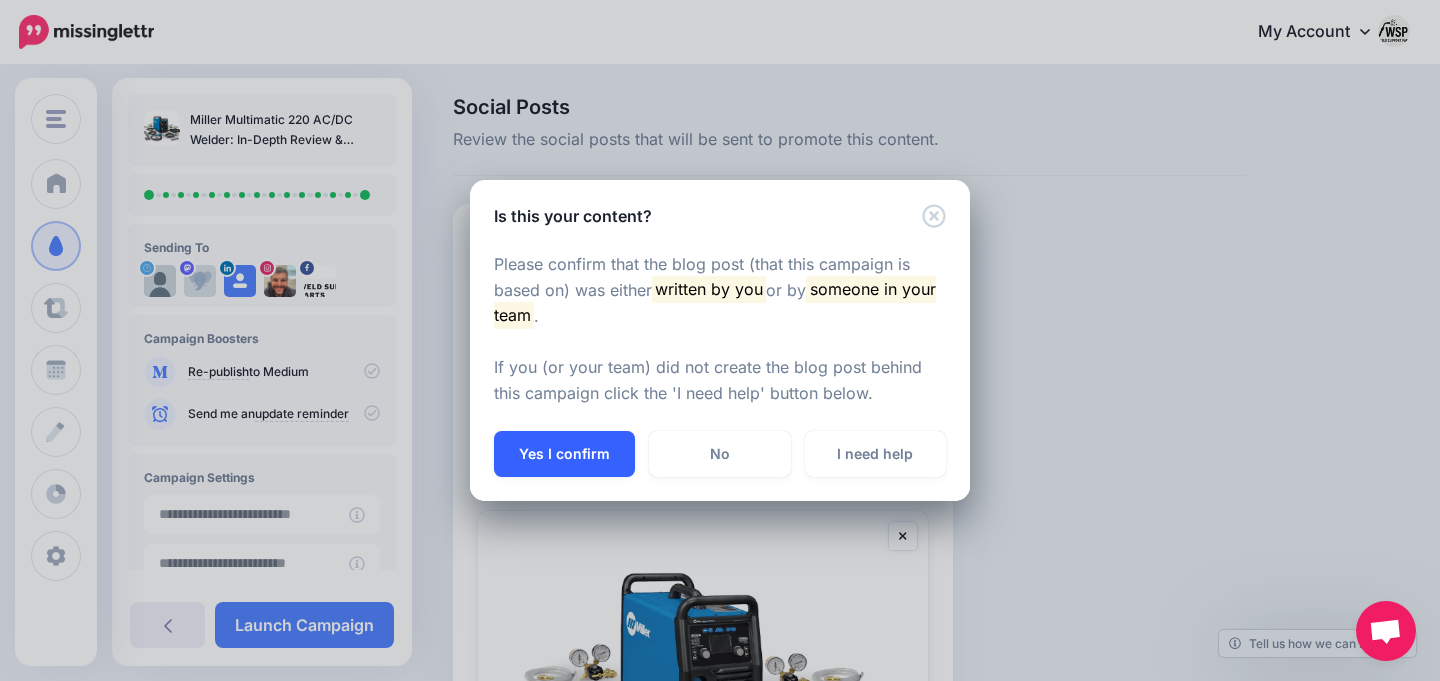 click on "Yes I confirm" at bounding box center (564, 454) 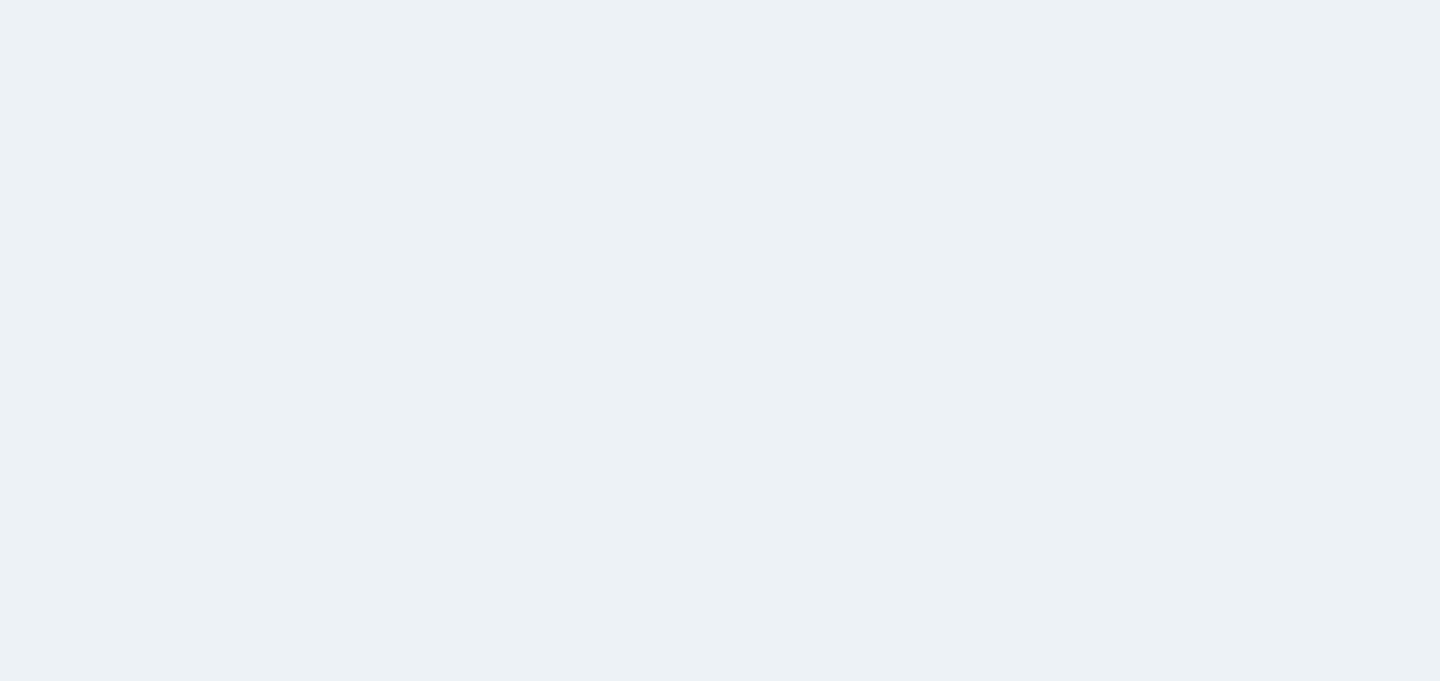 scroll, scrollTop: 0, scrollLeft: 0, axis: both 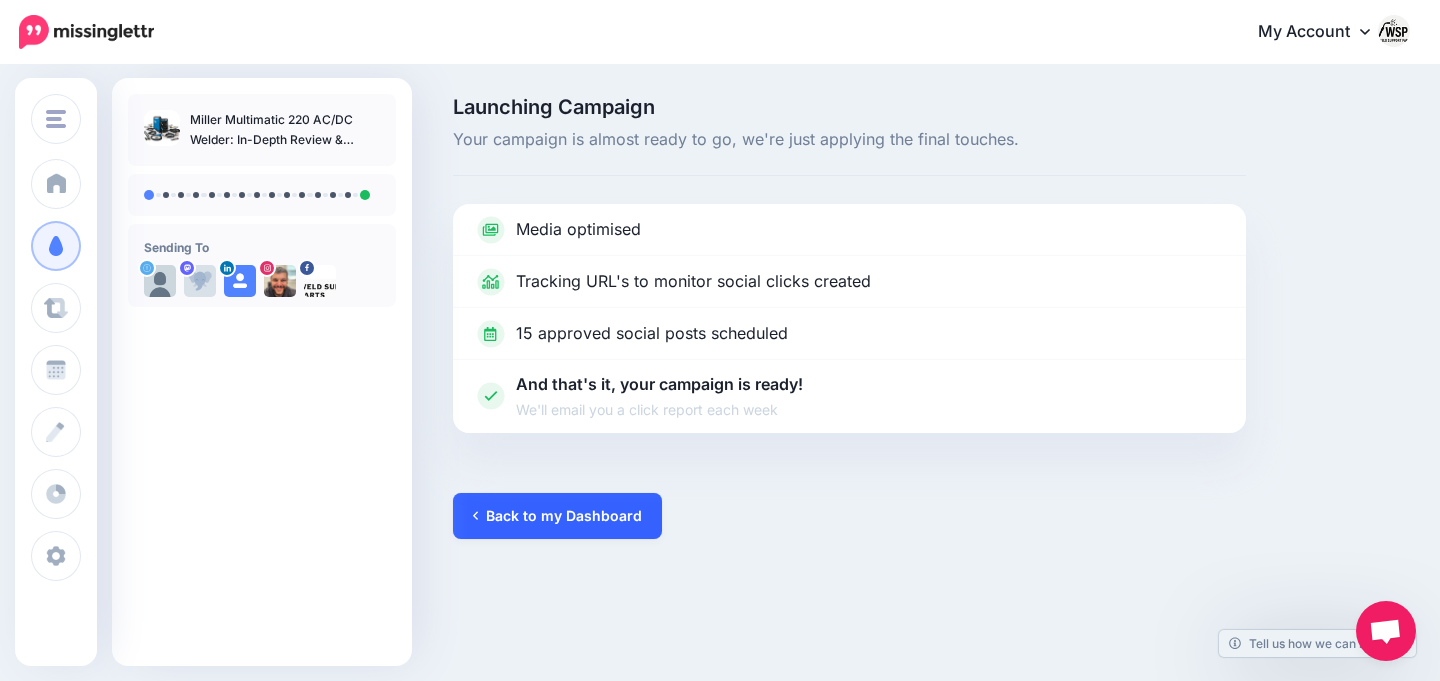 click on "Back to my Dashboard" at bounding box center (557, 516) 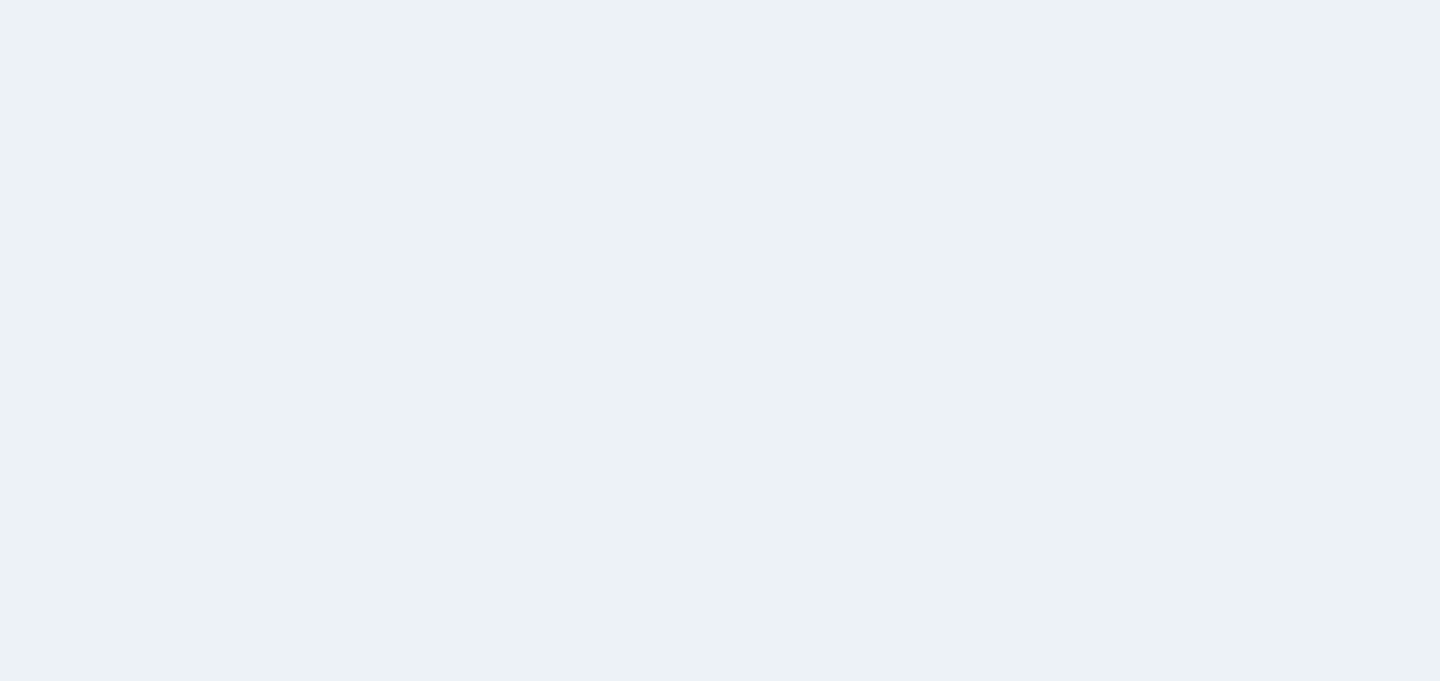 scroll, scrollTop: 0, scrollLeft: 0, axis: both 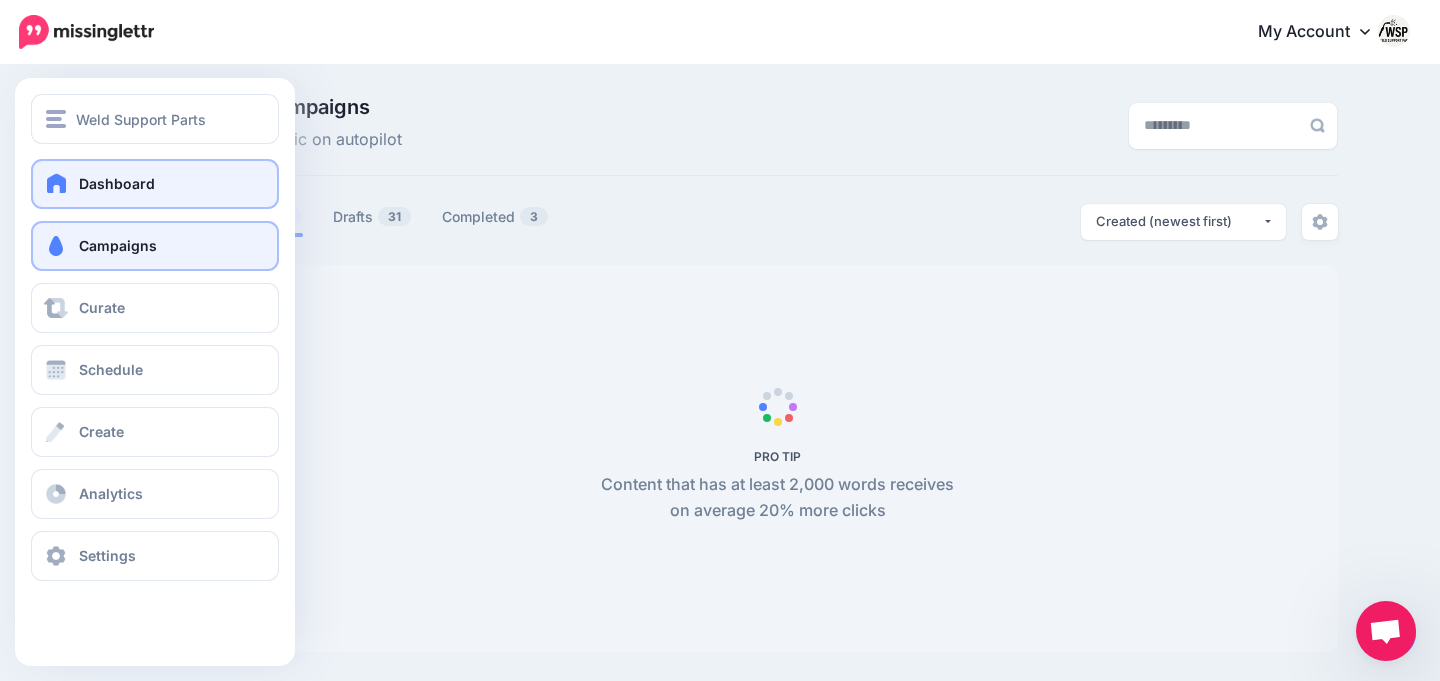 click on "Dashboard" at bounding box center (155, 184) 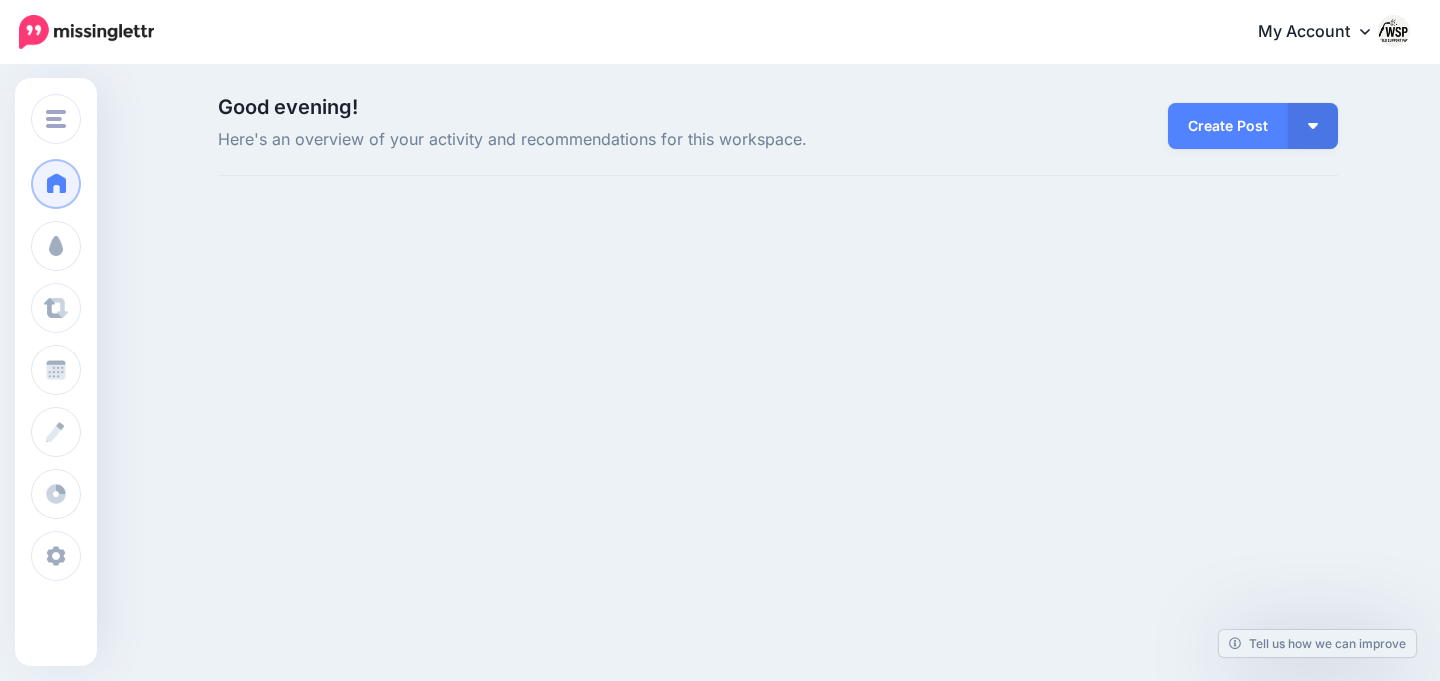 scroll, scrollTop: 0, scrollLeft: 0, axis: both 